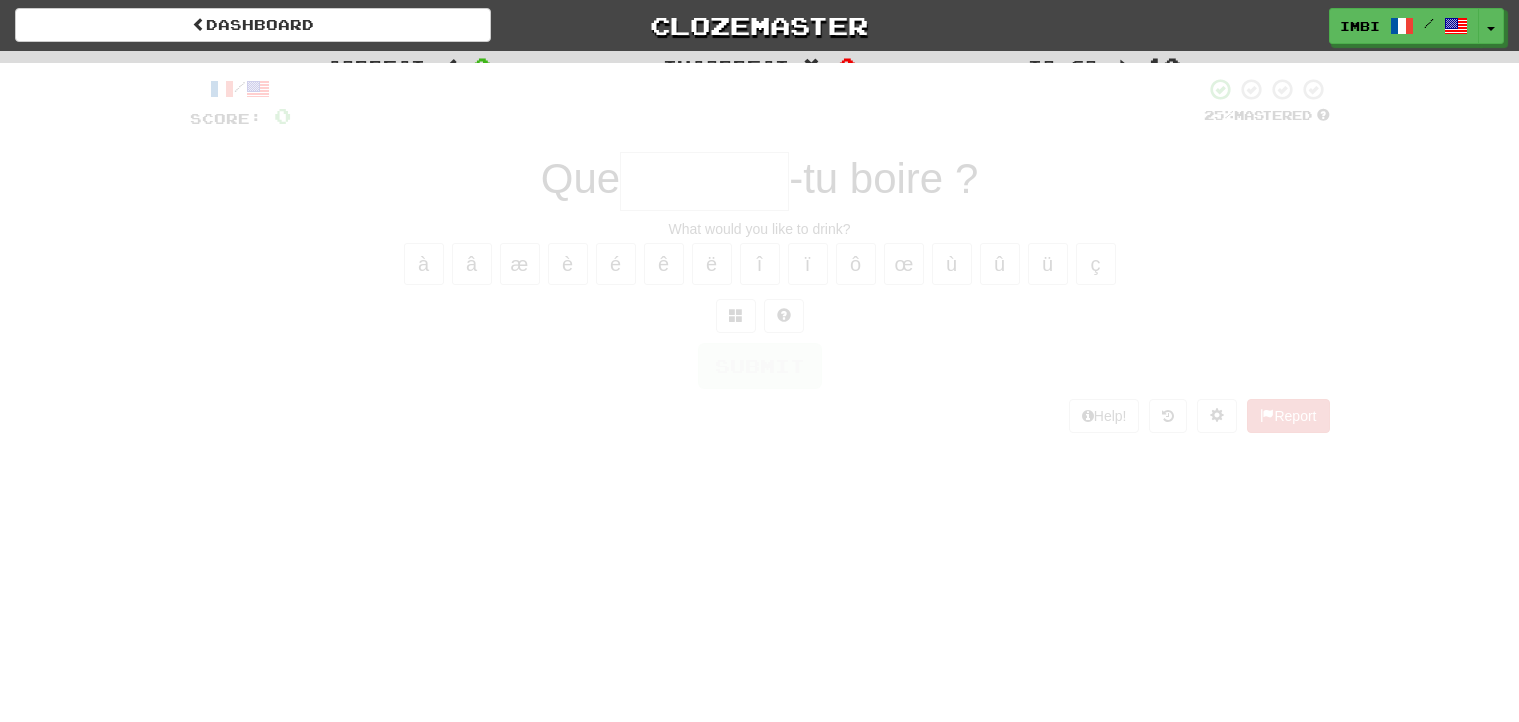 scroll, scrollTop: 0, scrollLeft: 0, axis: both 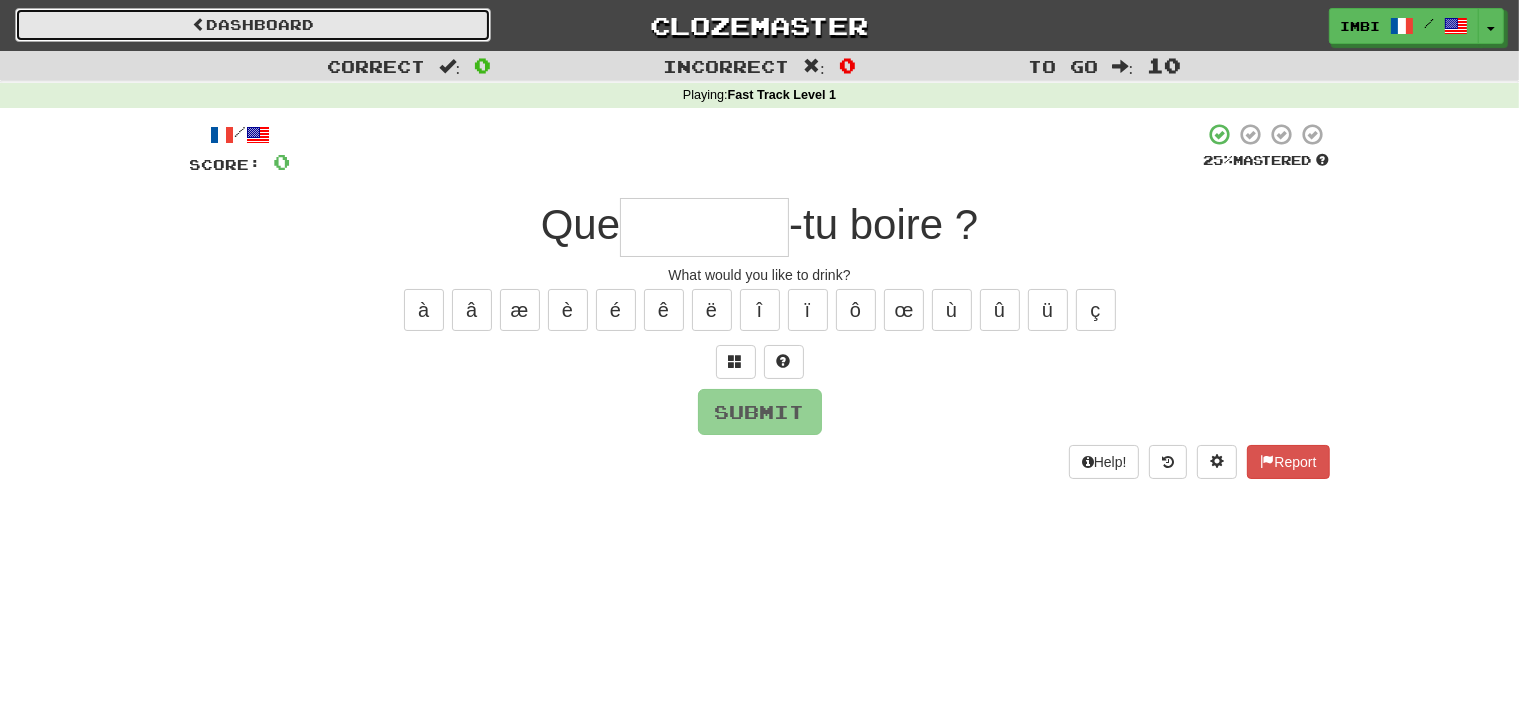 click on "Dashboard" at bounding box center [253, 25] 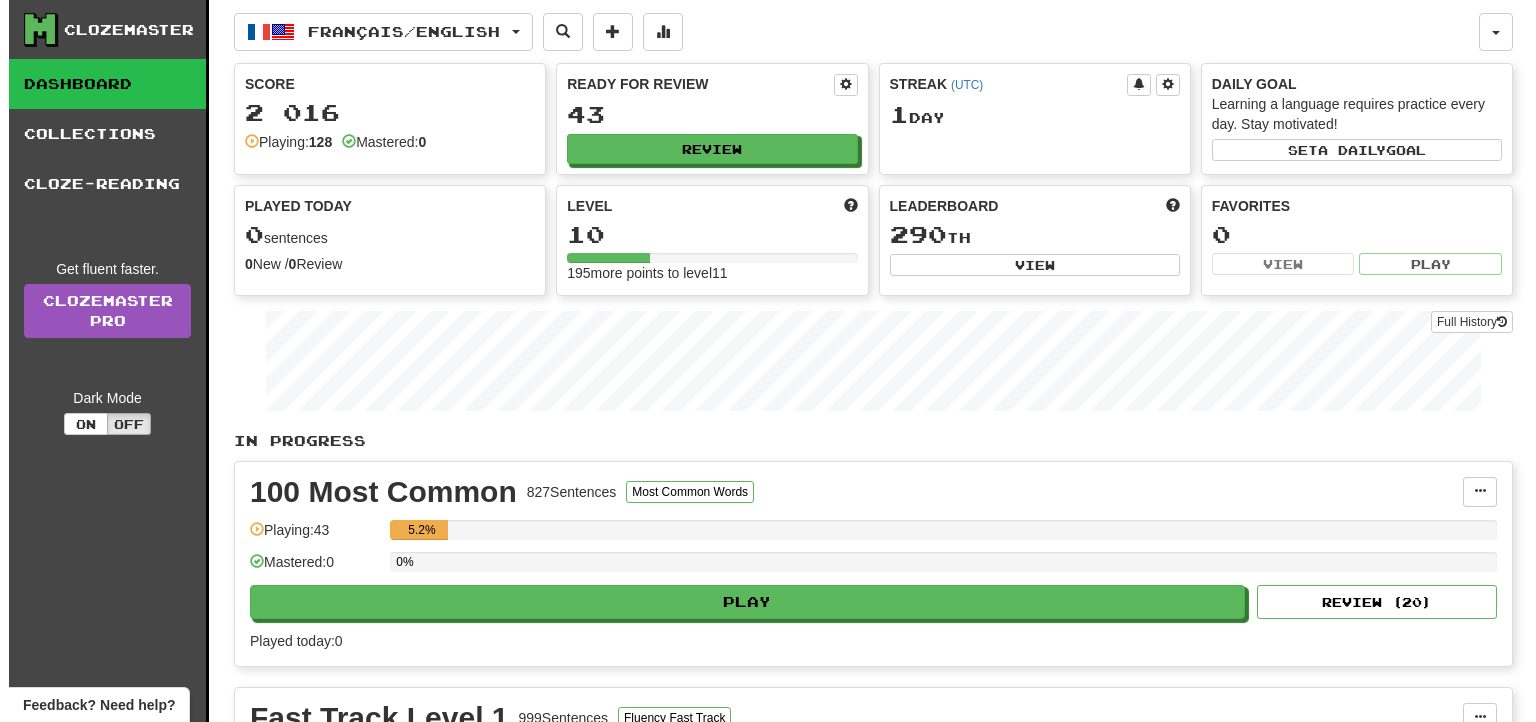 scroll, scrollTop: 0, scrollLeft: 0, axis: both 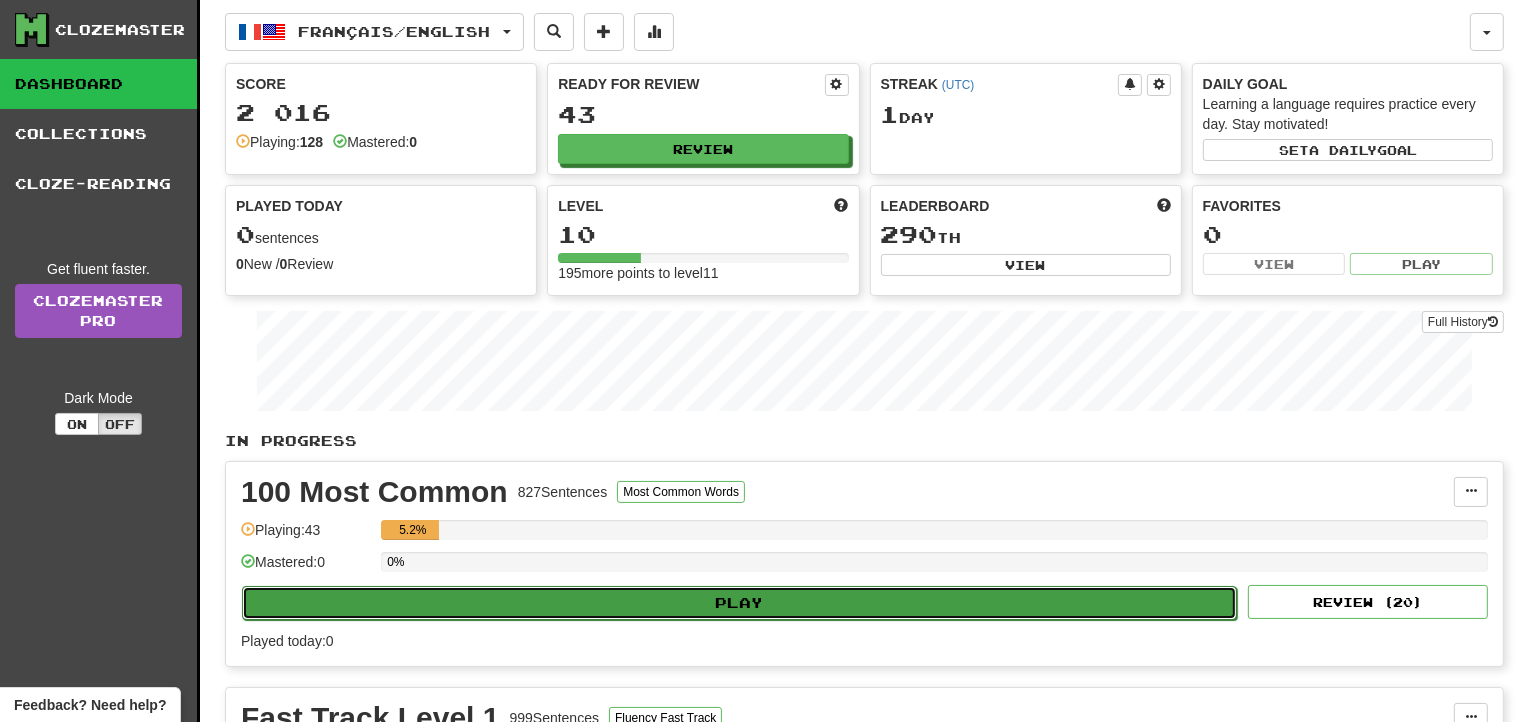click on "Play" at bounding box center (739, 603) 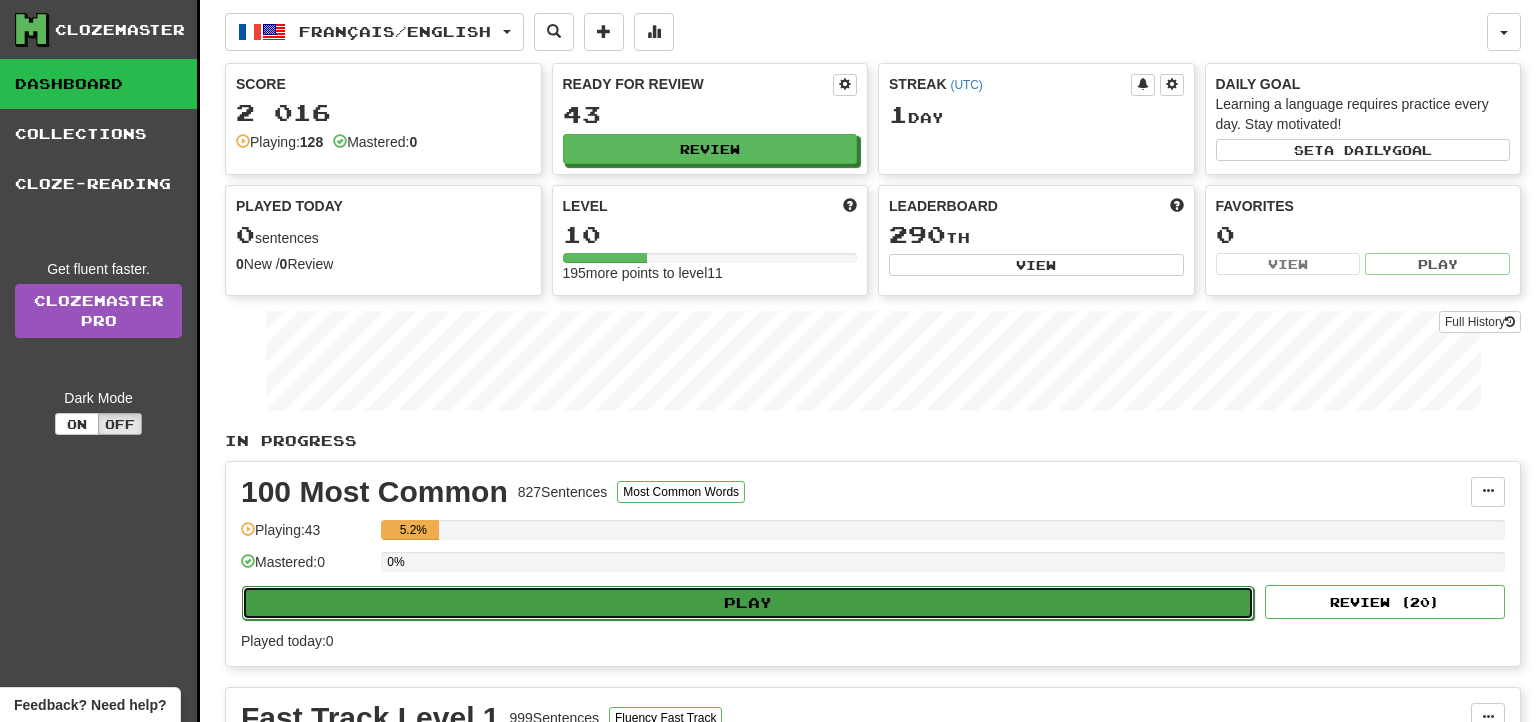 select on "**" 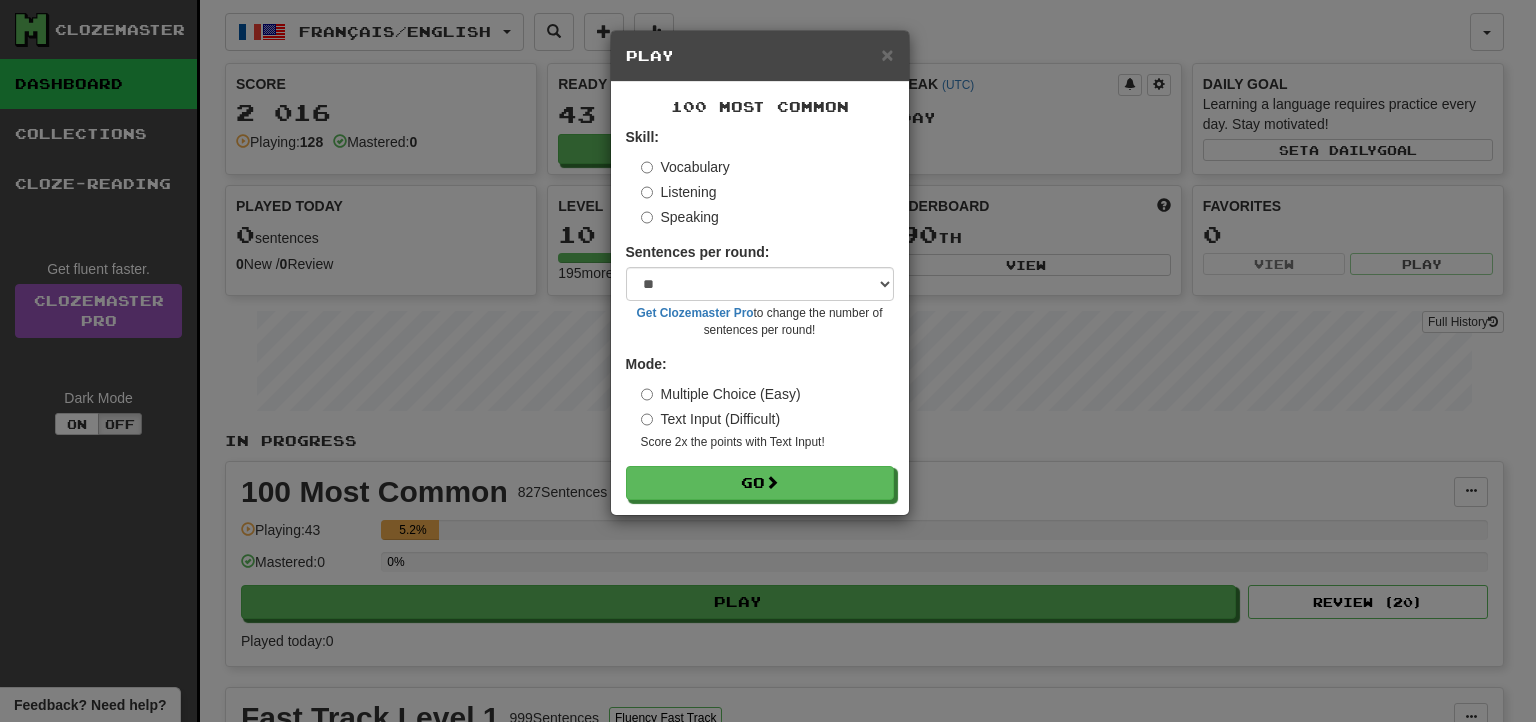 click on "Speaking" at bounding box center (680, 217) 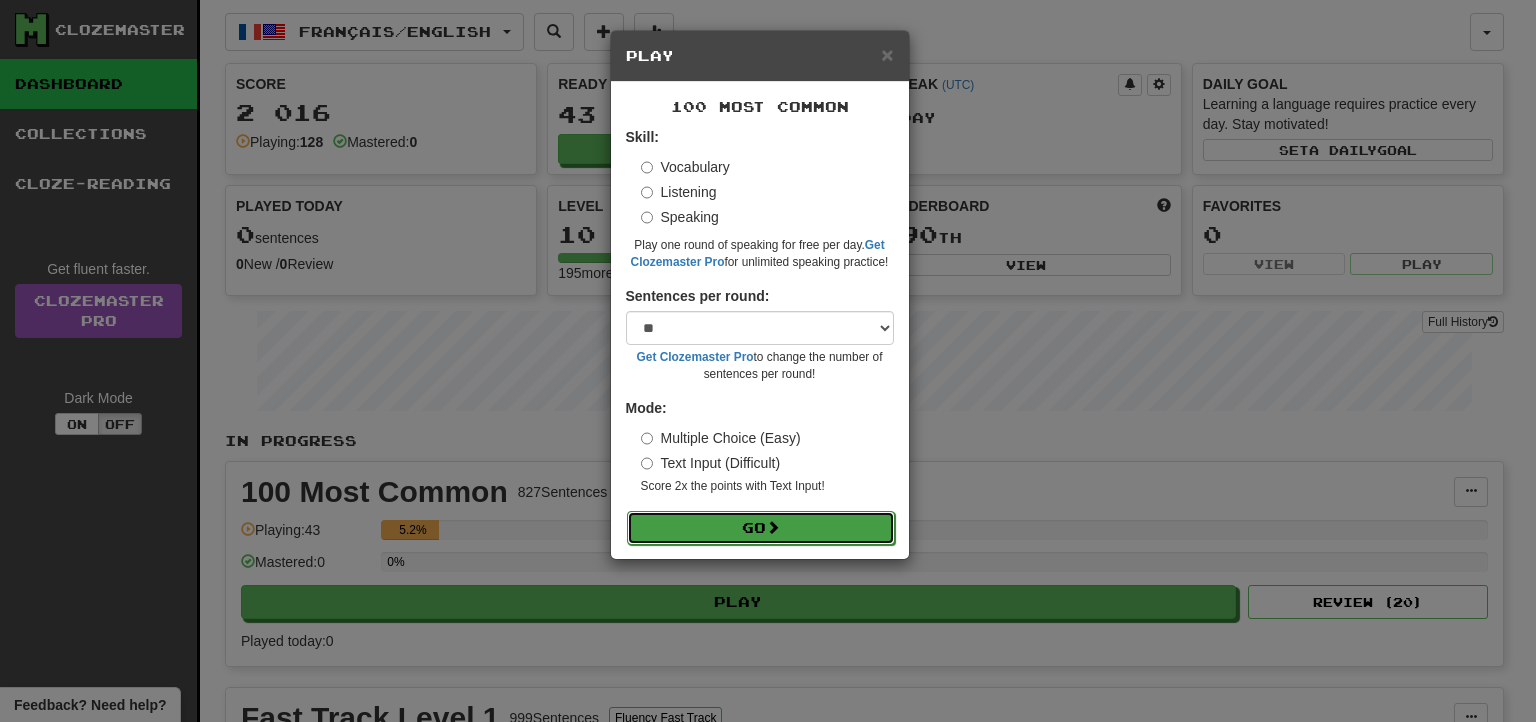 click on "Go" at bounding box center (761, 528) 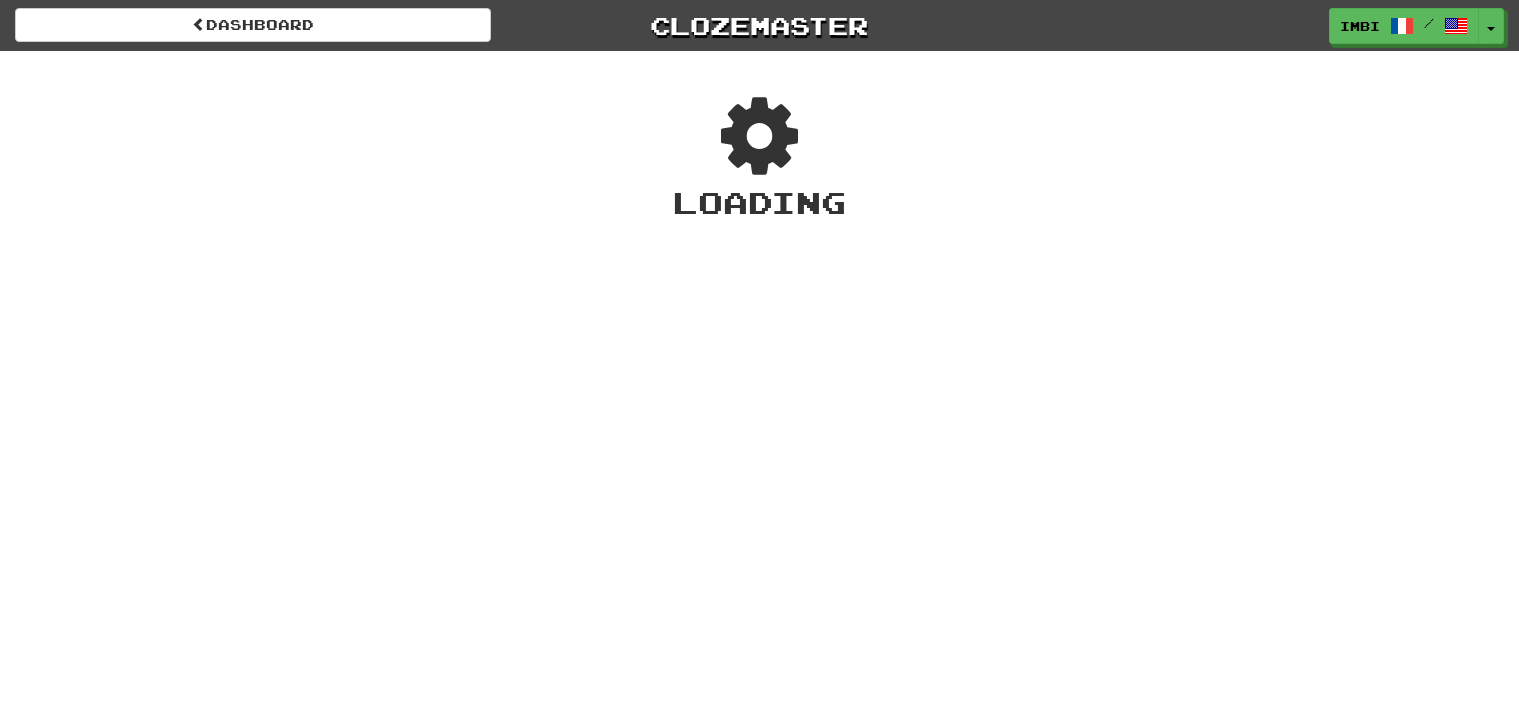 scroll, scrollTop: 0, scrollLeft: 0, axis: both 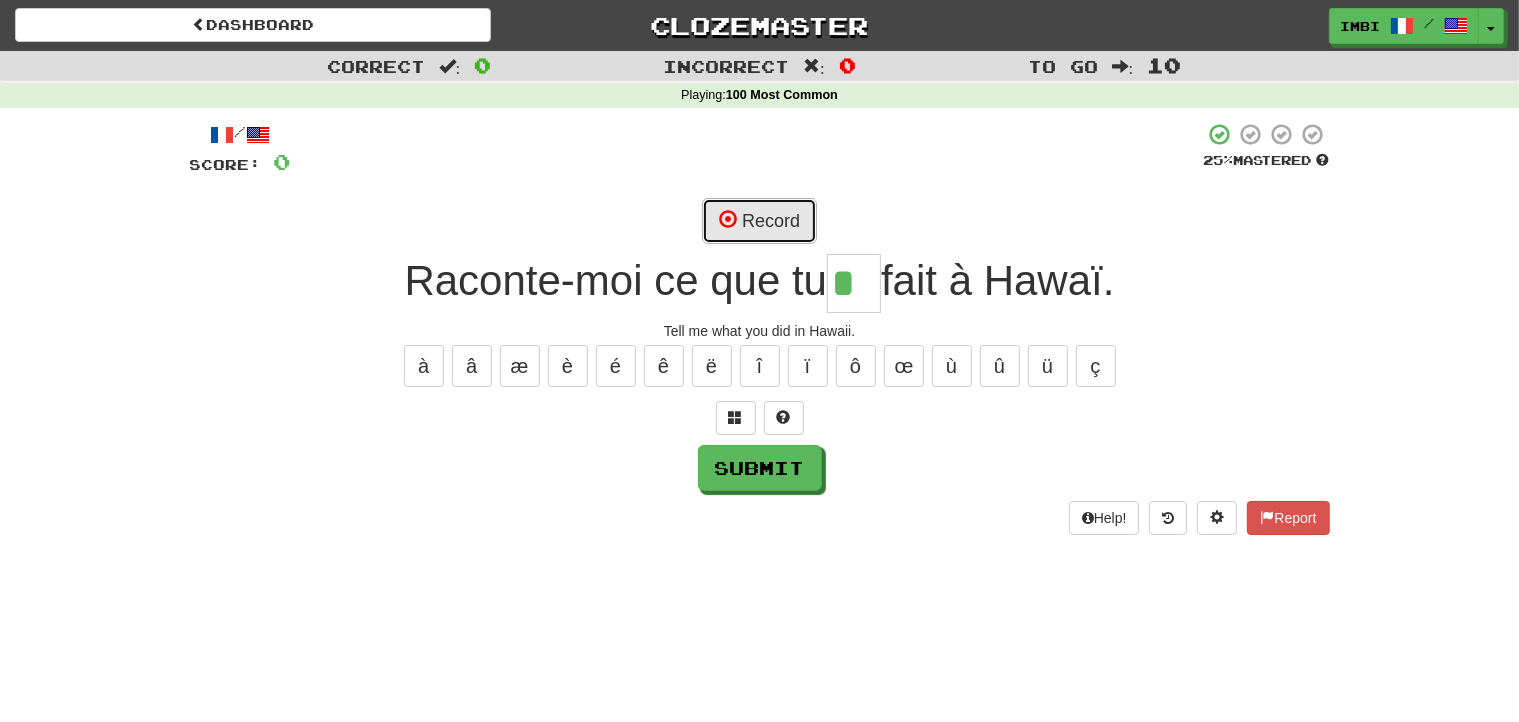 click on "Record" at bounding box center (759, 221) 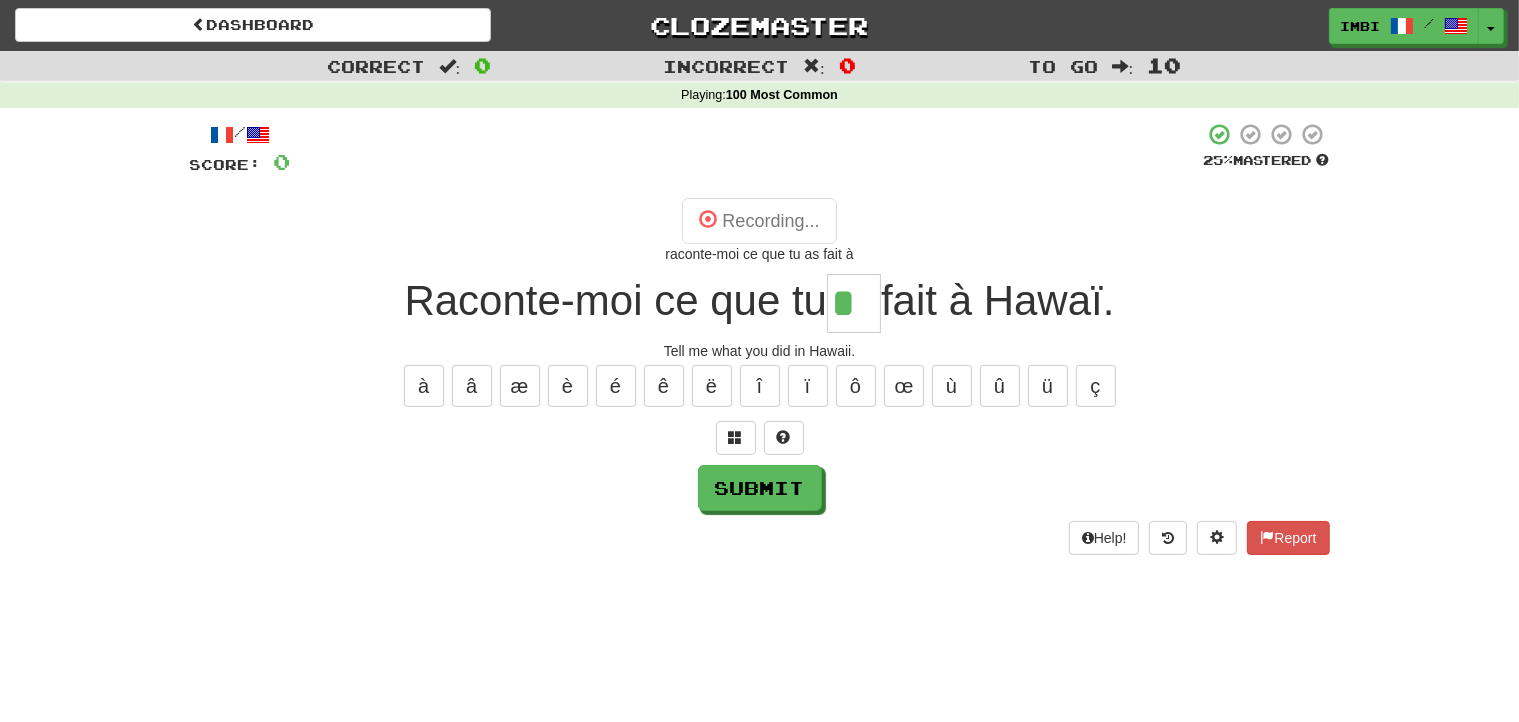 type on "**" 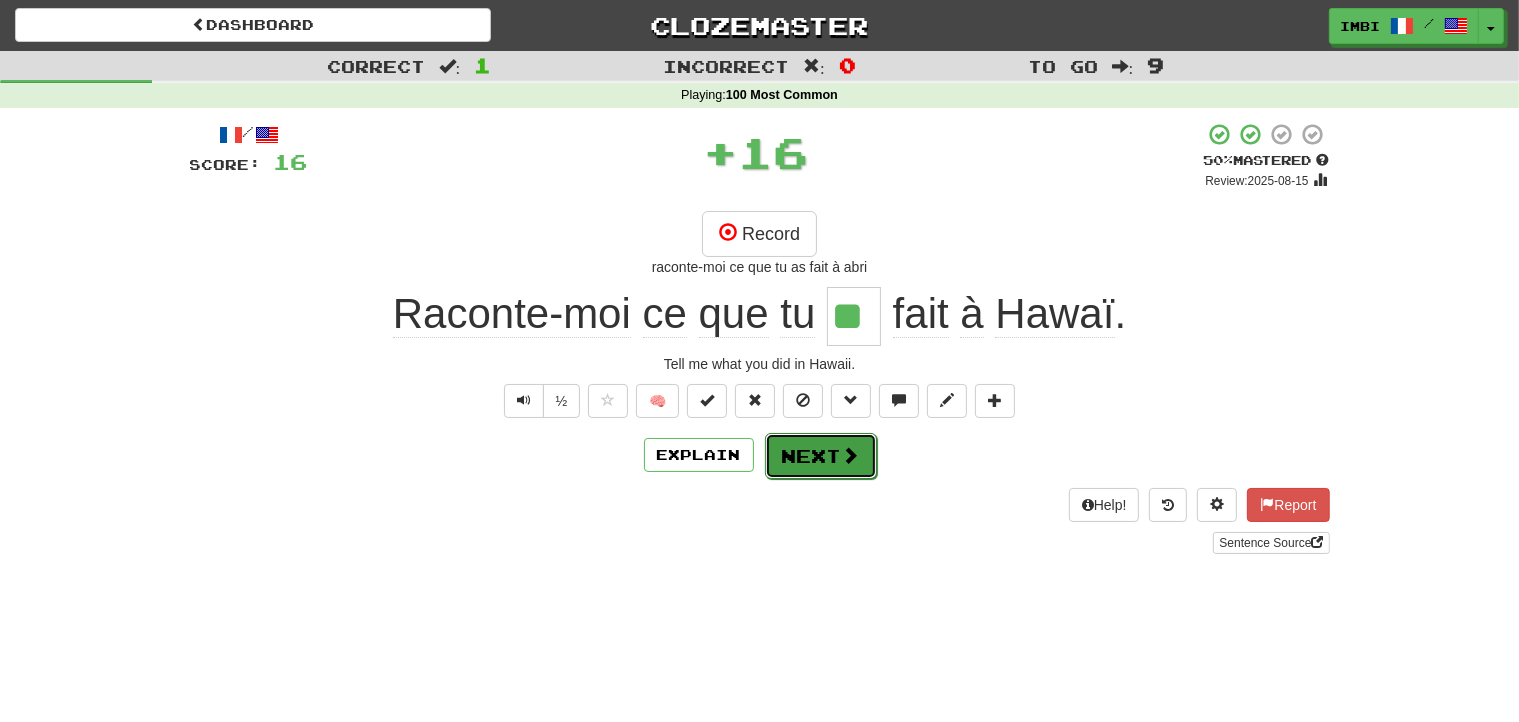 click on "Next" at bounding box center (821, 456) 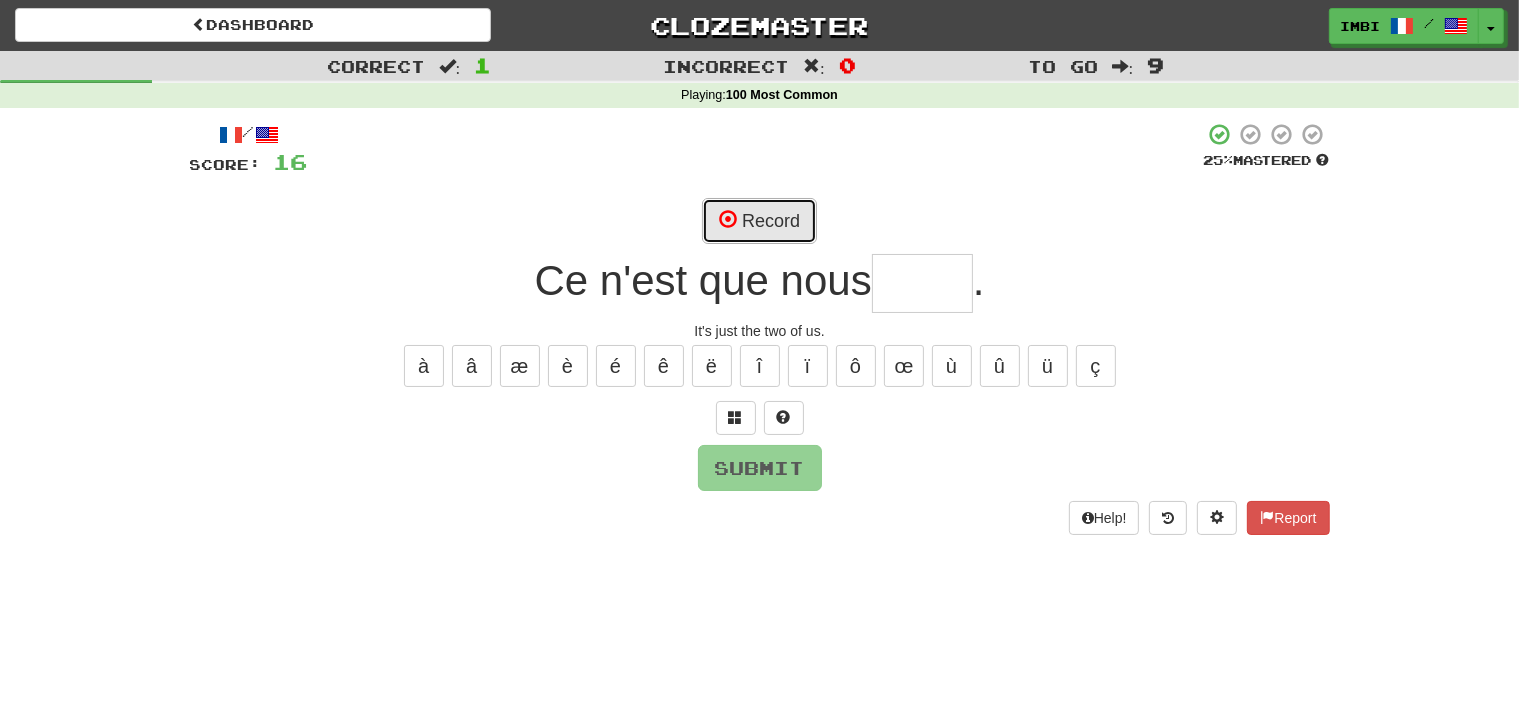 click on "Record" at bounding box center (759, 221) 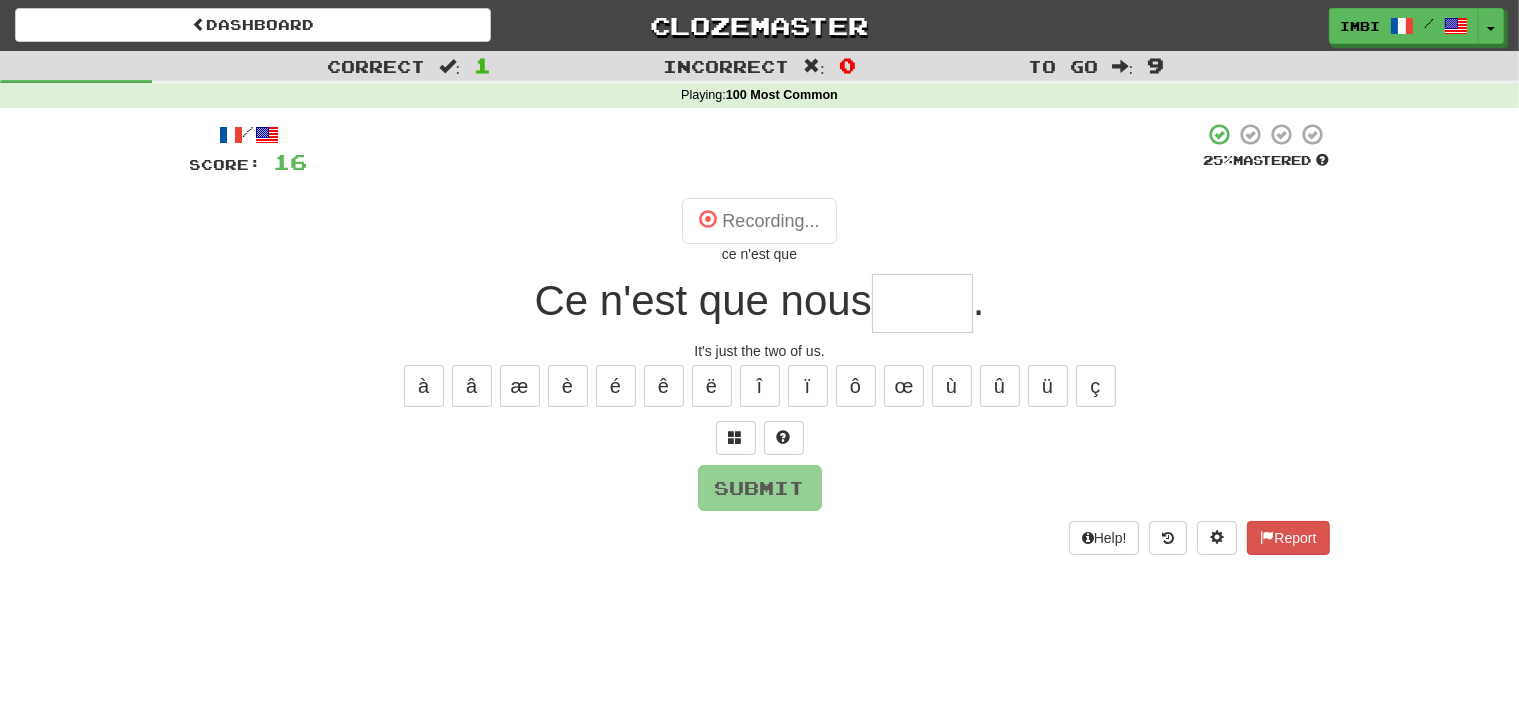 type on "****" 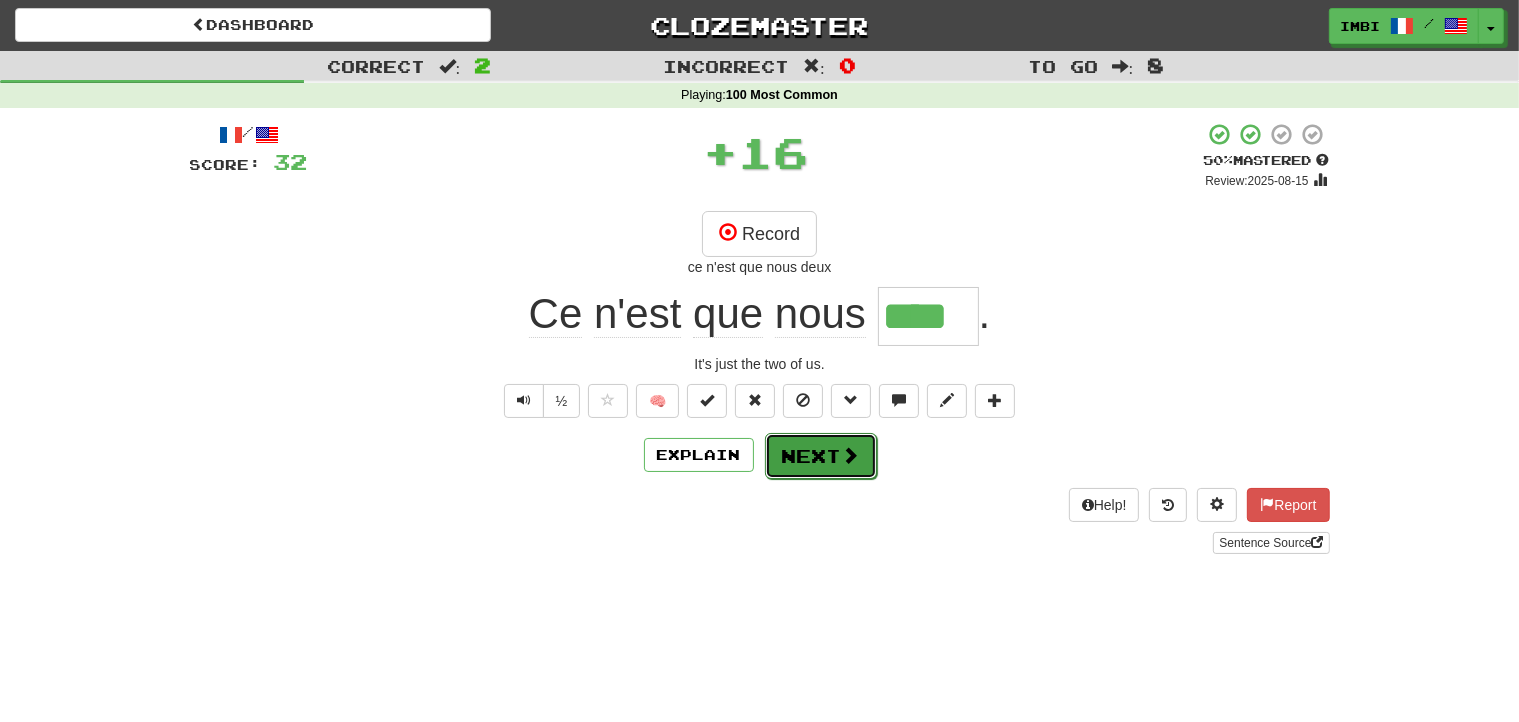 click on "Next" at bounding box center (821, 456) 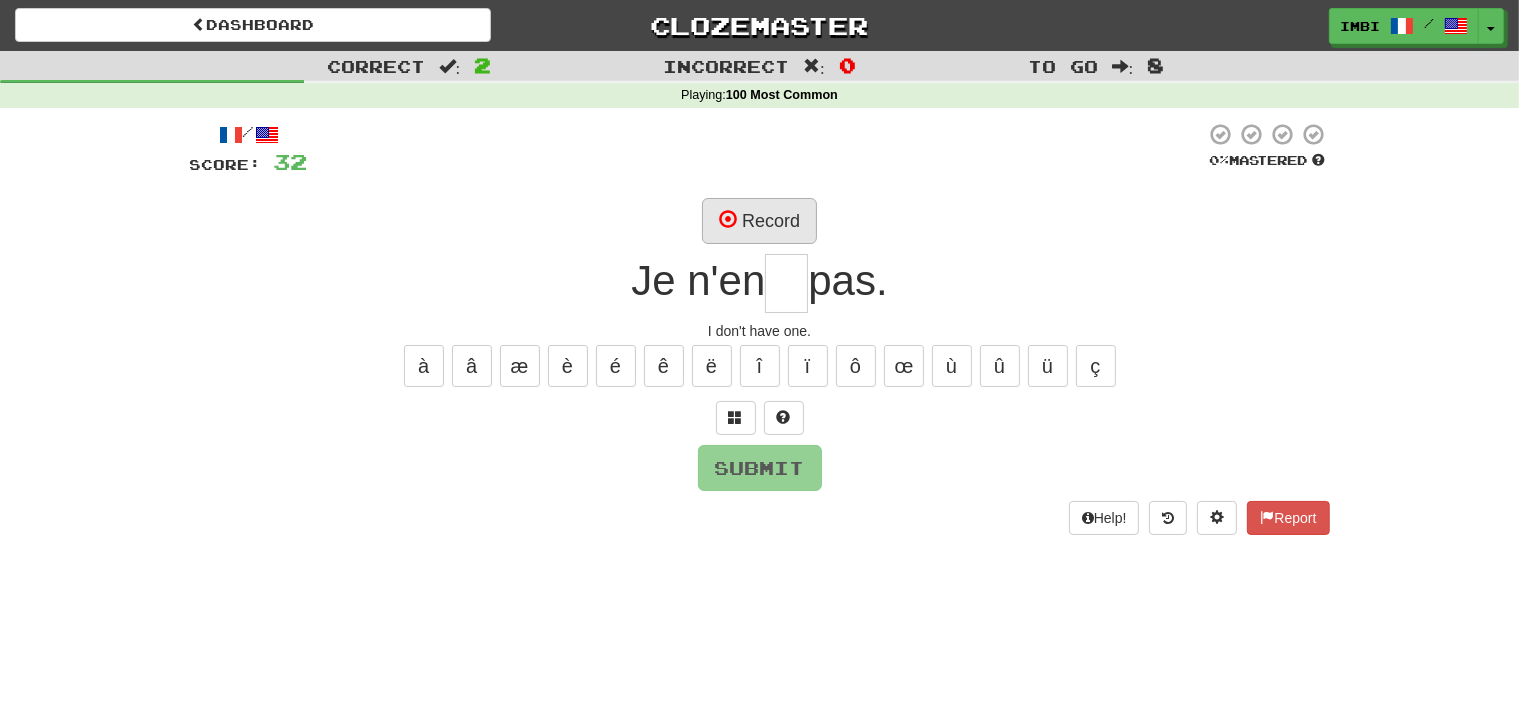 type on "*" 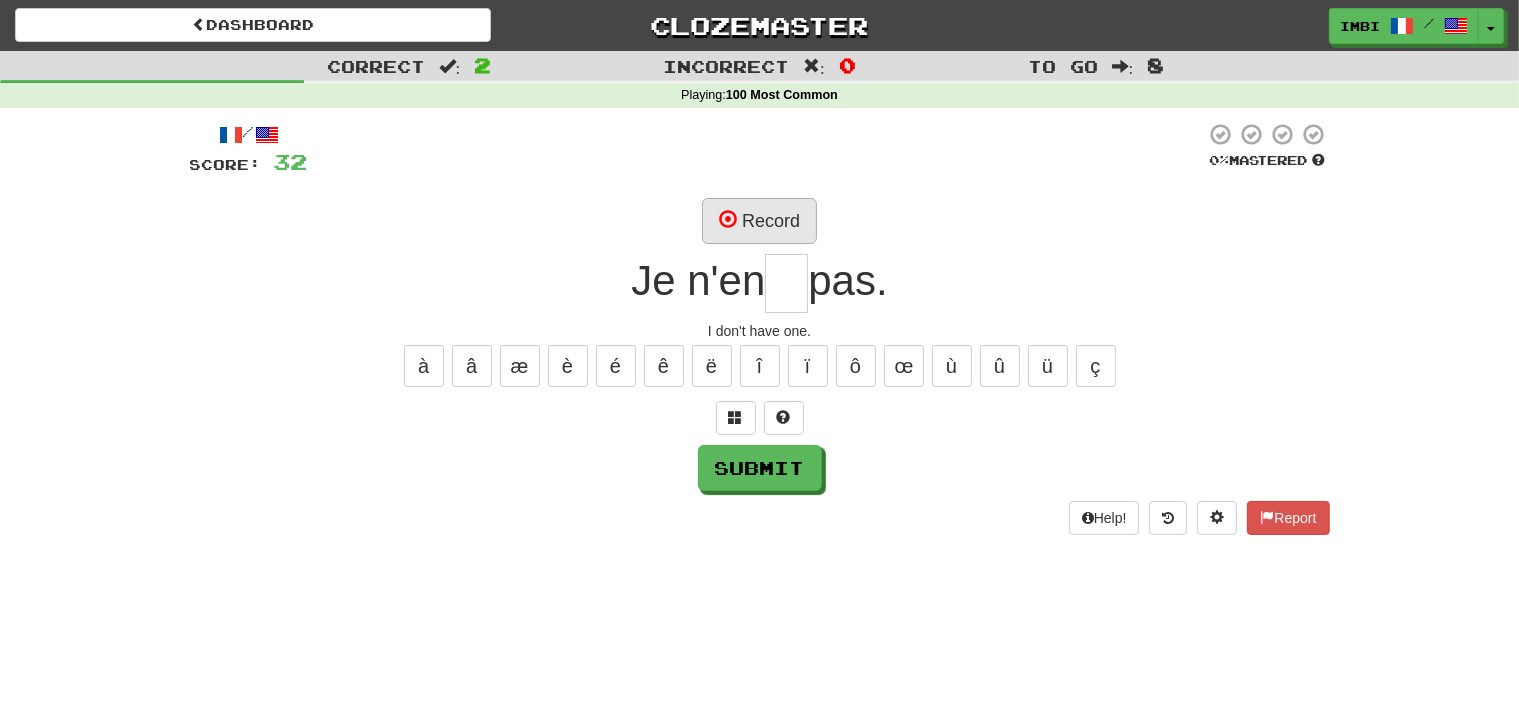 type on "*" 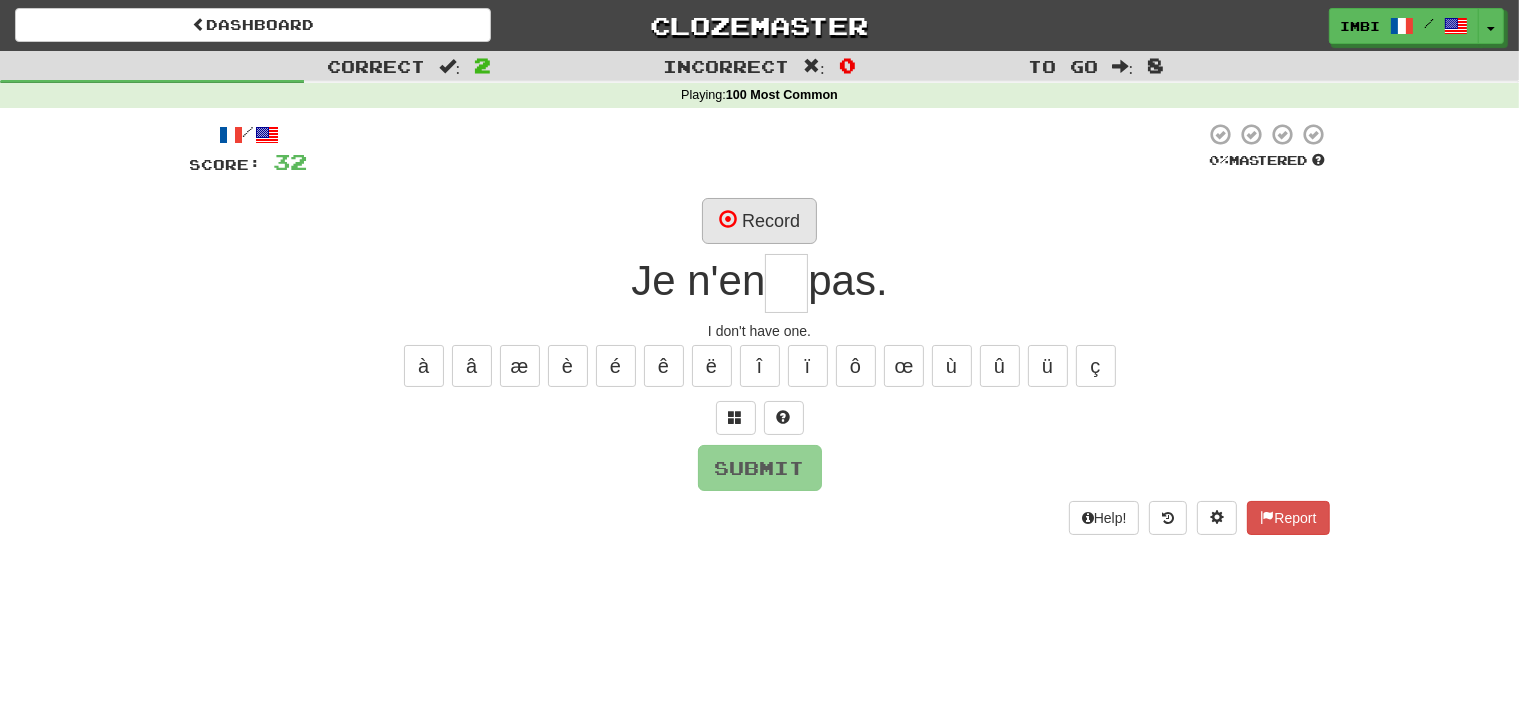 type on "*" 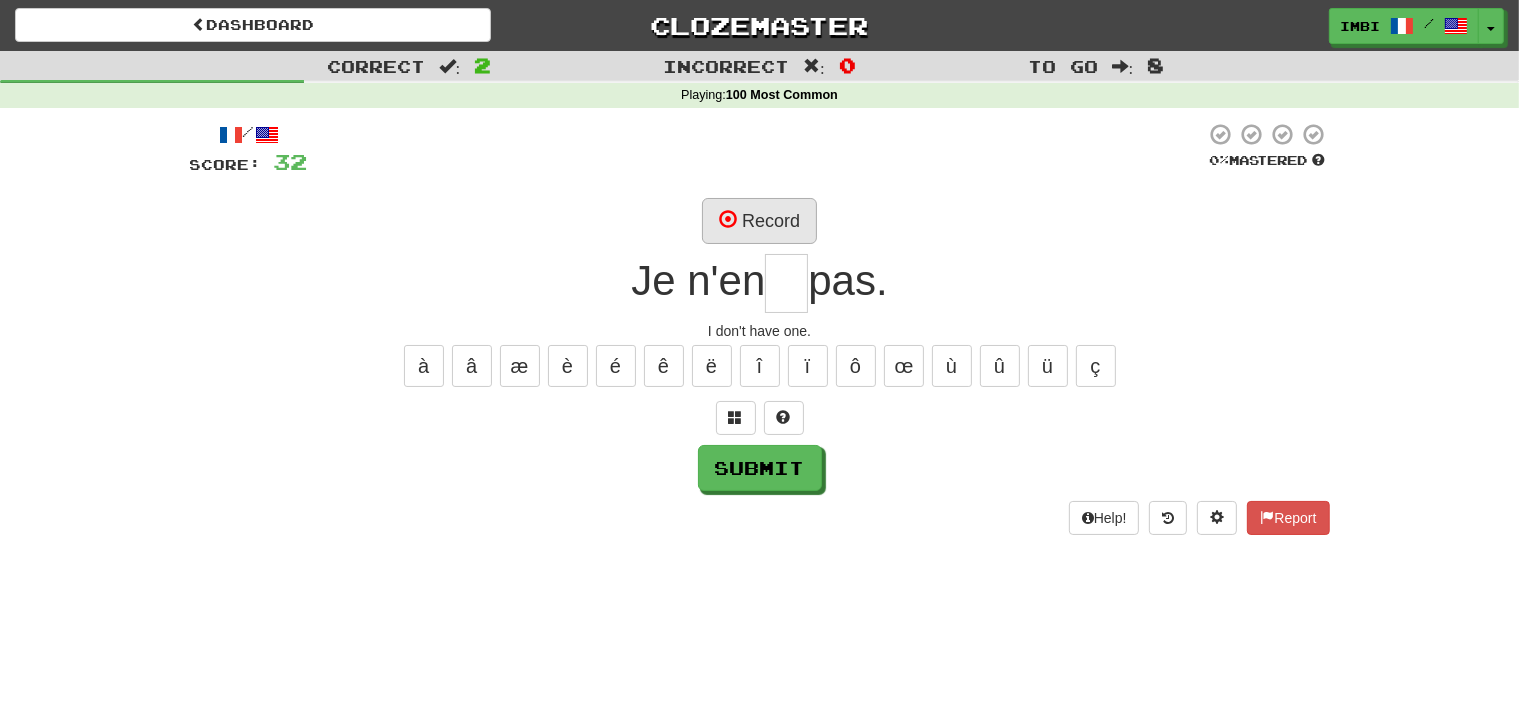 type on "*" 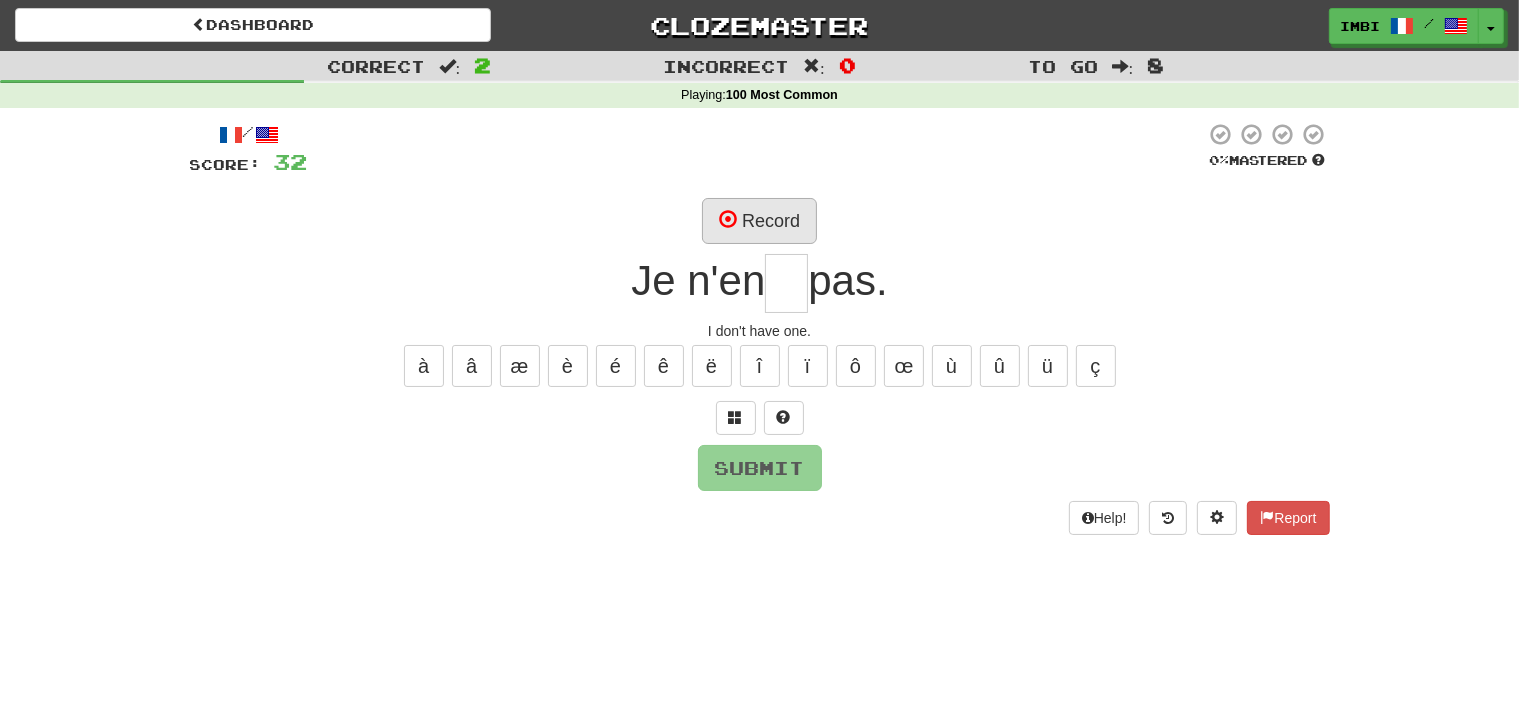 type on "*" 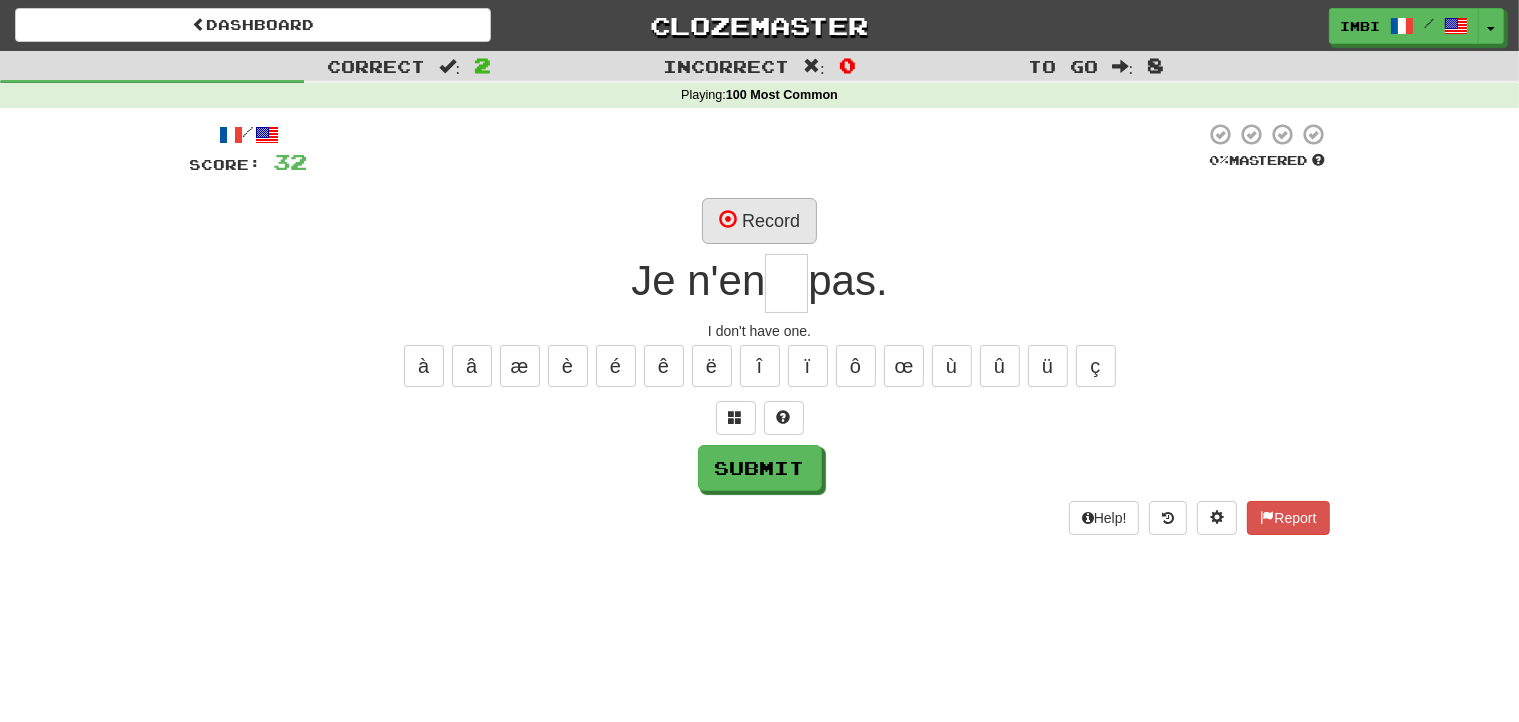 type on "*" 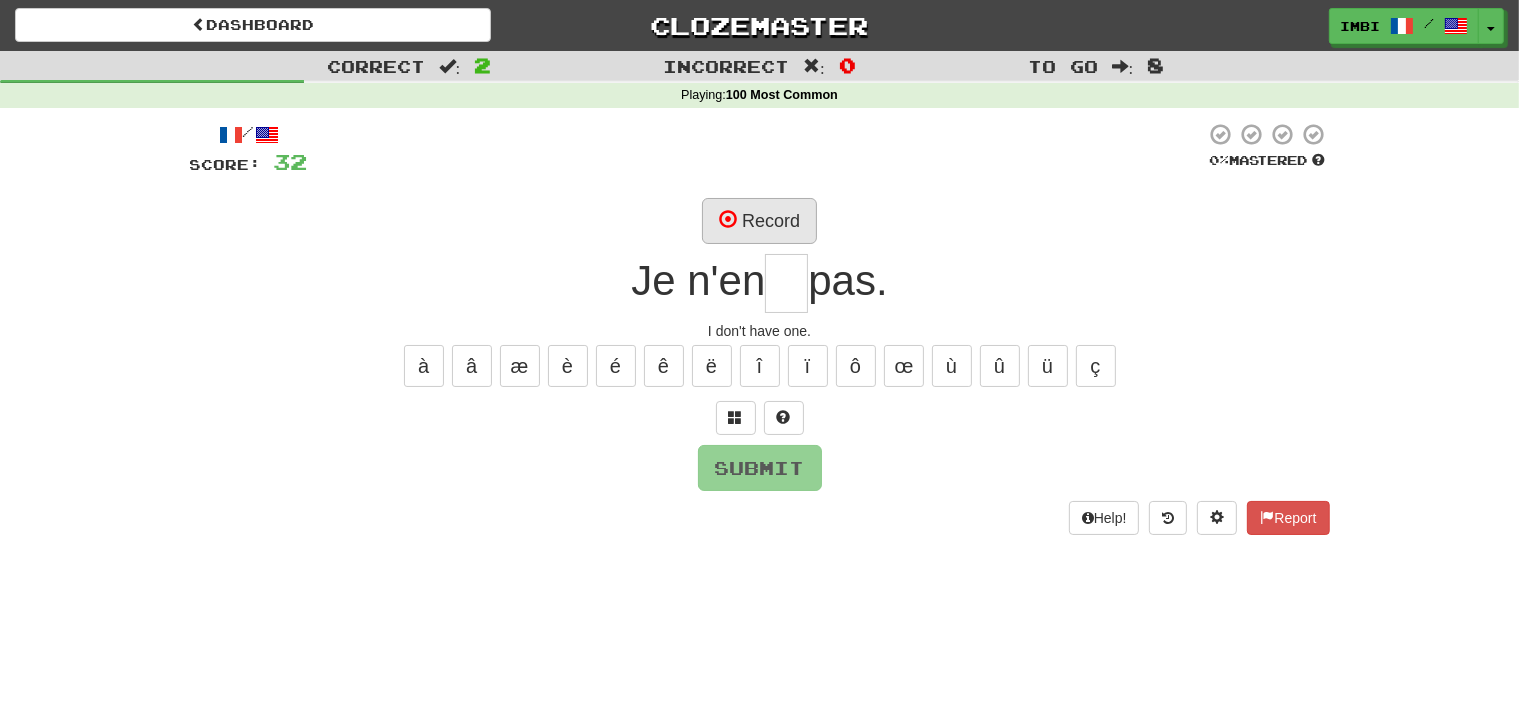 type on "*" 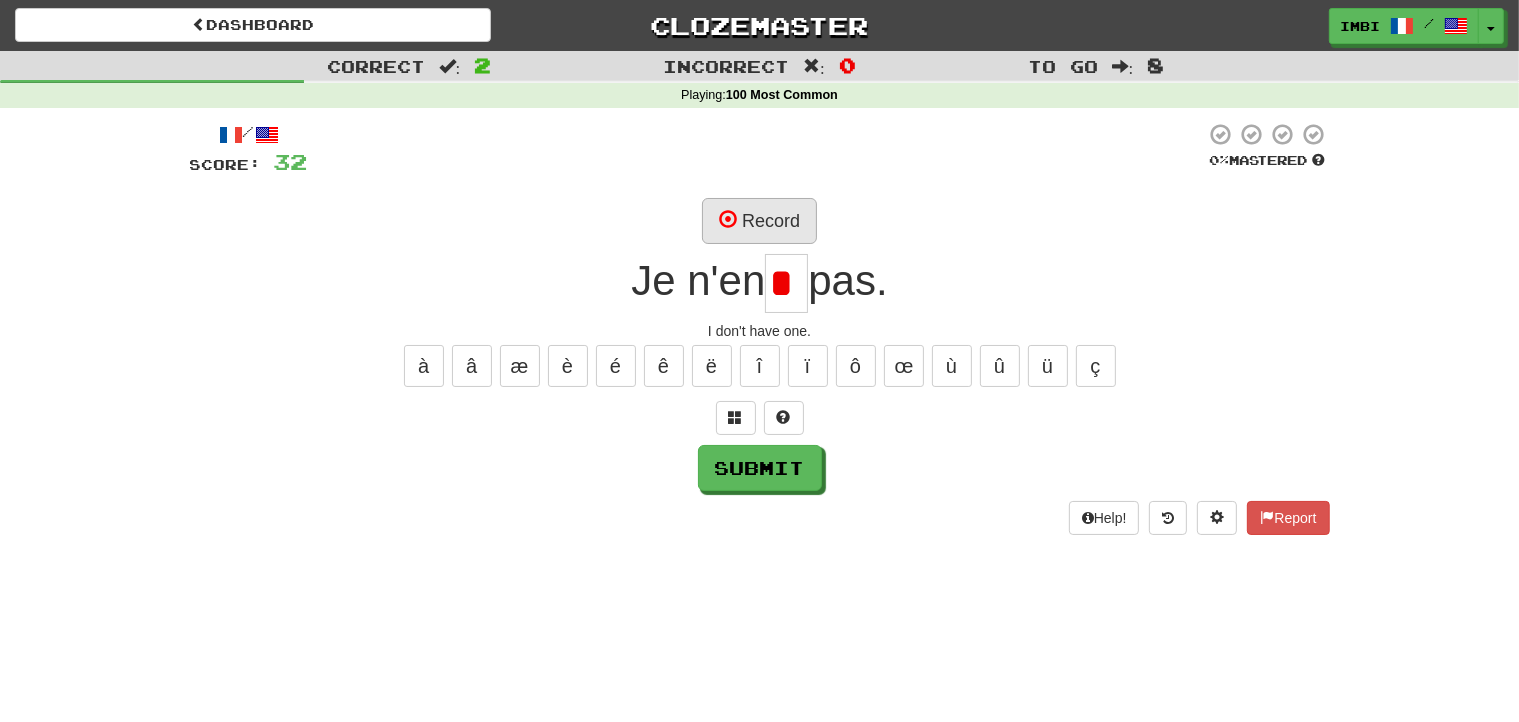 scroll, scrollTop: 0, scrollLeft: 0, axis: both 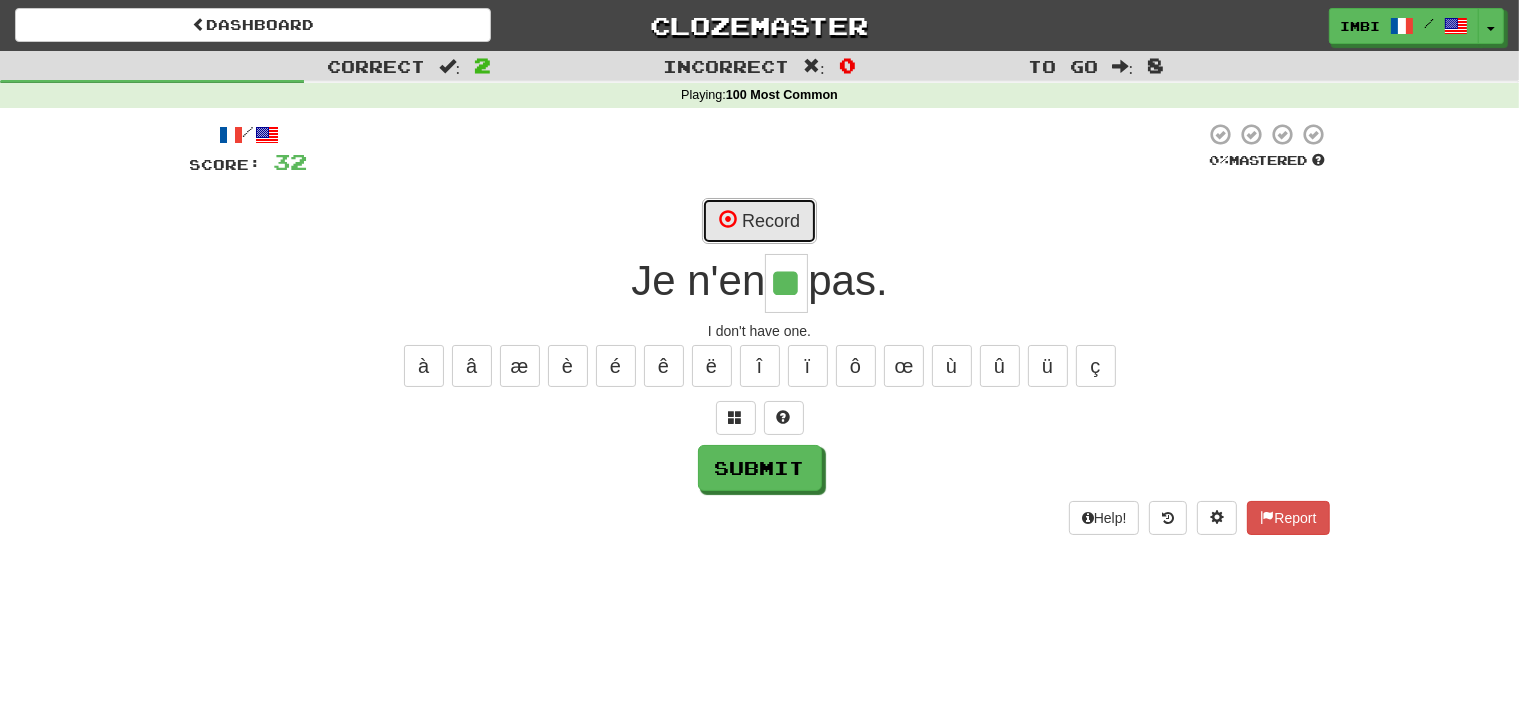 click on "Record" at bounding box center [759, 221] 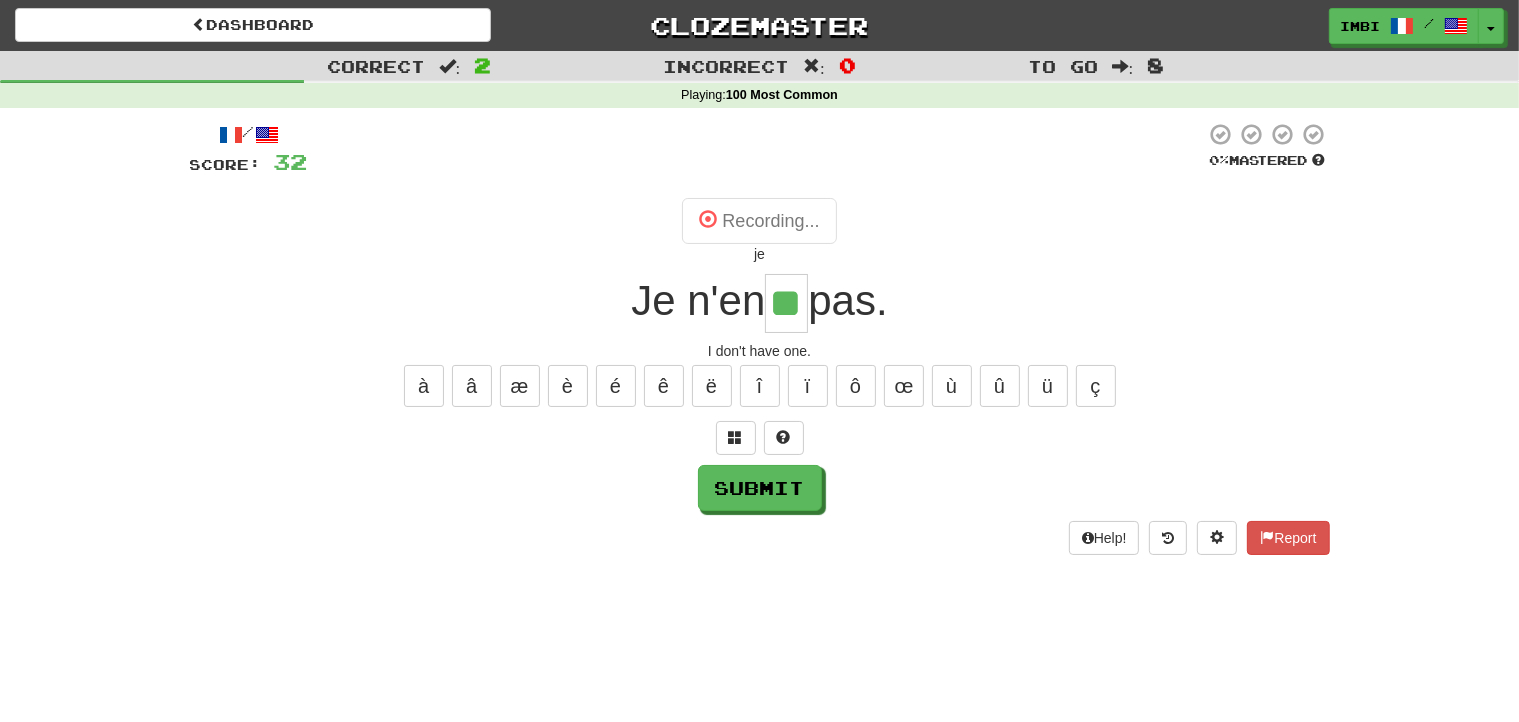 type on "**" 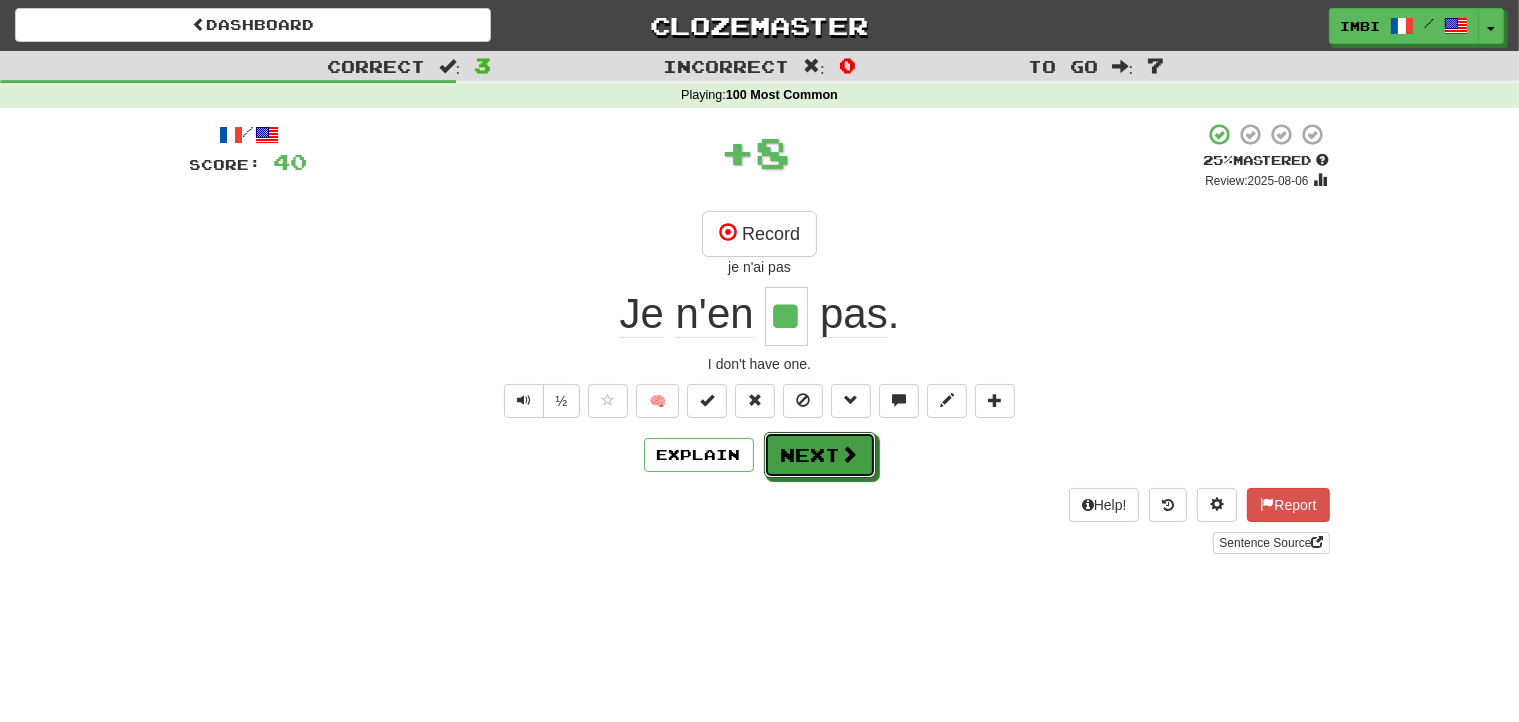 click on "Next" at bounding box center (820, 455) 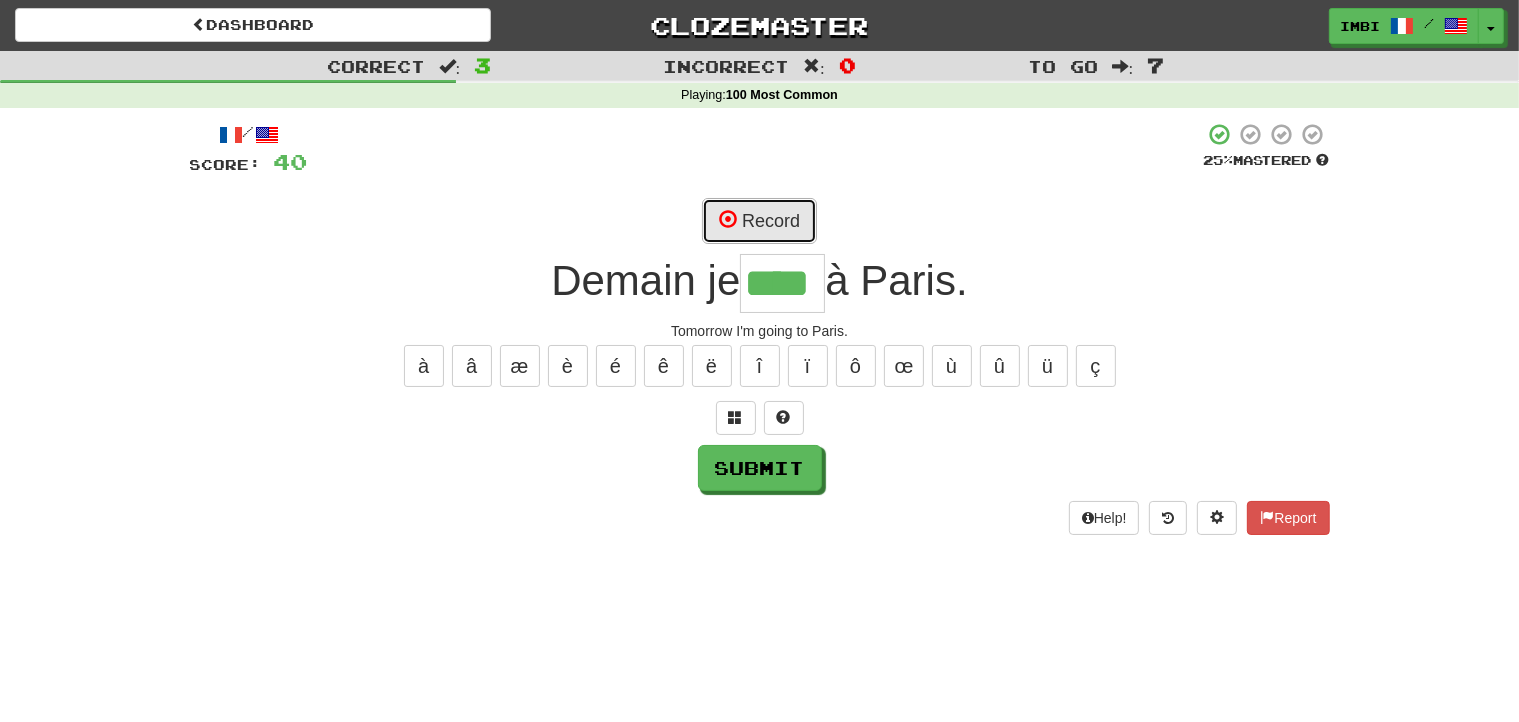 click on "Record" at bounding box center [759, 221] 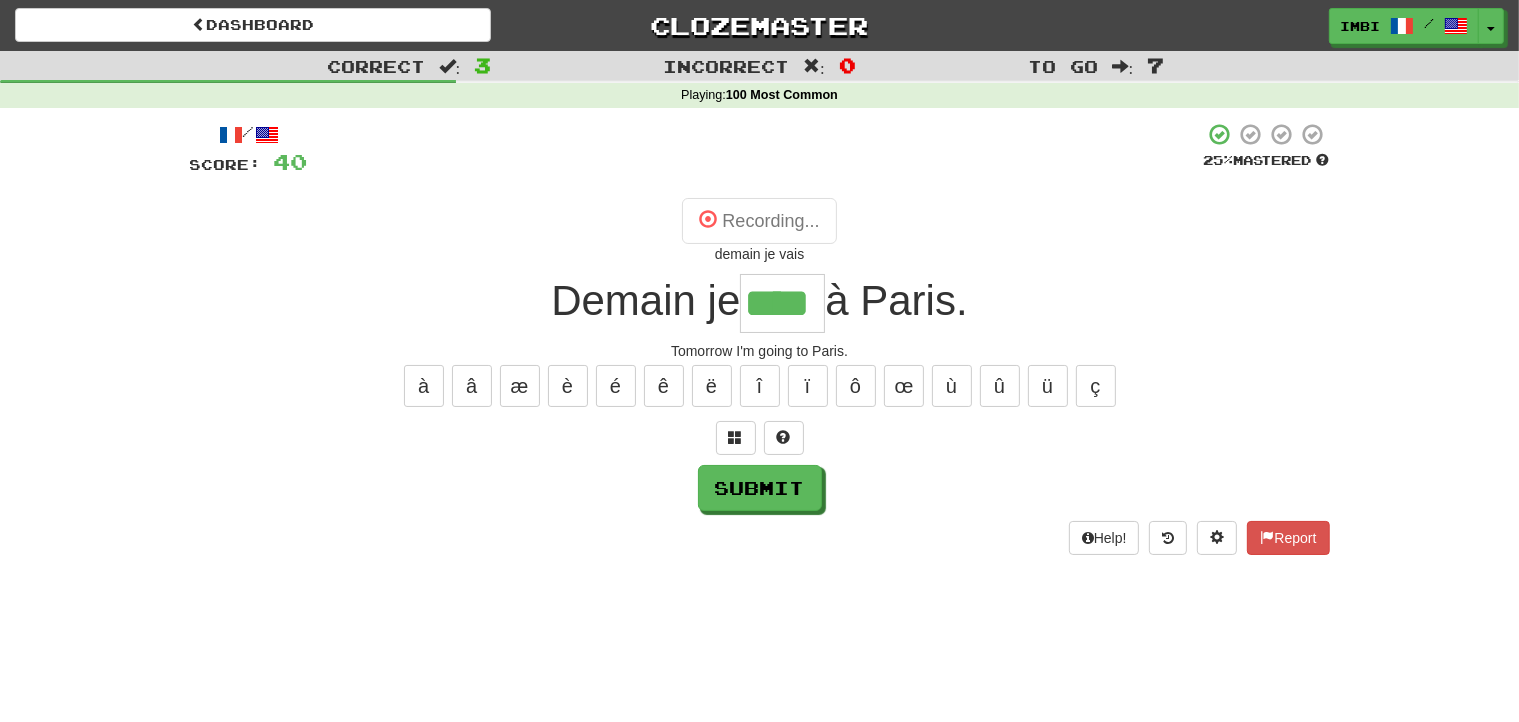 type on "****" 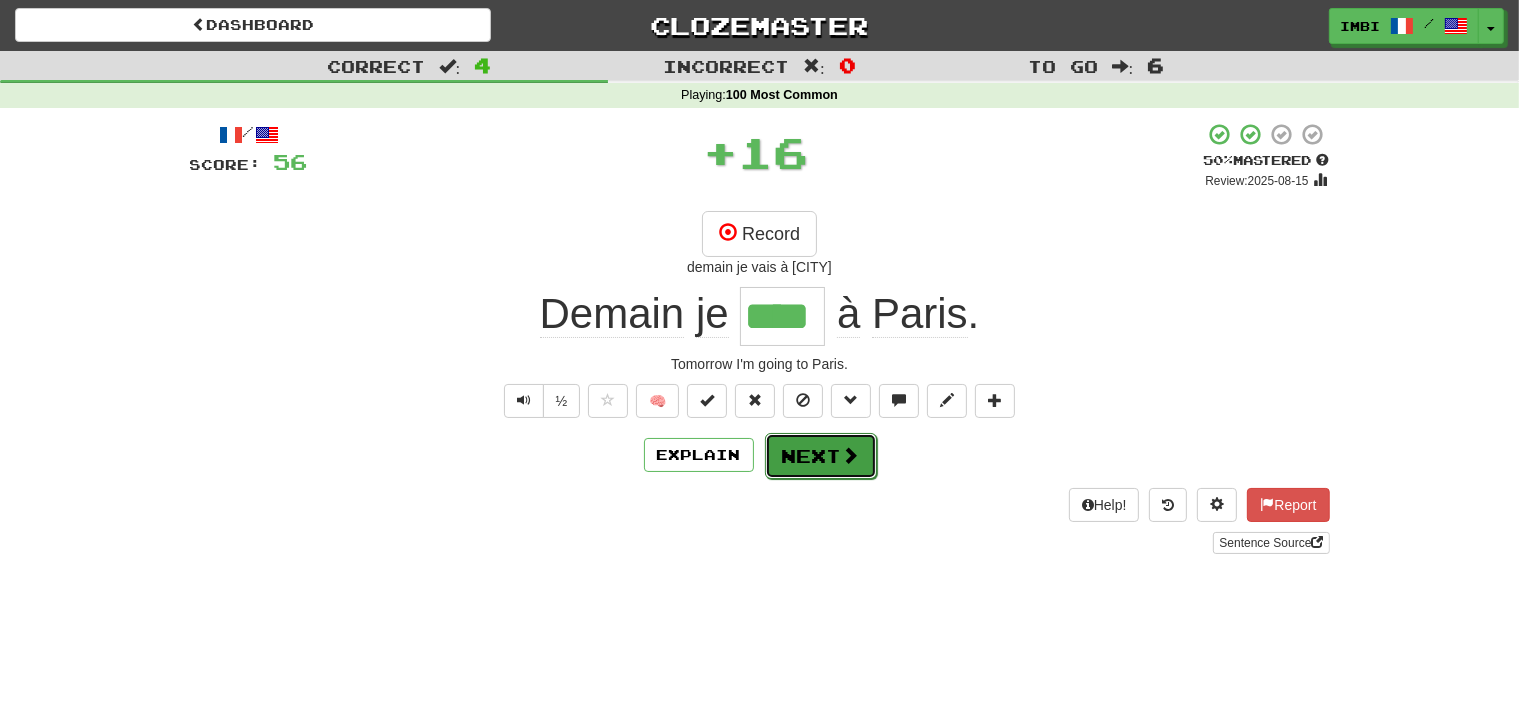 click on "Next" at bounding box center [821, 456] 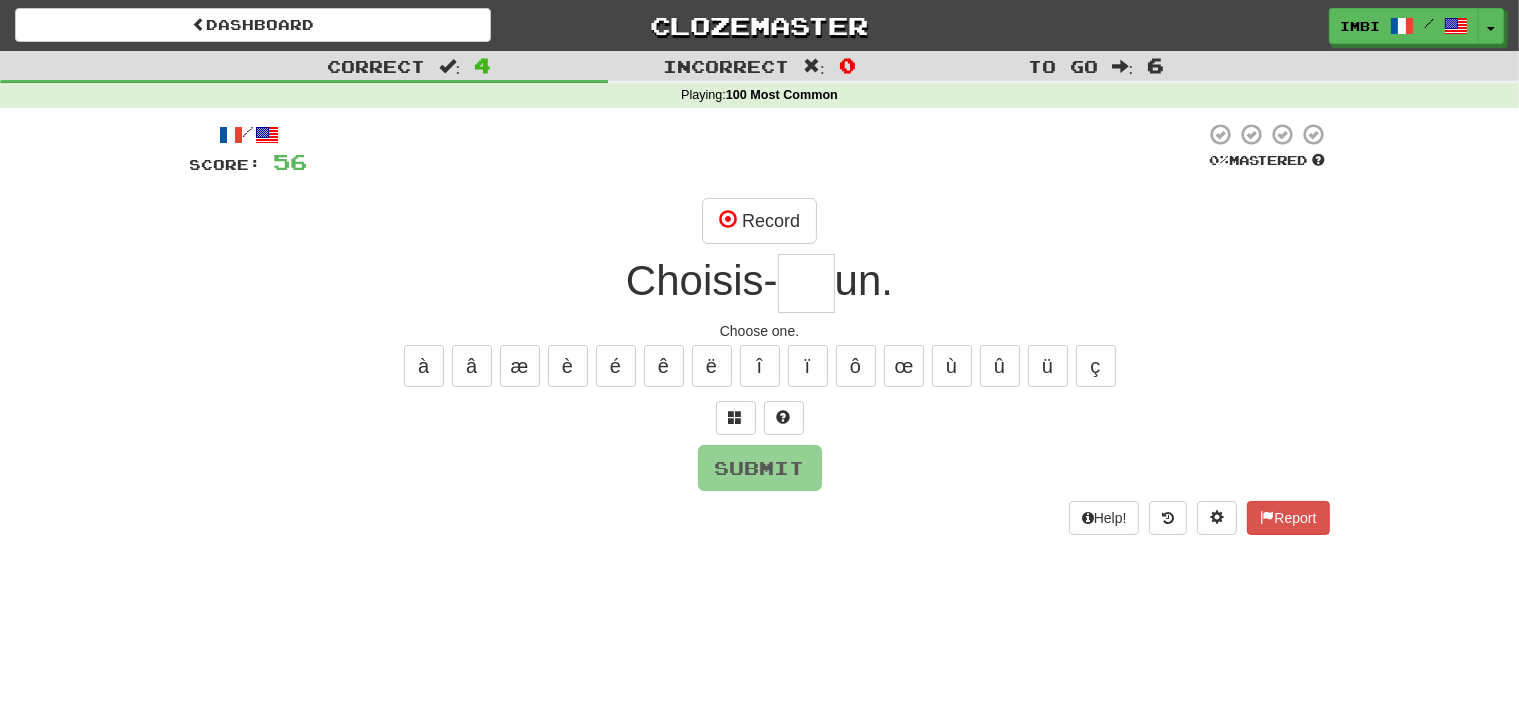 click at bounding box center [806, 283] 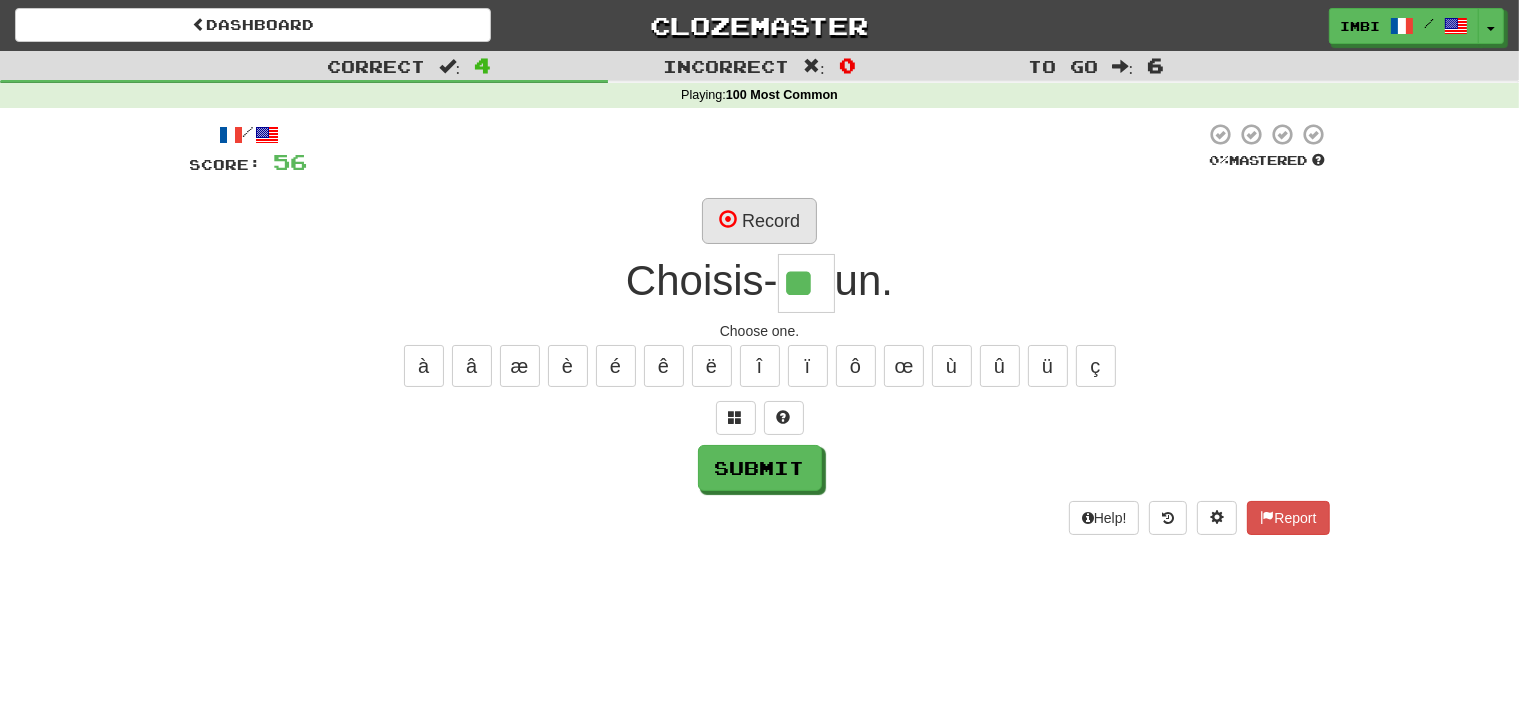 type on "**" 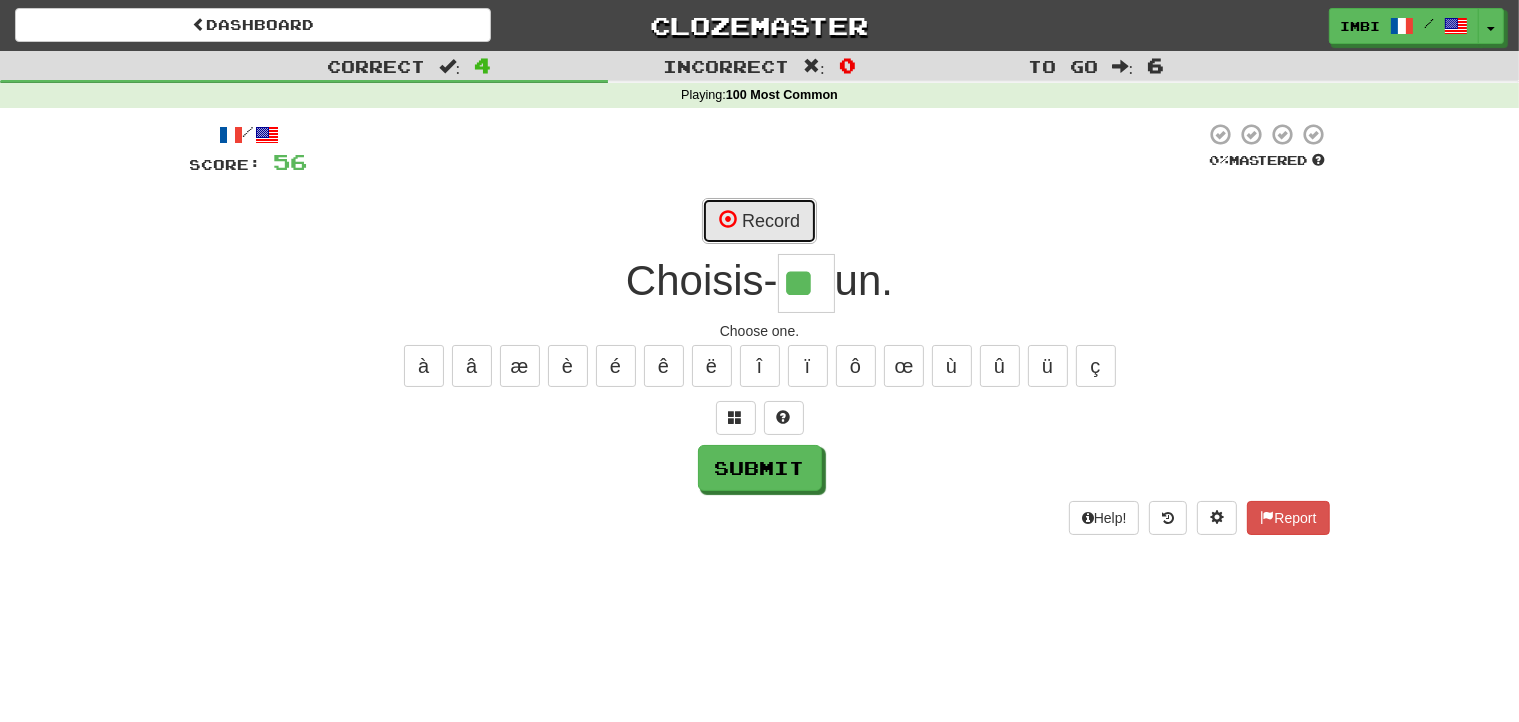 click on "Record" at bounding box center (759, 221) 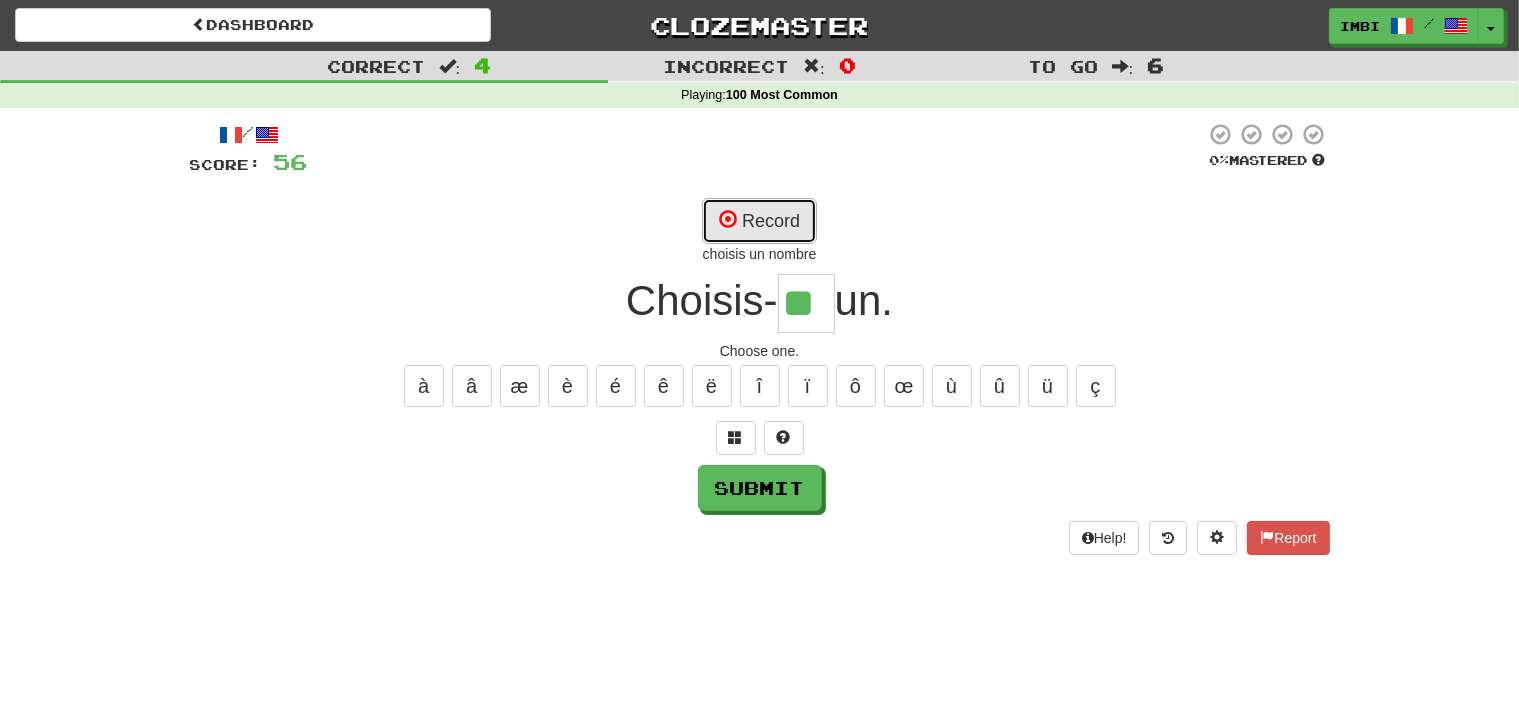 click on "Record" at bounding box center [759, 221] 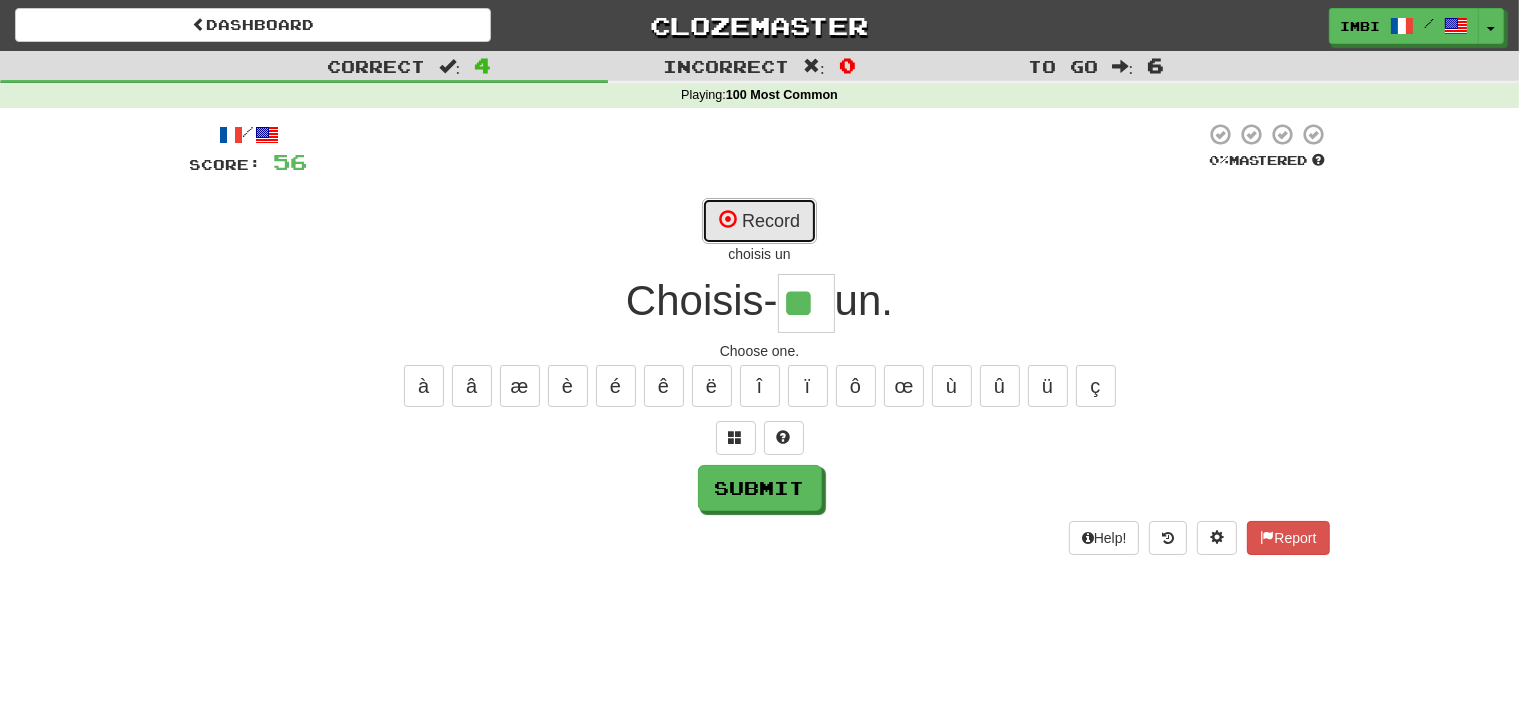 click on "Record" at bounding box center [759, 221] 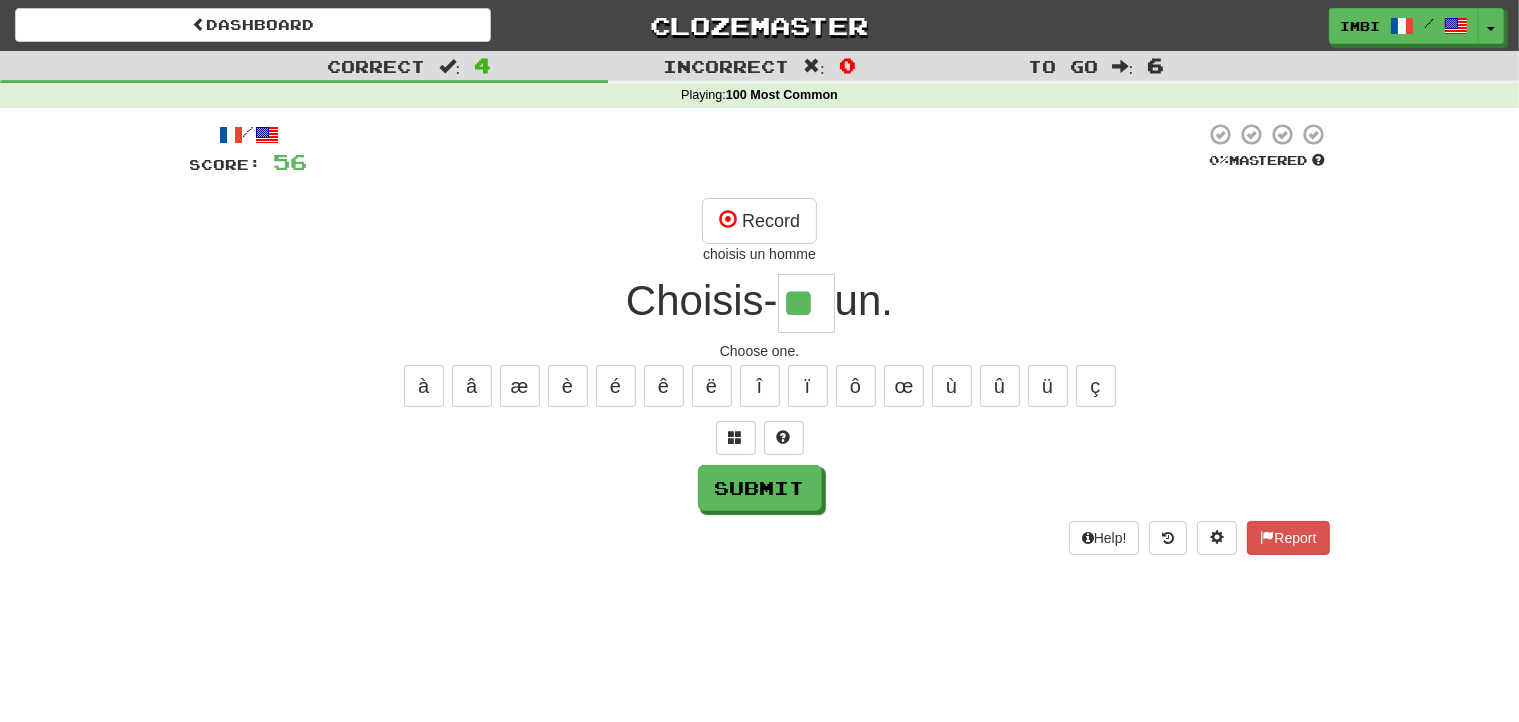 click on "**" at bounding box center (806, 303) 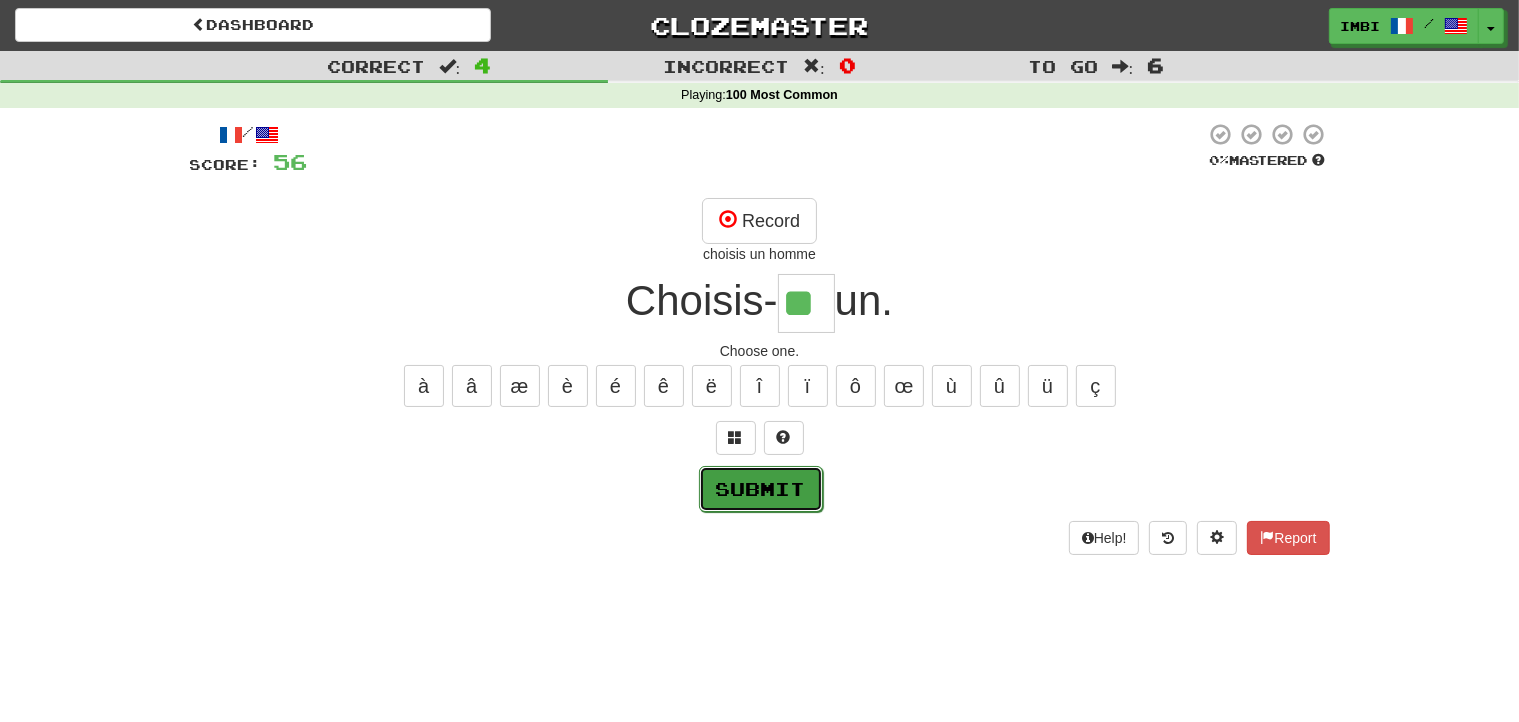 click on "Submit" at bounding box center [761, 489] 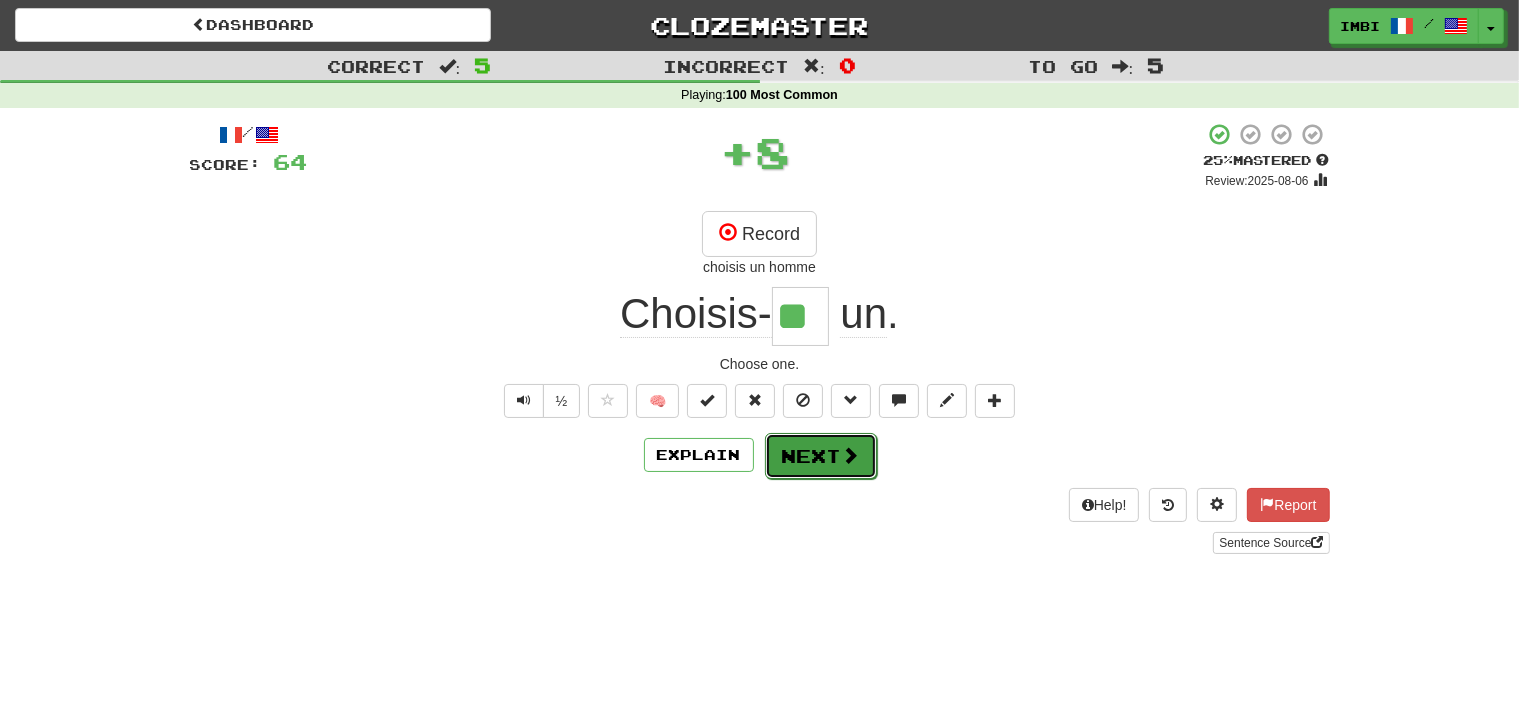click on "Next" at bounding box center [821, 456] 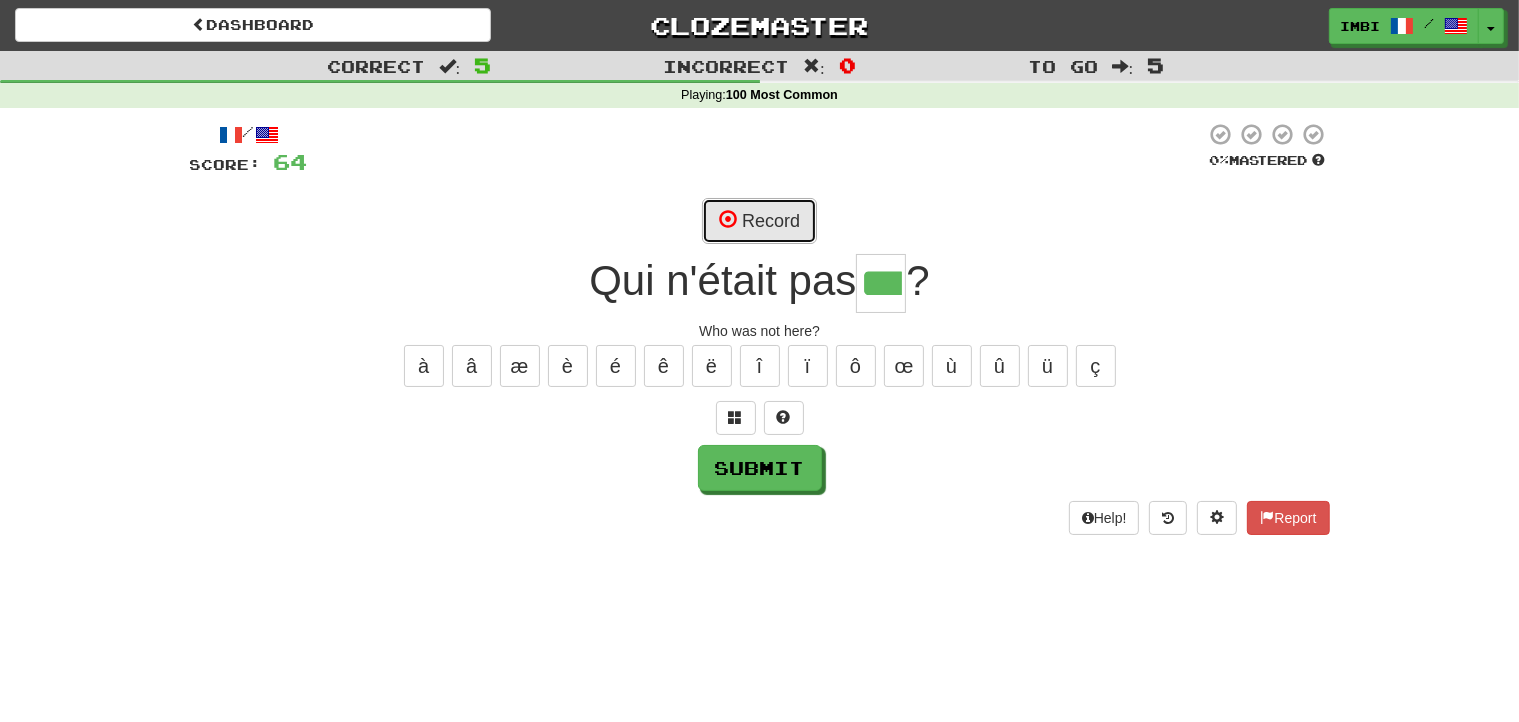 click on "Record" at bounding box center [759, 221] 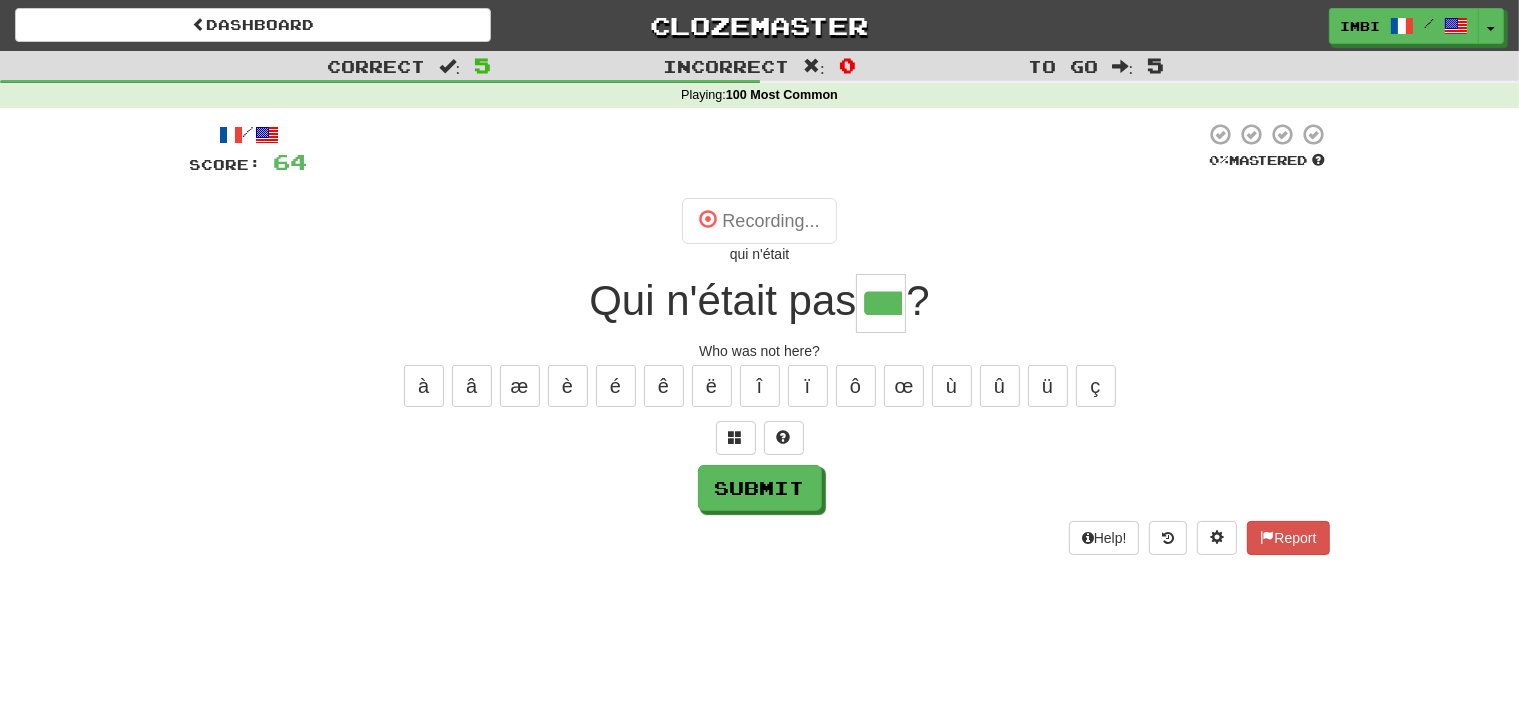 type on "***" 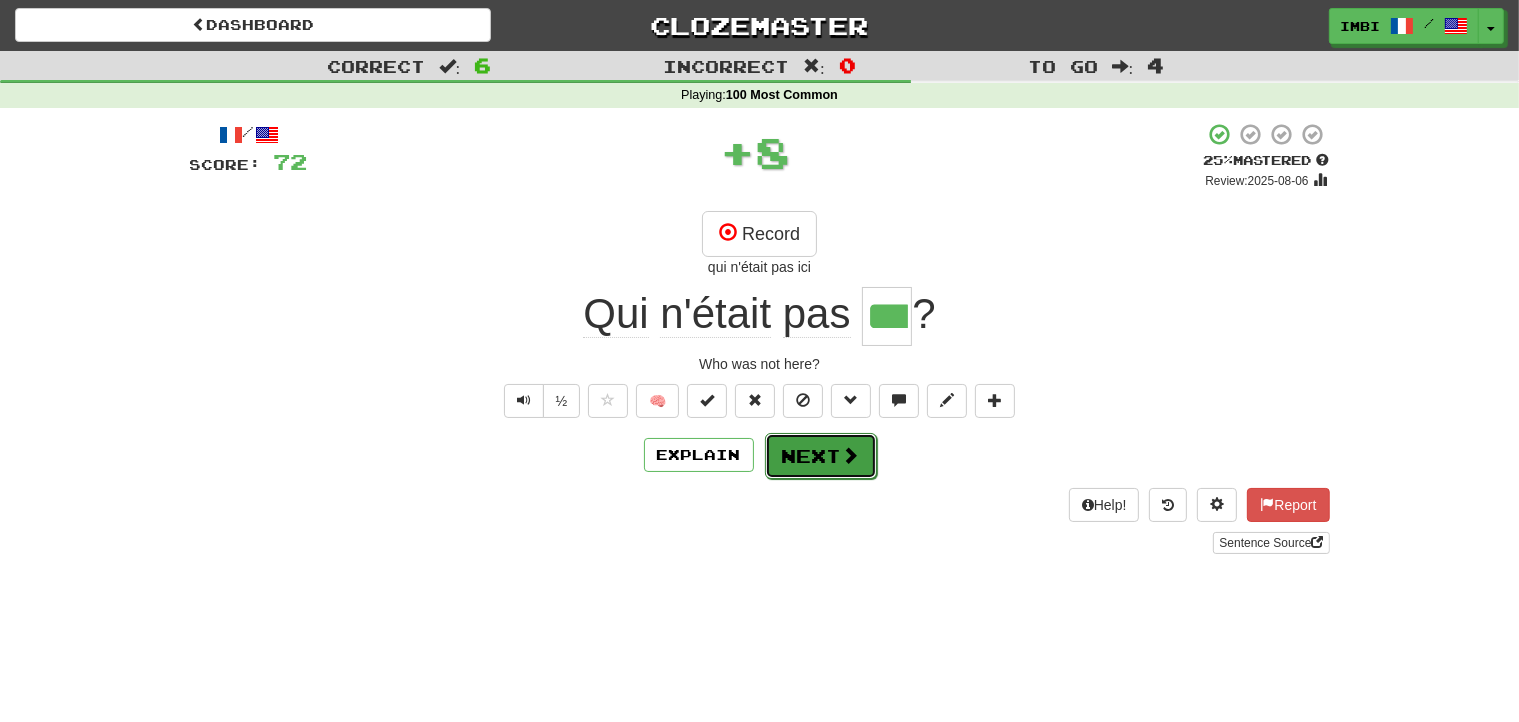 click on "Next" at bounding box center [821, 456] 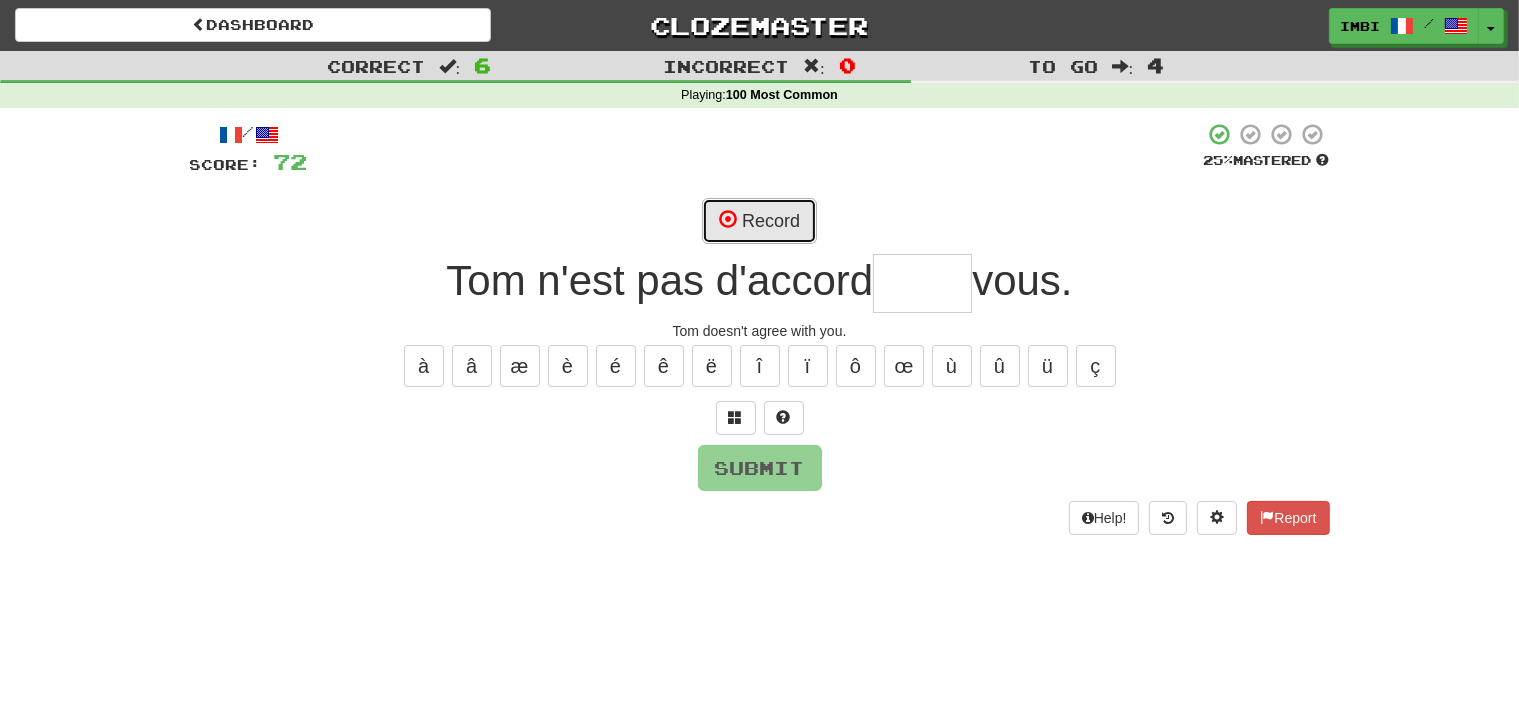 click on "Record" at bounding box center [759, 221] 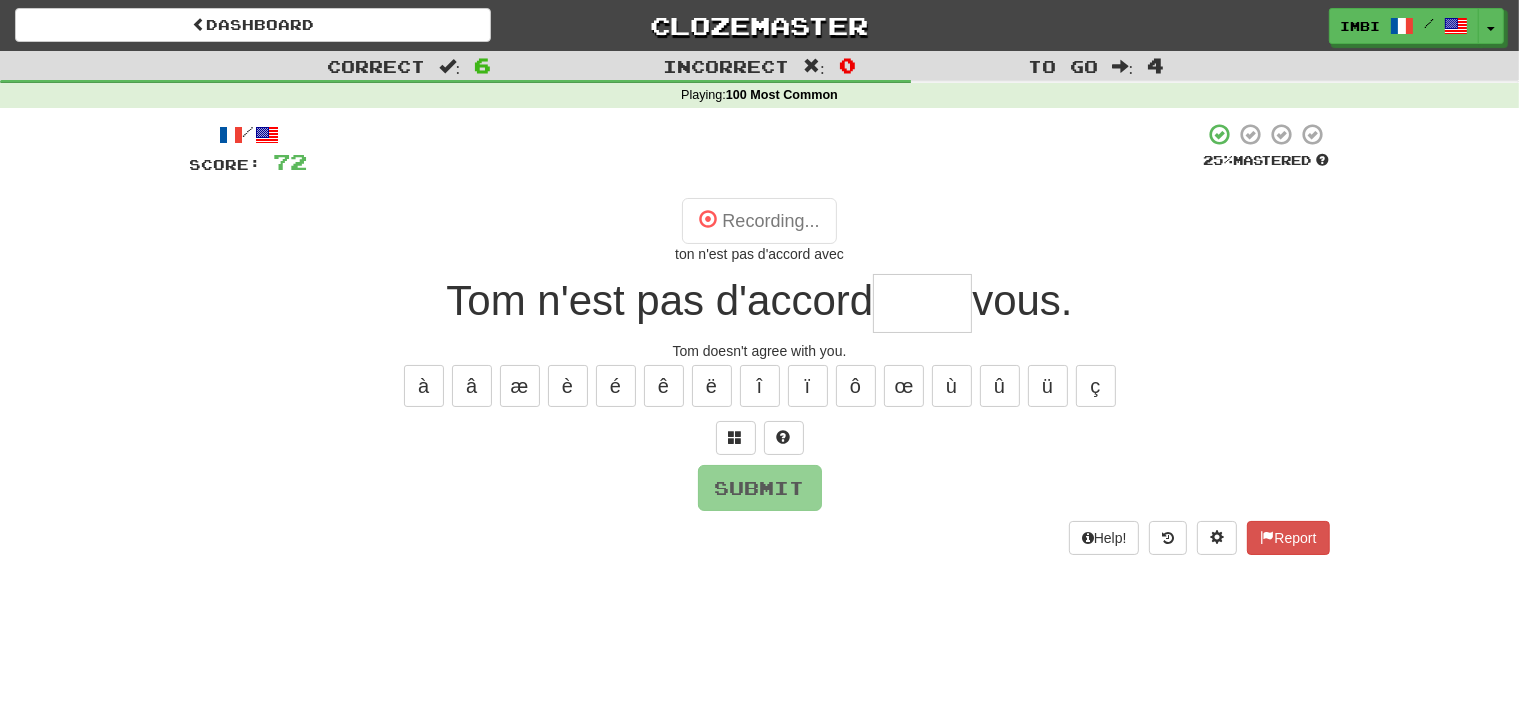 type on "****" 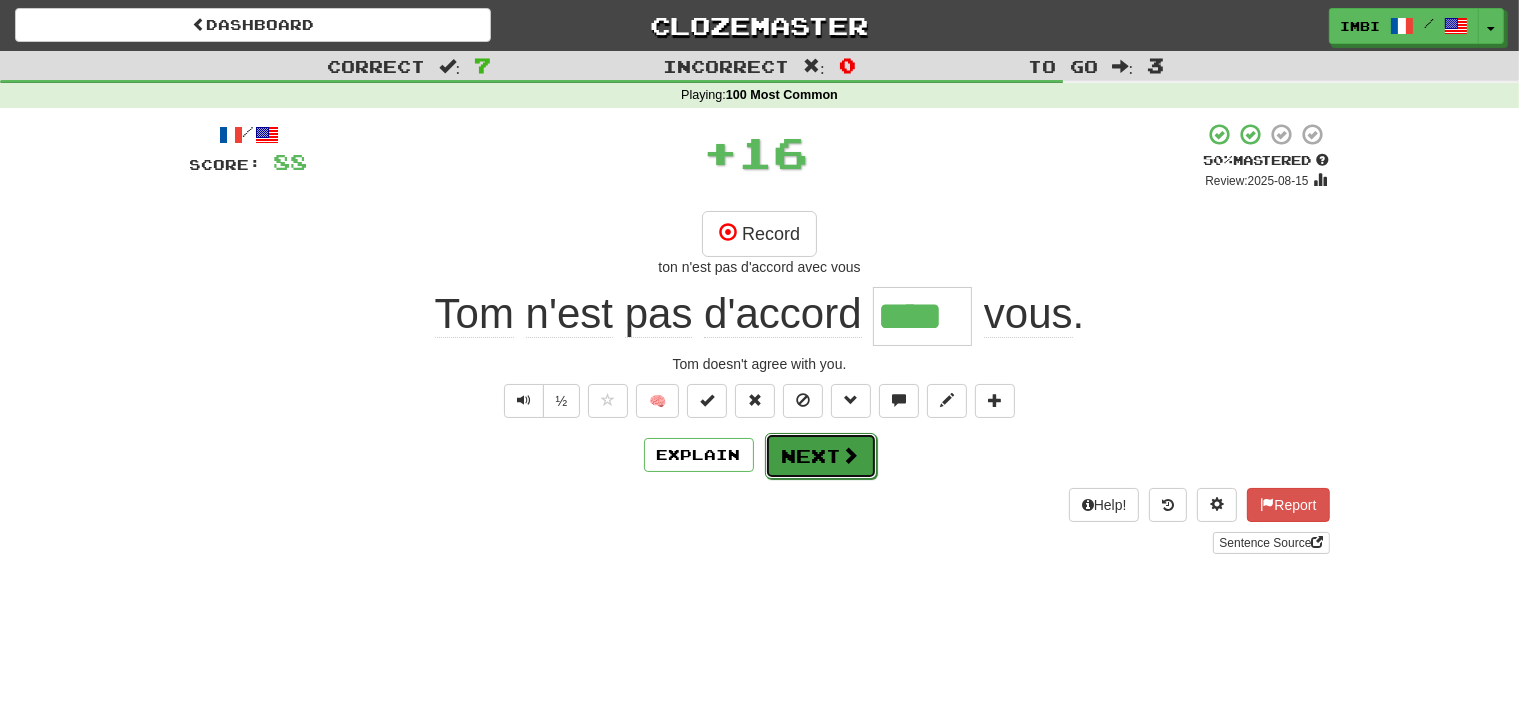 click on "Next" at bounding box center (821, 456) 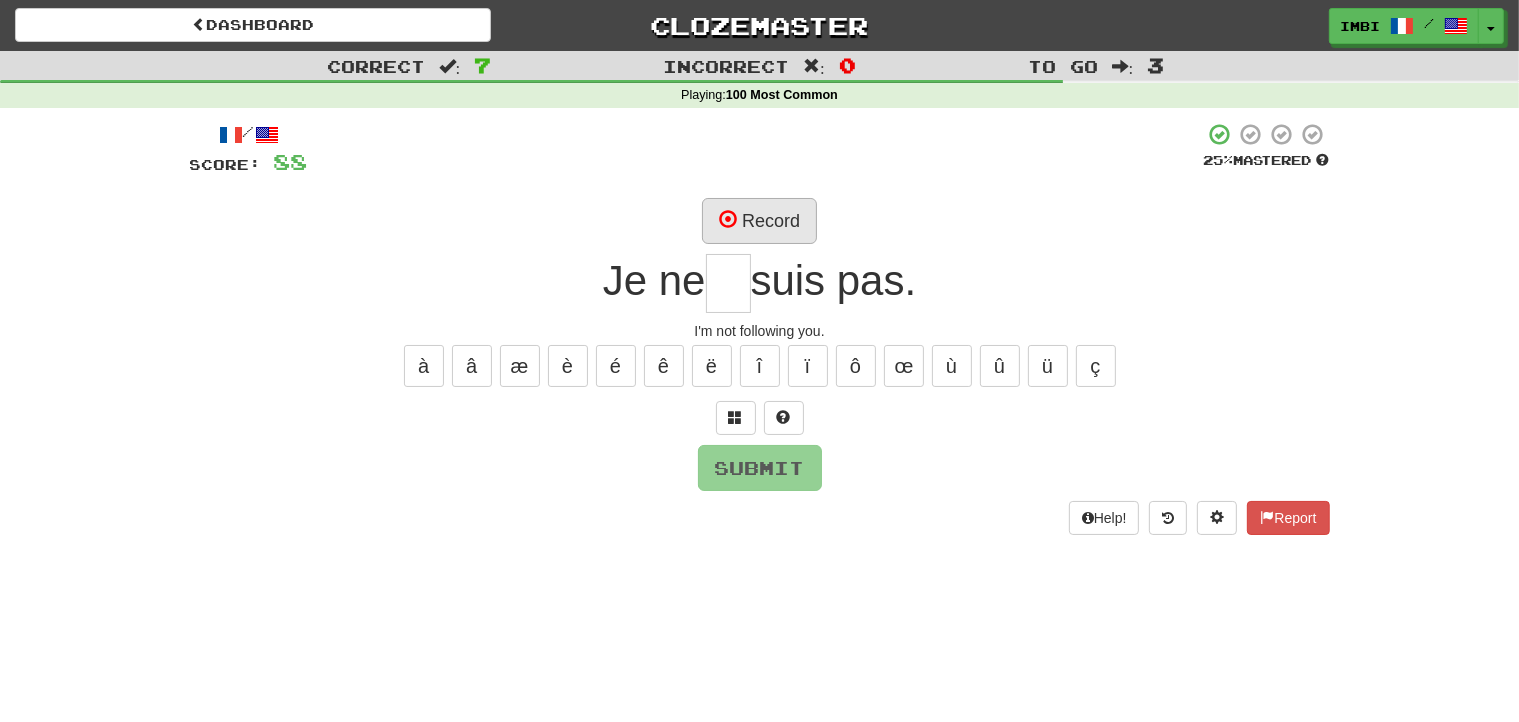 type on "*" 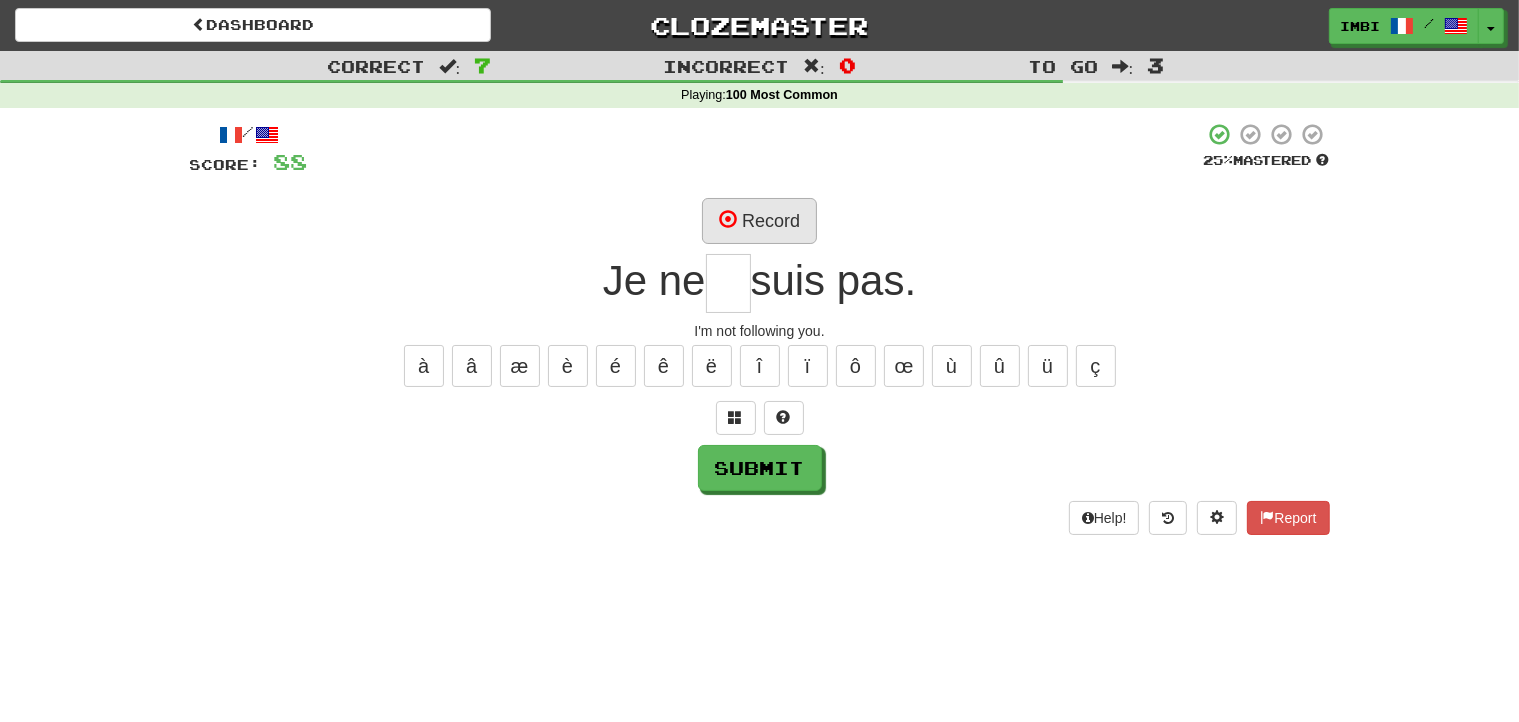 type on "*" 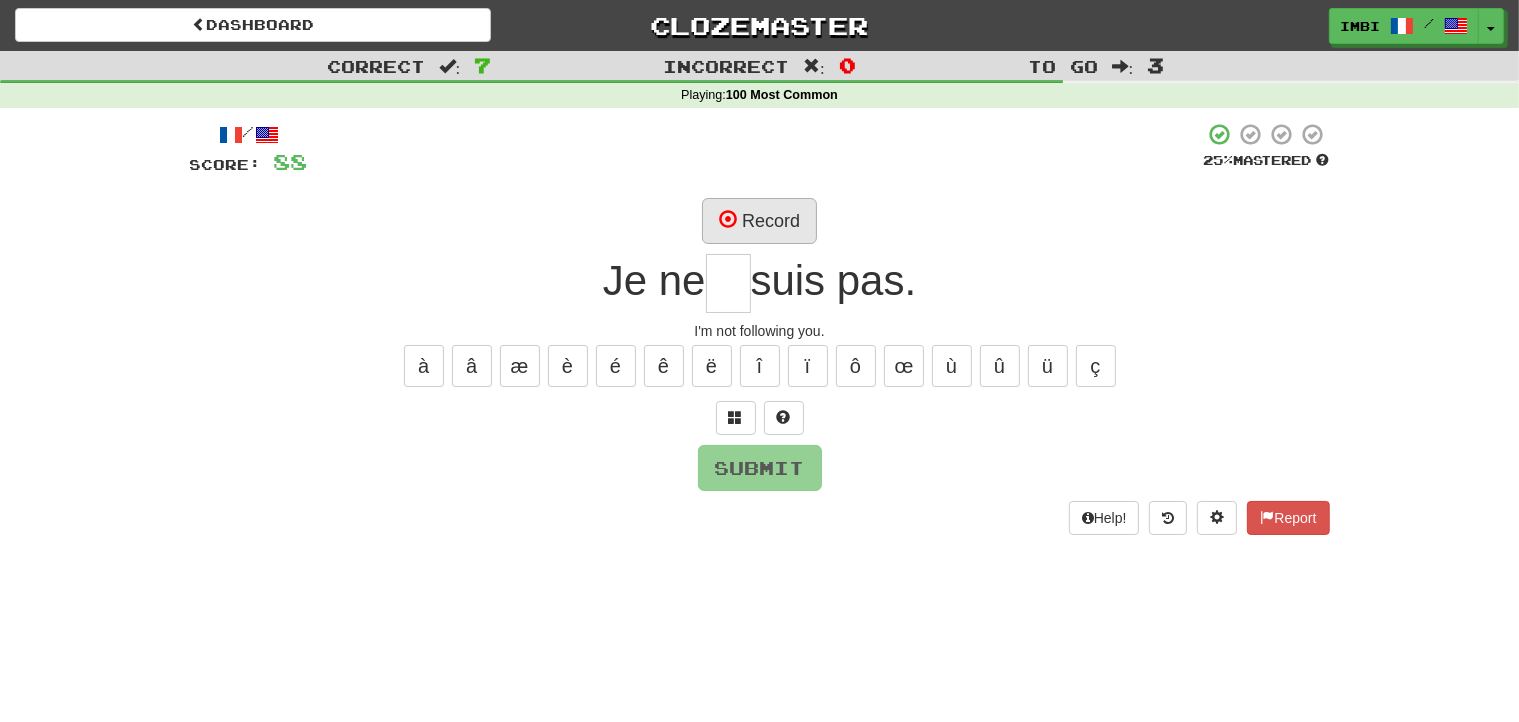 type on "*" 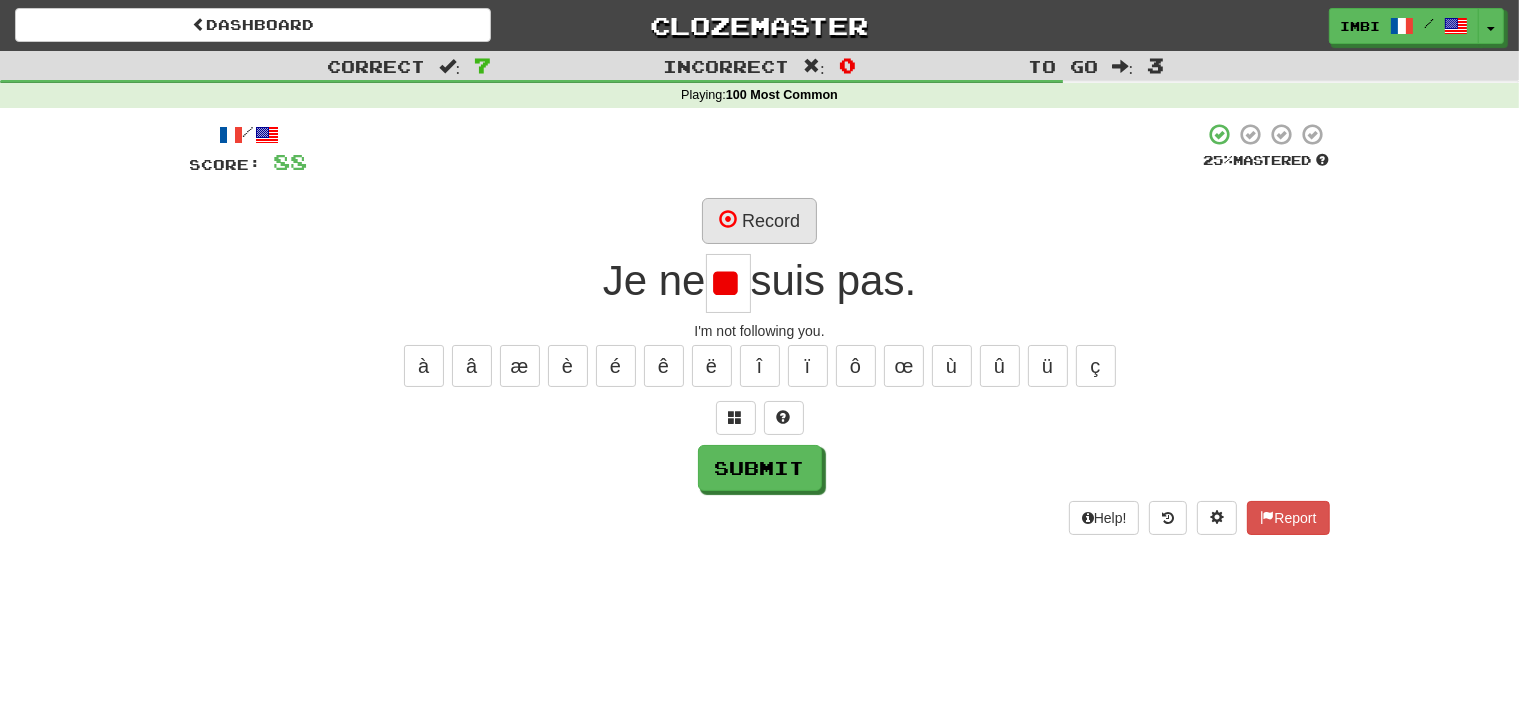 scroll, scrollTop: 0, scrollLeft: 0, axis: both 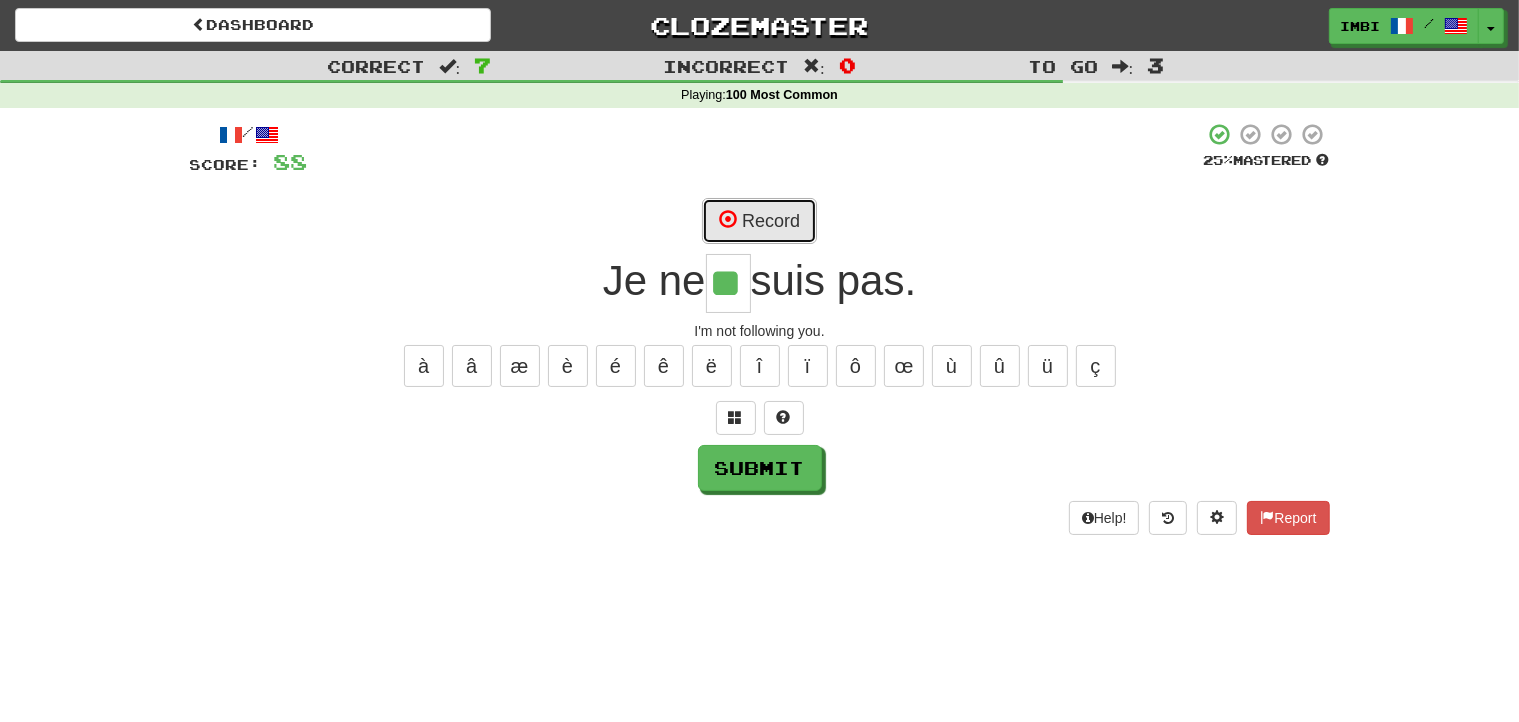 click on "Record" at bounding box center (759, 221) 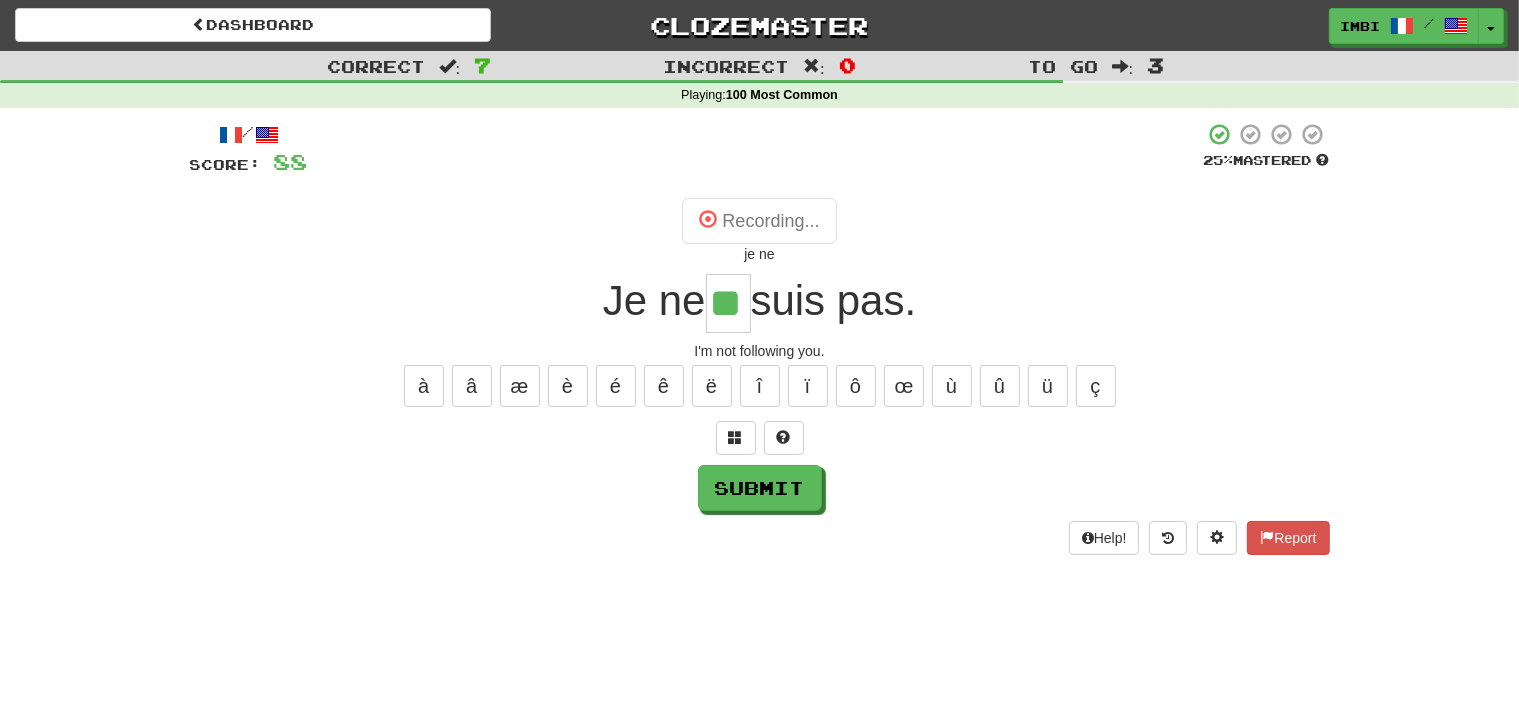 type on "**" 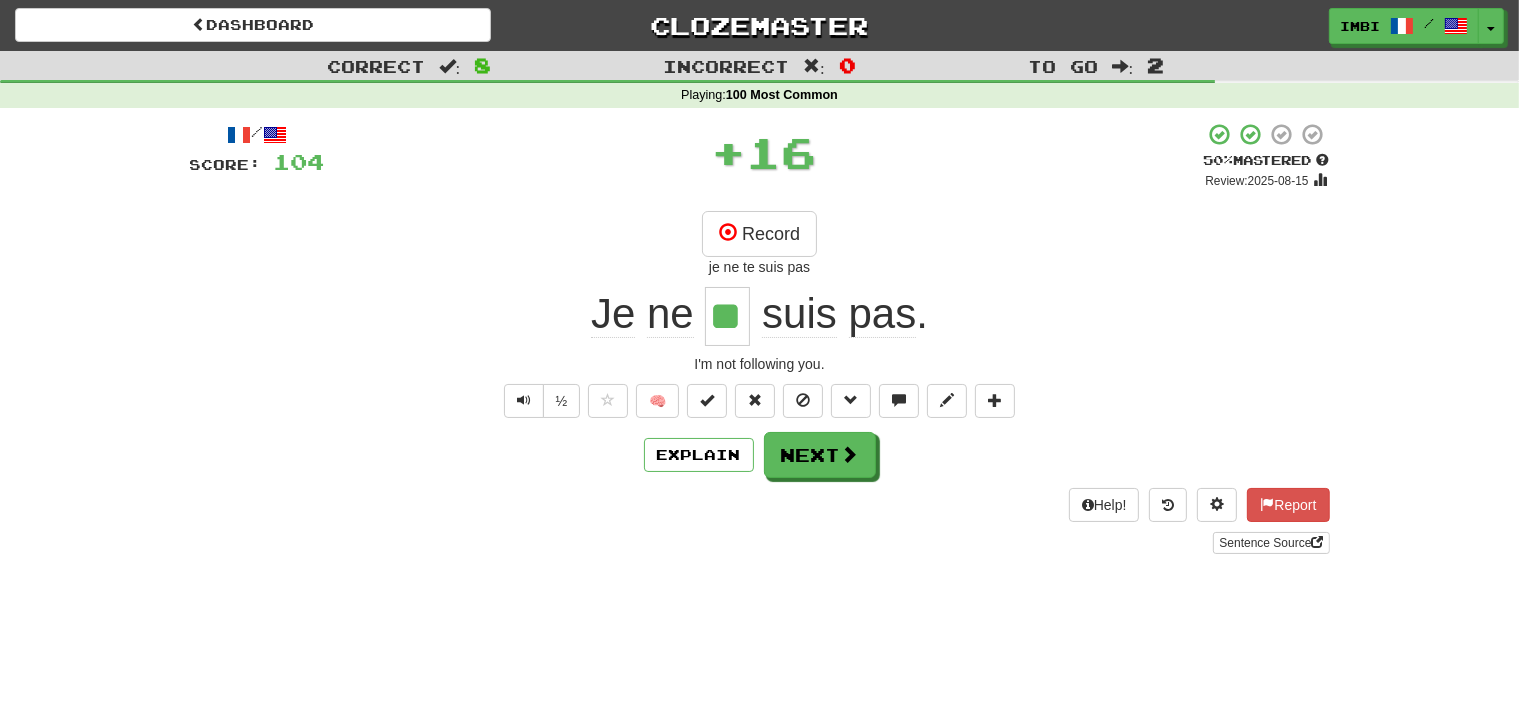 click on "/  Score:   104 + 16 50 %  Mastered Review:  2025-08-15   Record je ne te suis pas Je   ne   **   suis   pas . I'm not following you. ½ 🧠 Explain Next  Help!  Report Sentence Source" at bounding box center (760, 338) 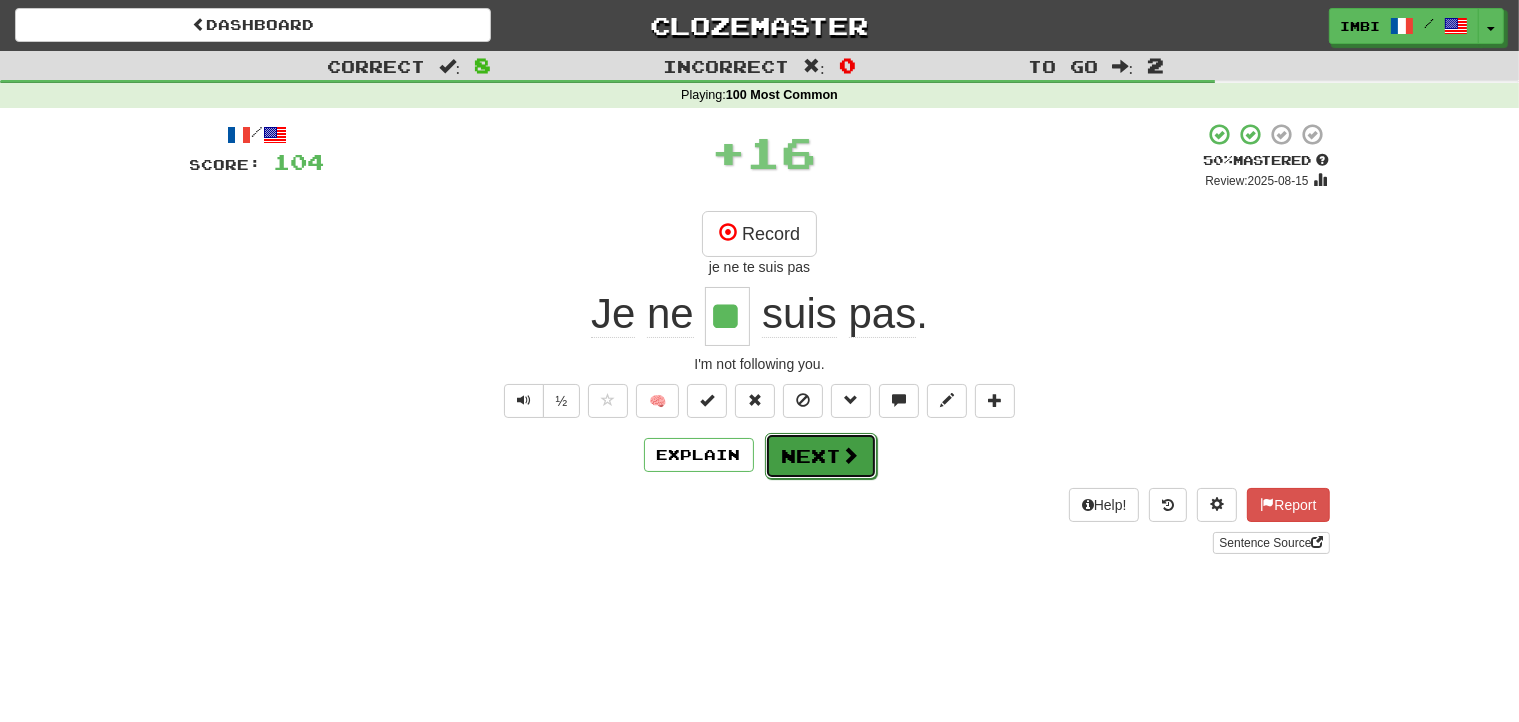click on "Next" at bounding box center (821, 456) 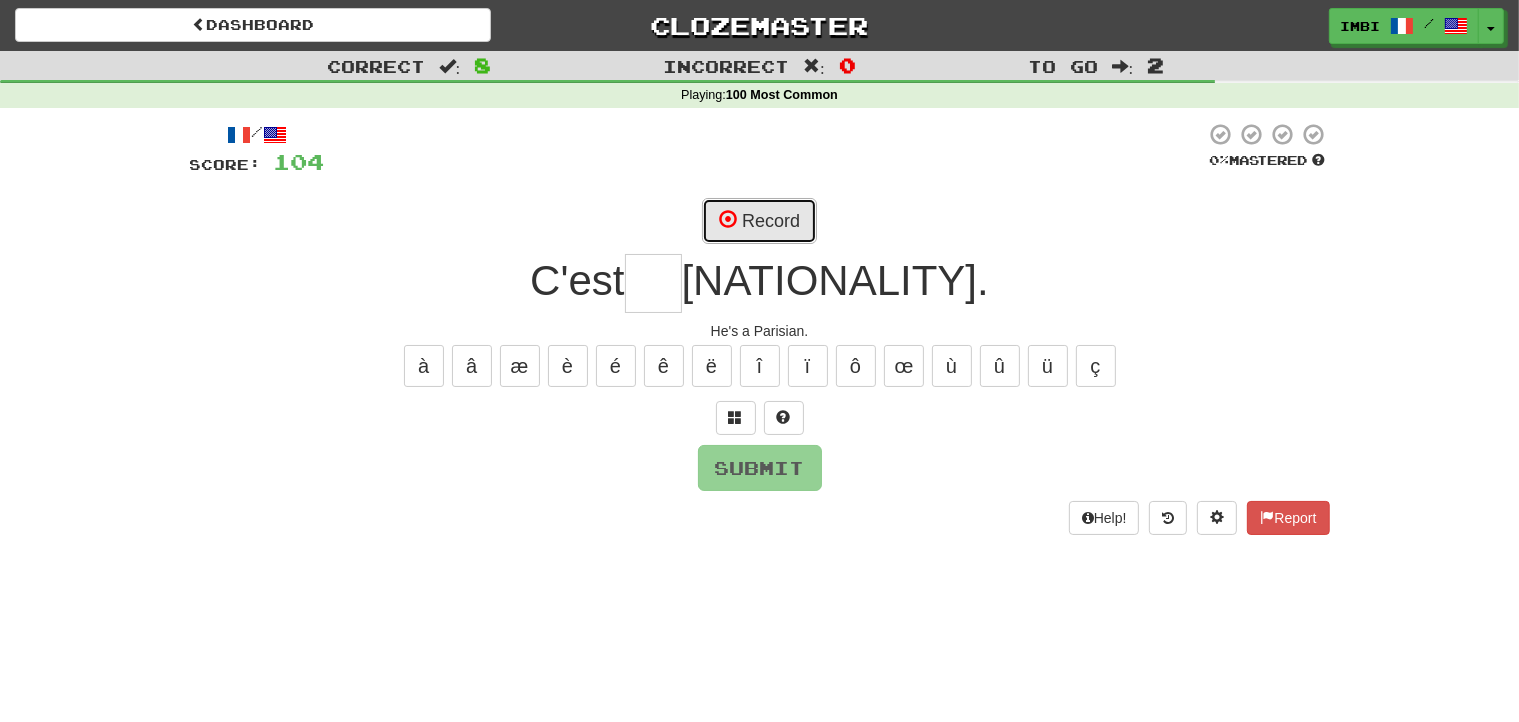 click on "Record" at bounding box center [759, 221] 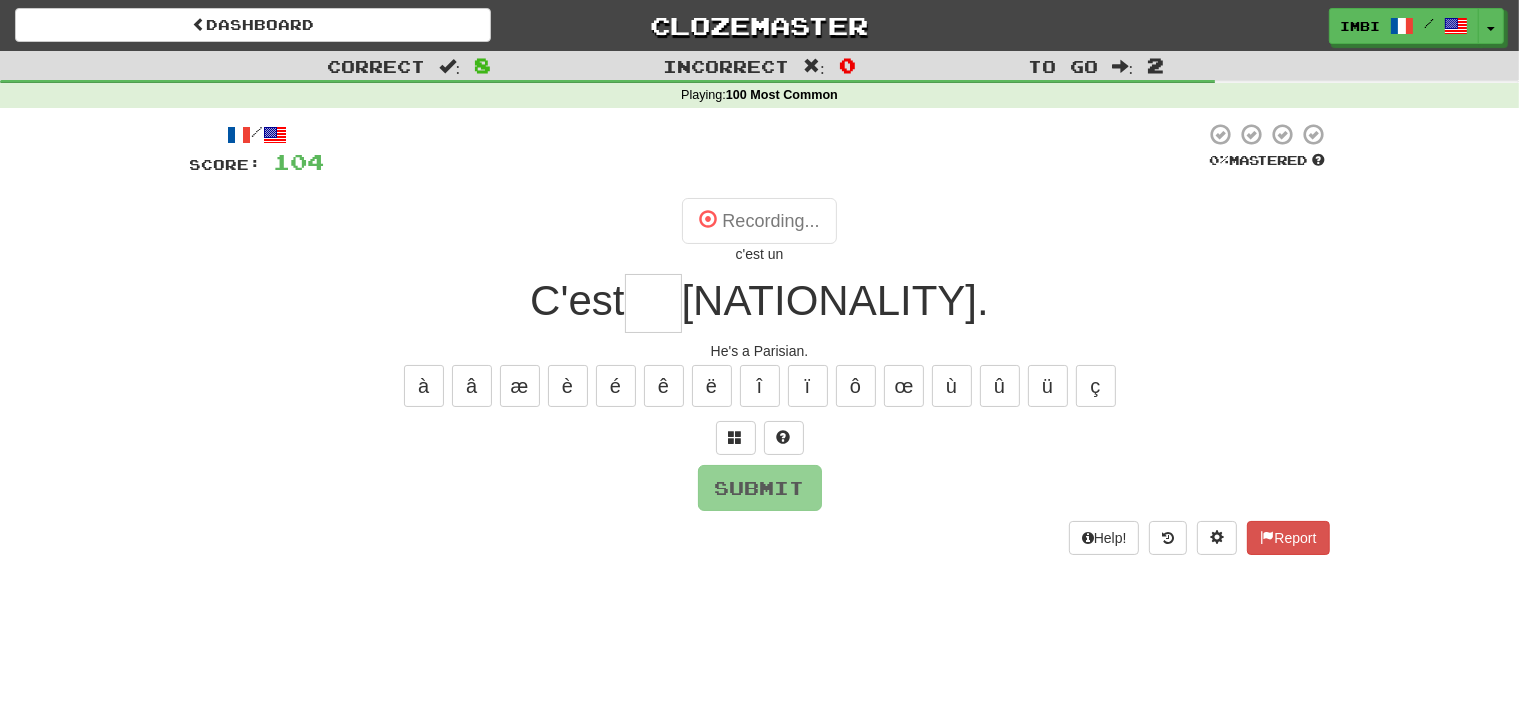 type on "**" 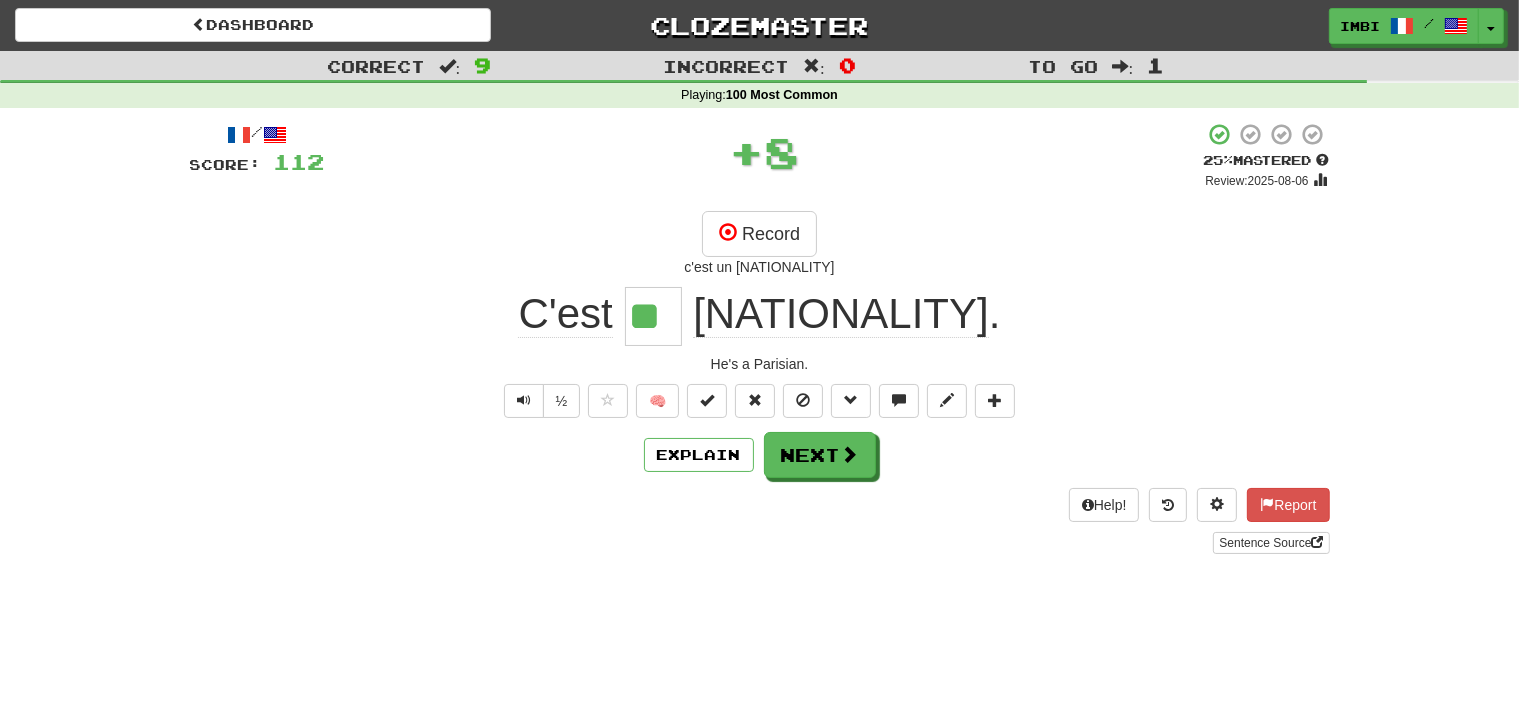 click on "Help!  Report Sentence Source" at bounding box center [760, 521] 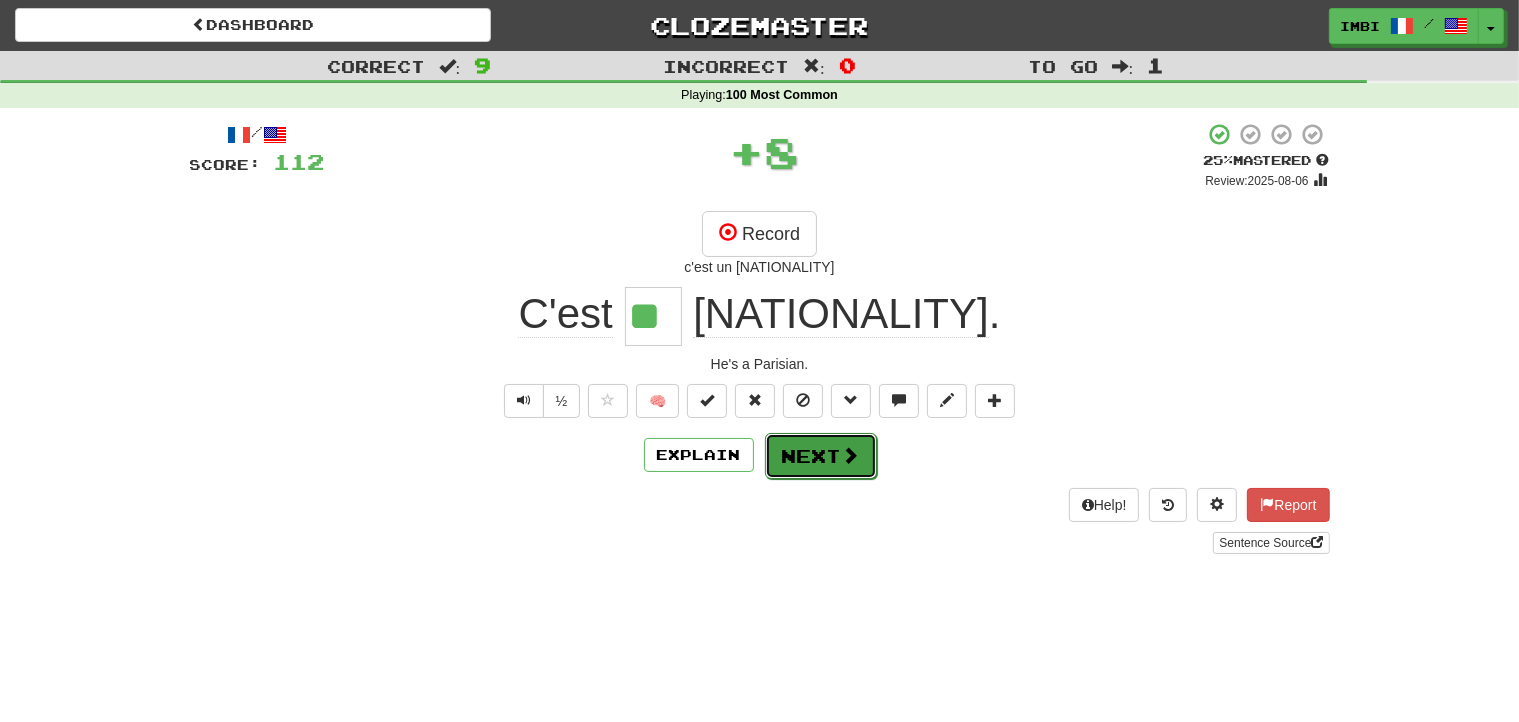 click on "Next" at bounding box center (821, 456) 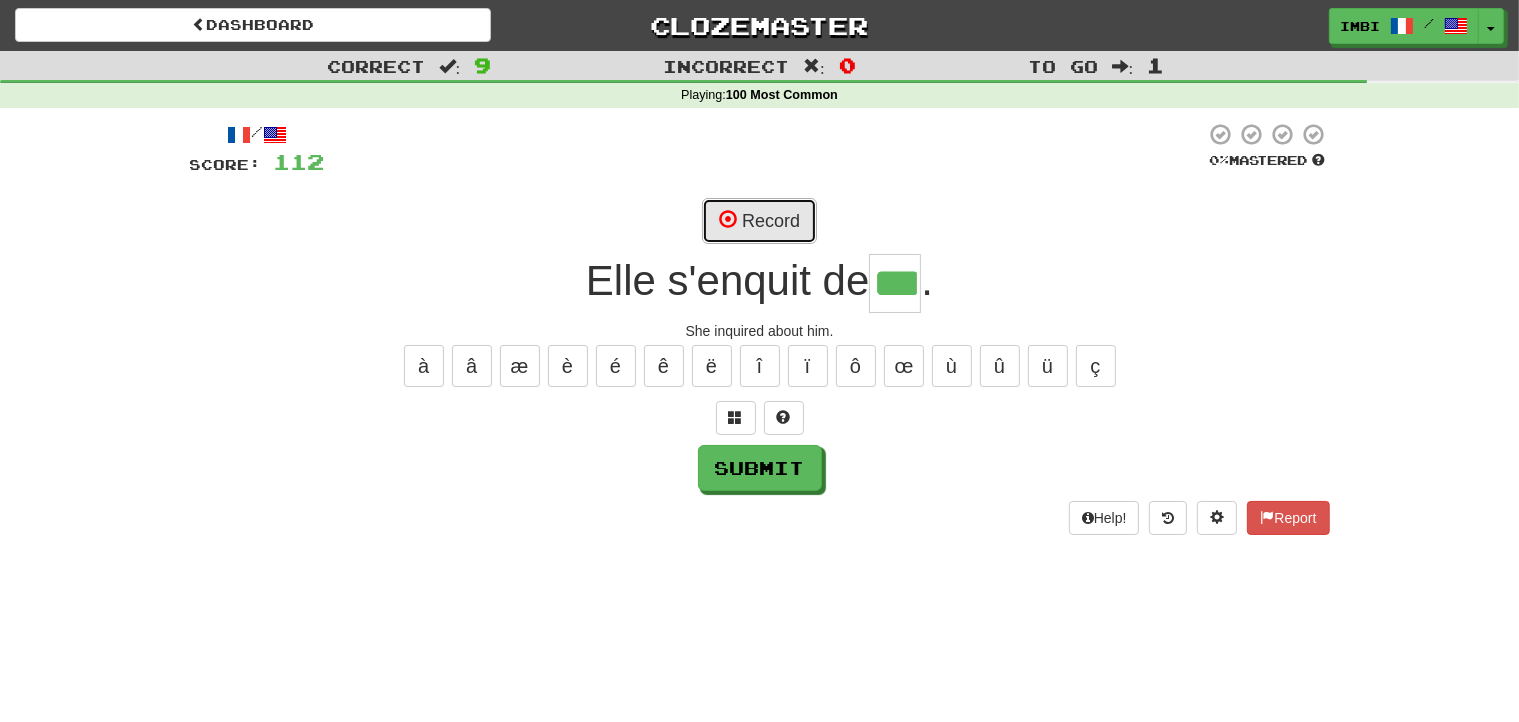click on "Record" at bounding box center (759, 221) 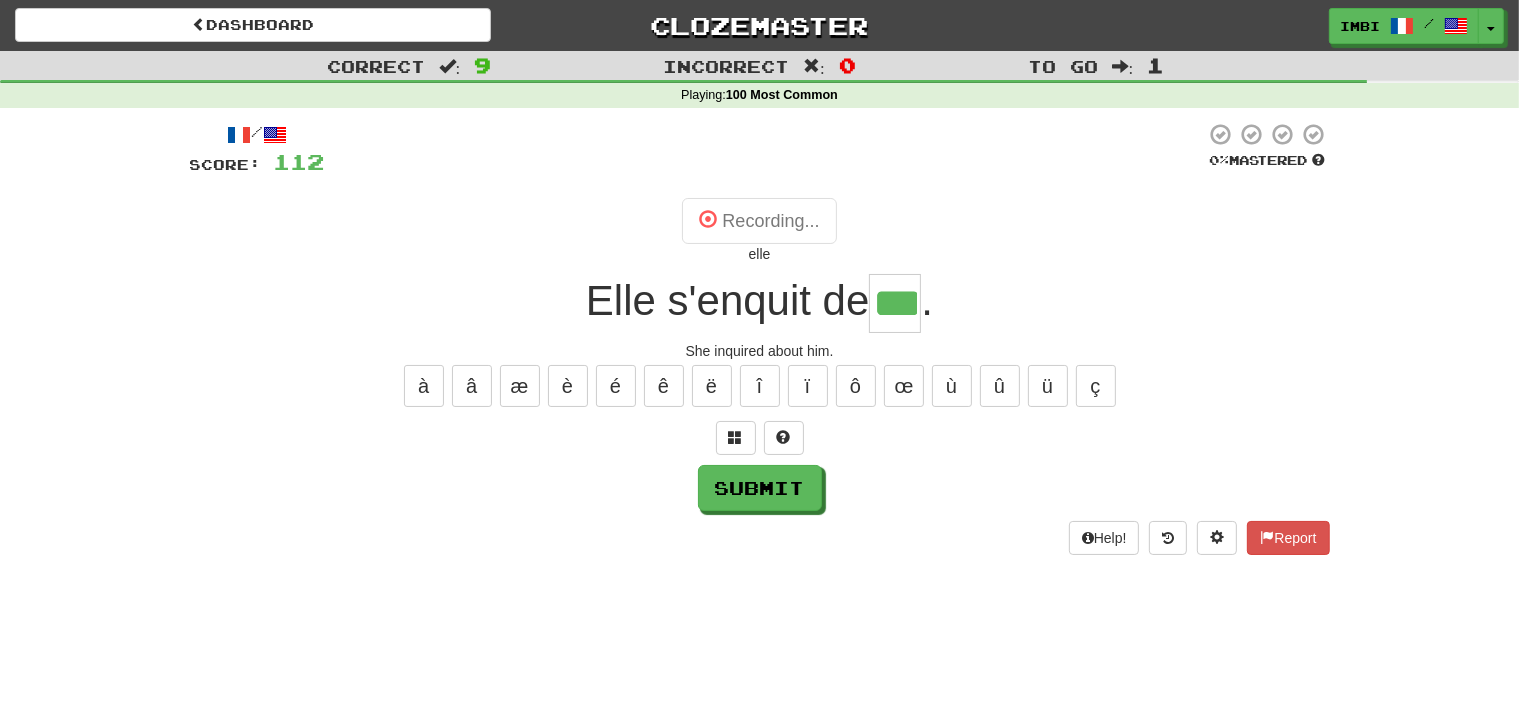 type on "***" 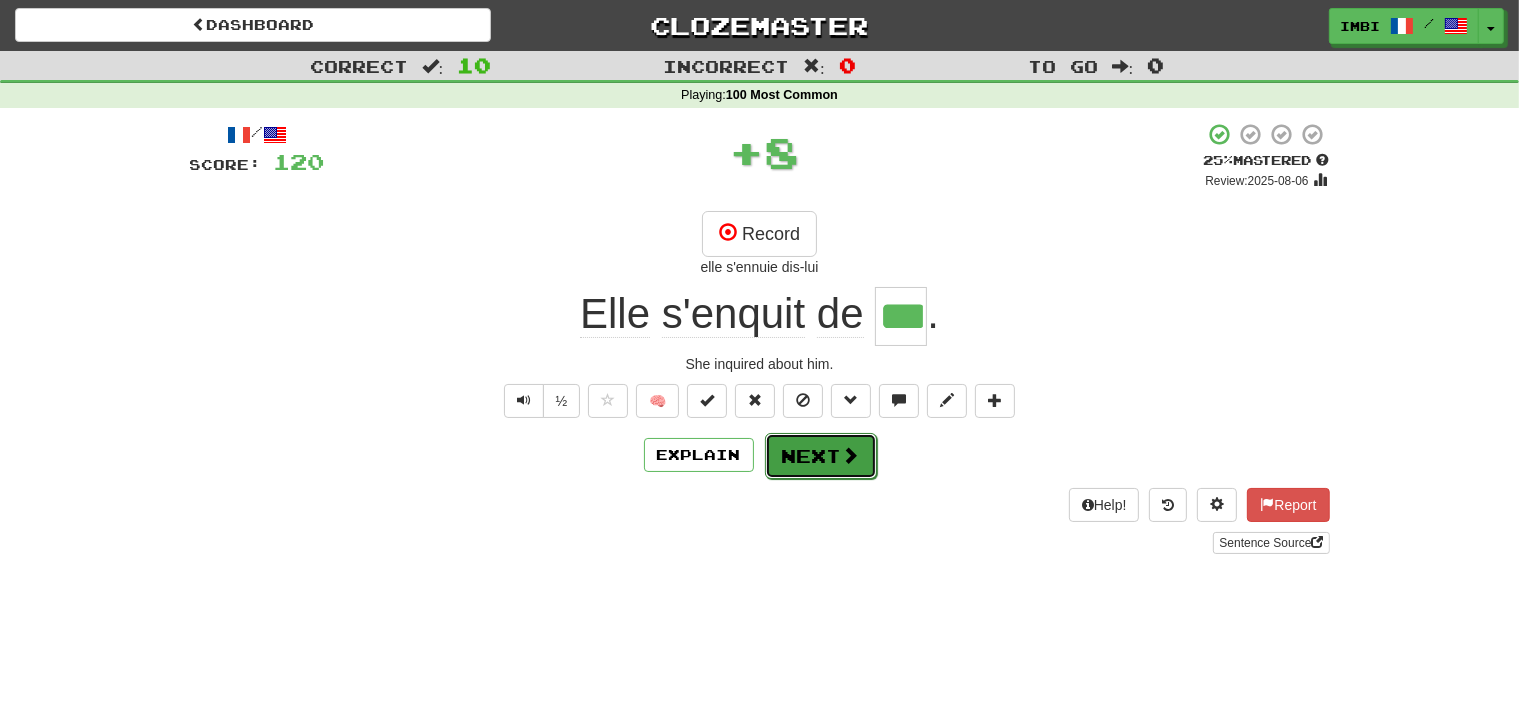click on "Next" at bounding box center (821, 456) 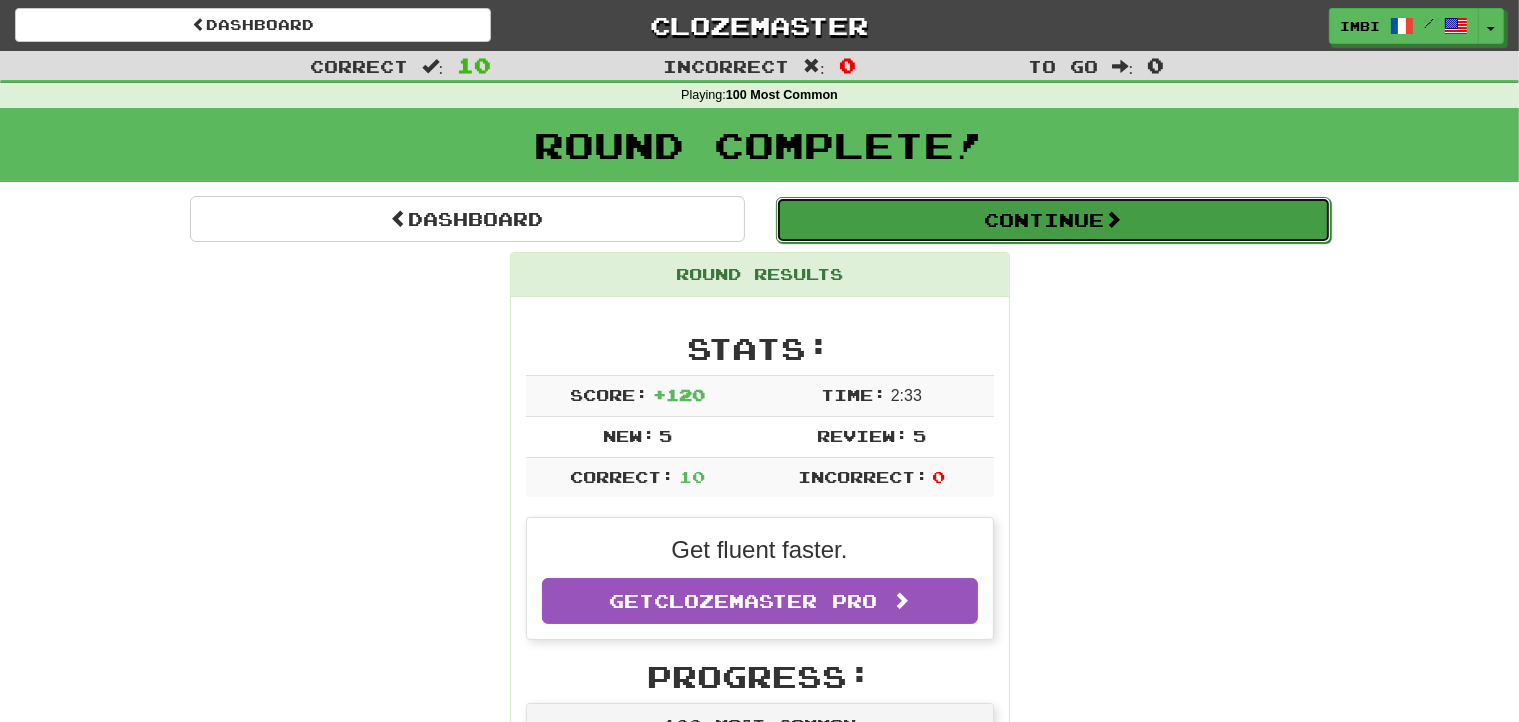 click on "Continue" at bounding box center [1053, 220] 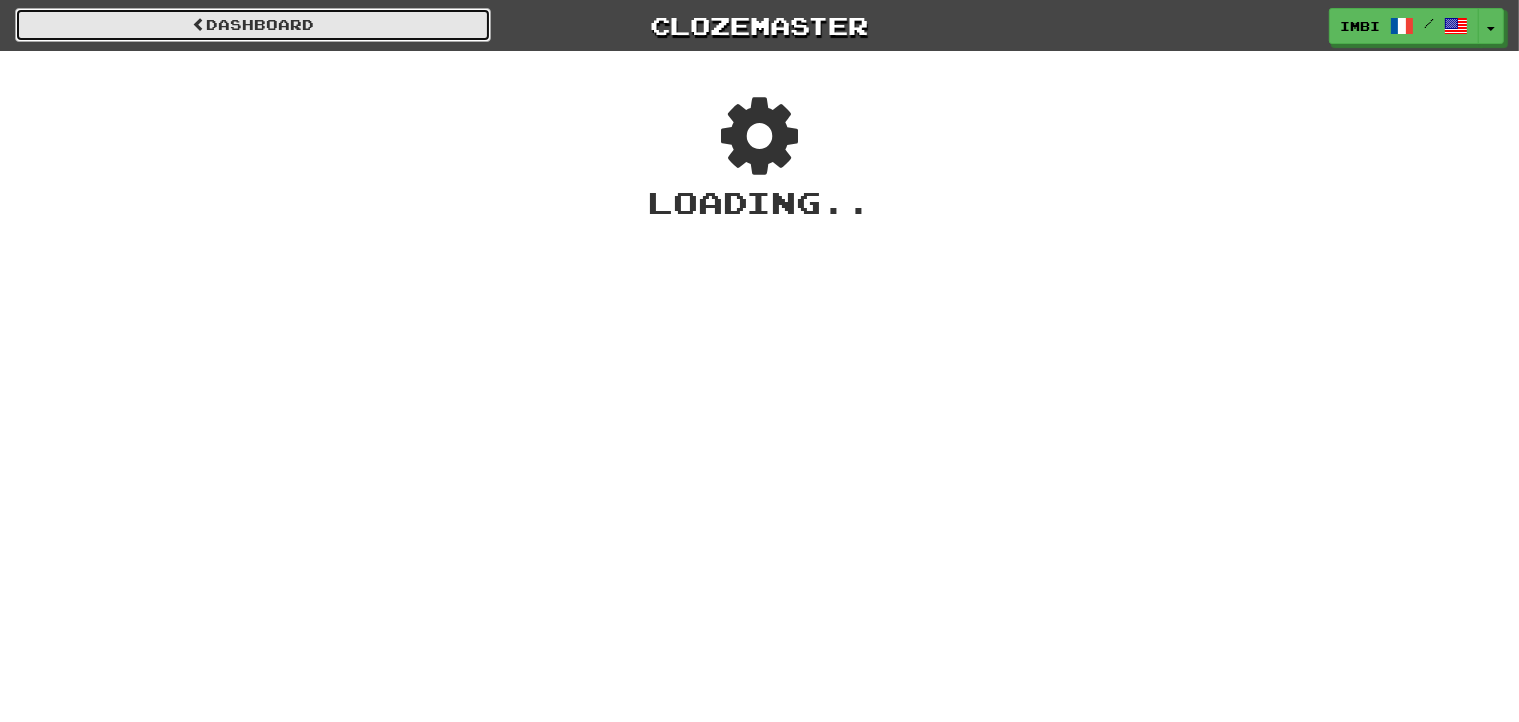click on "Dashboard" at bounding box center (253, 25) 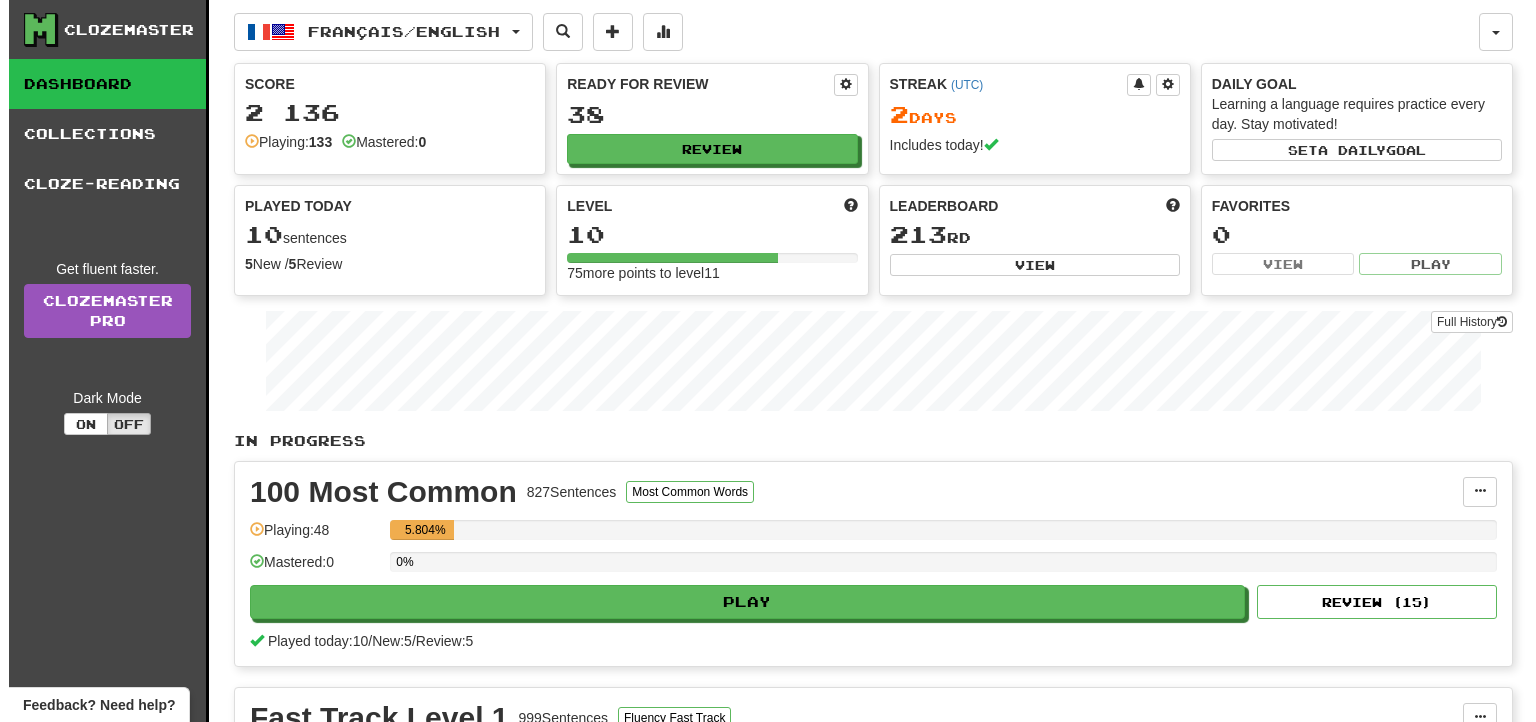 scroll, scrollTop: 0, scrollLeft: 0, axis: both 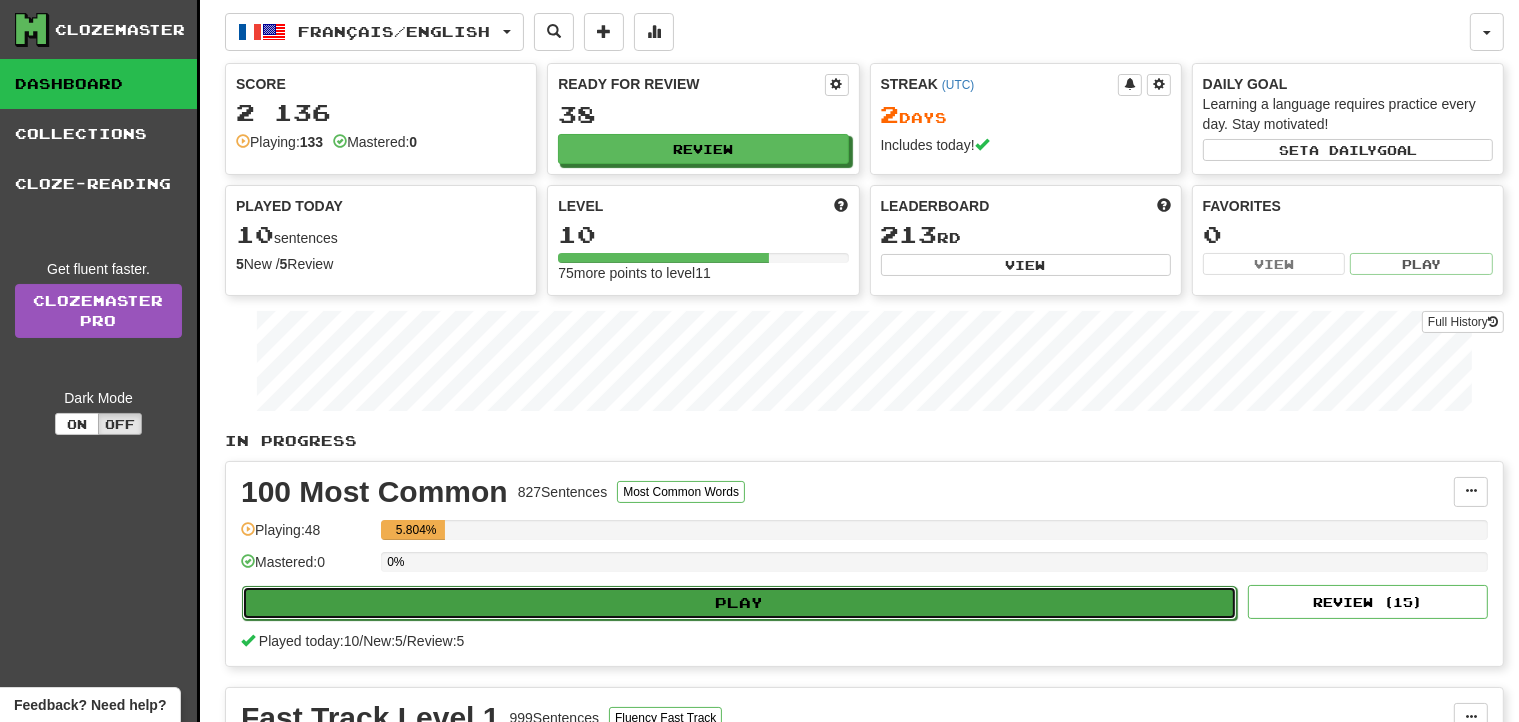click on "Play" at bounding box center [739, 603] 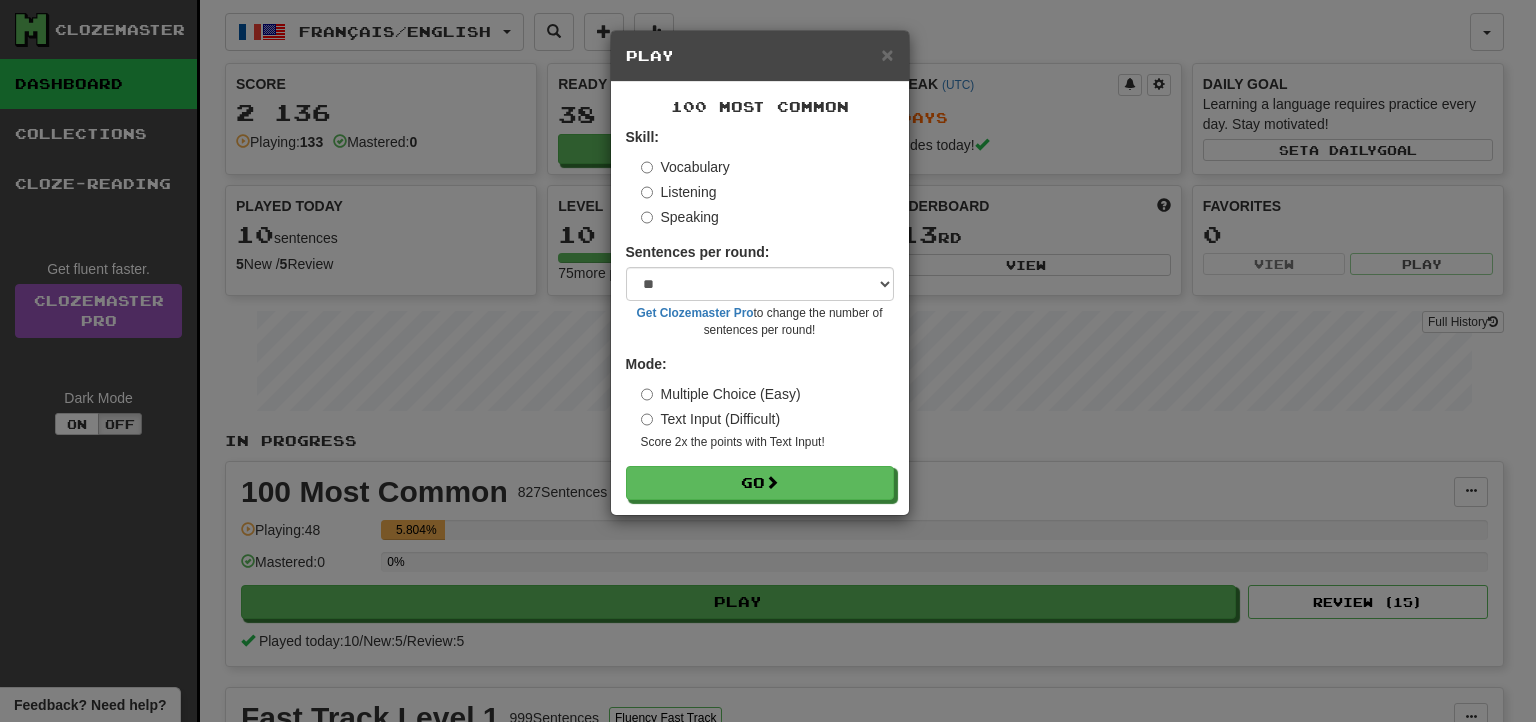 click on "Listening" at bounding box center [679, 192] 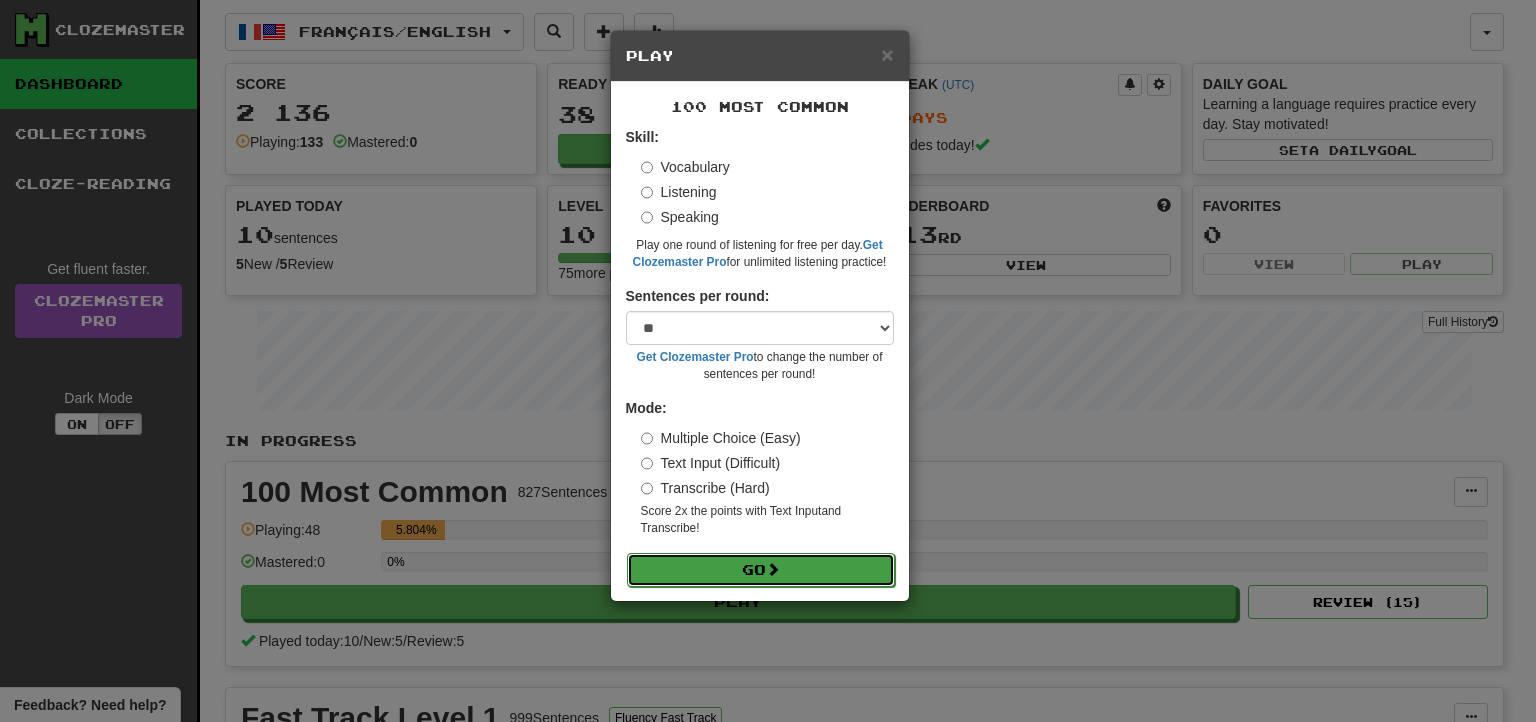 click on "Go" at bounding box center [761, 570] 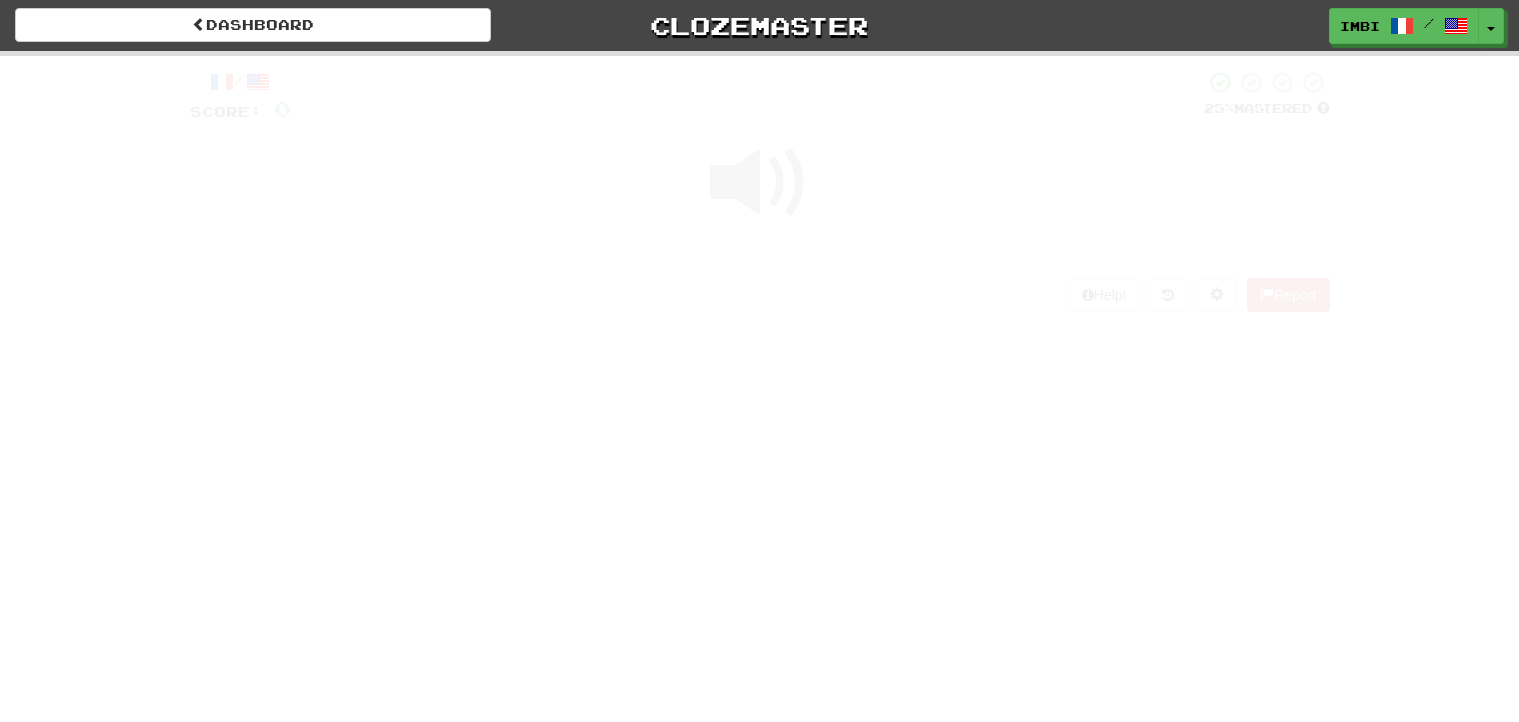scroll, scrollTop: 0, scrollLeft: 0, axis: both 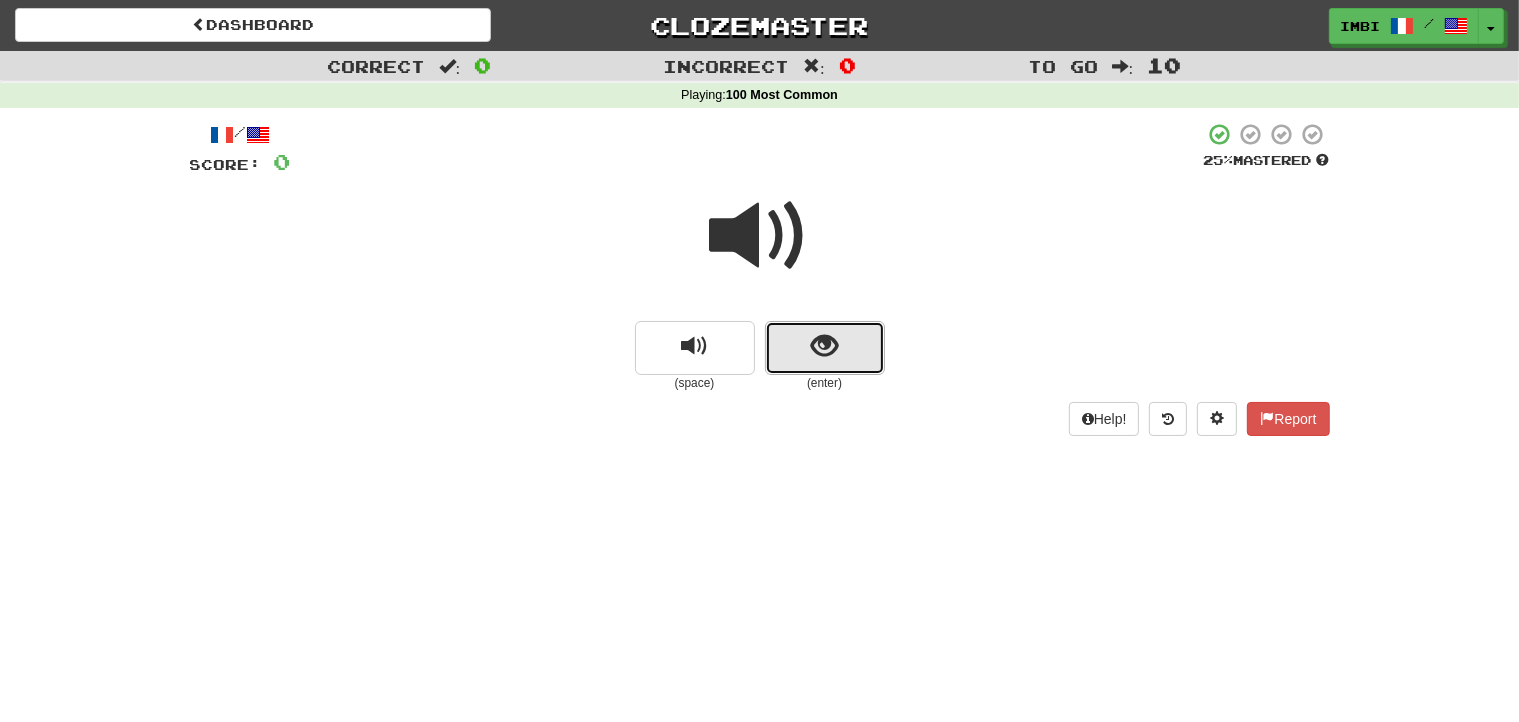 click at bounding box center (825, 348) 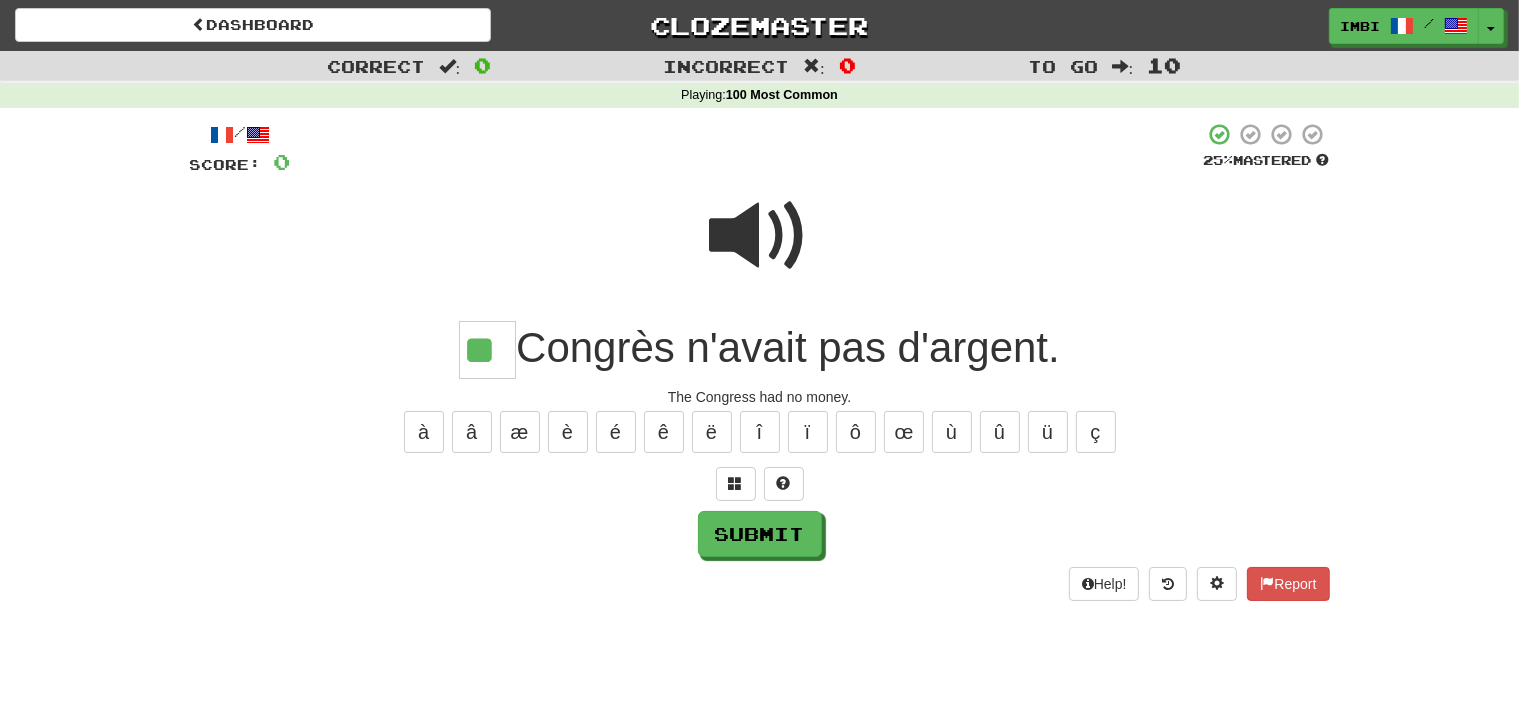 type on "**" 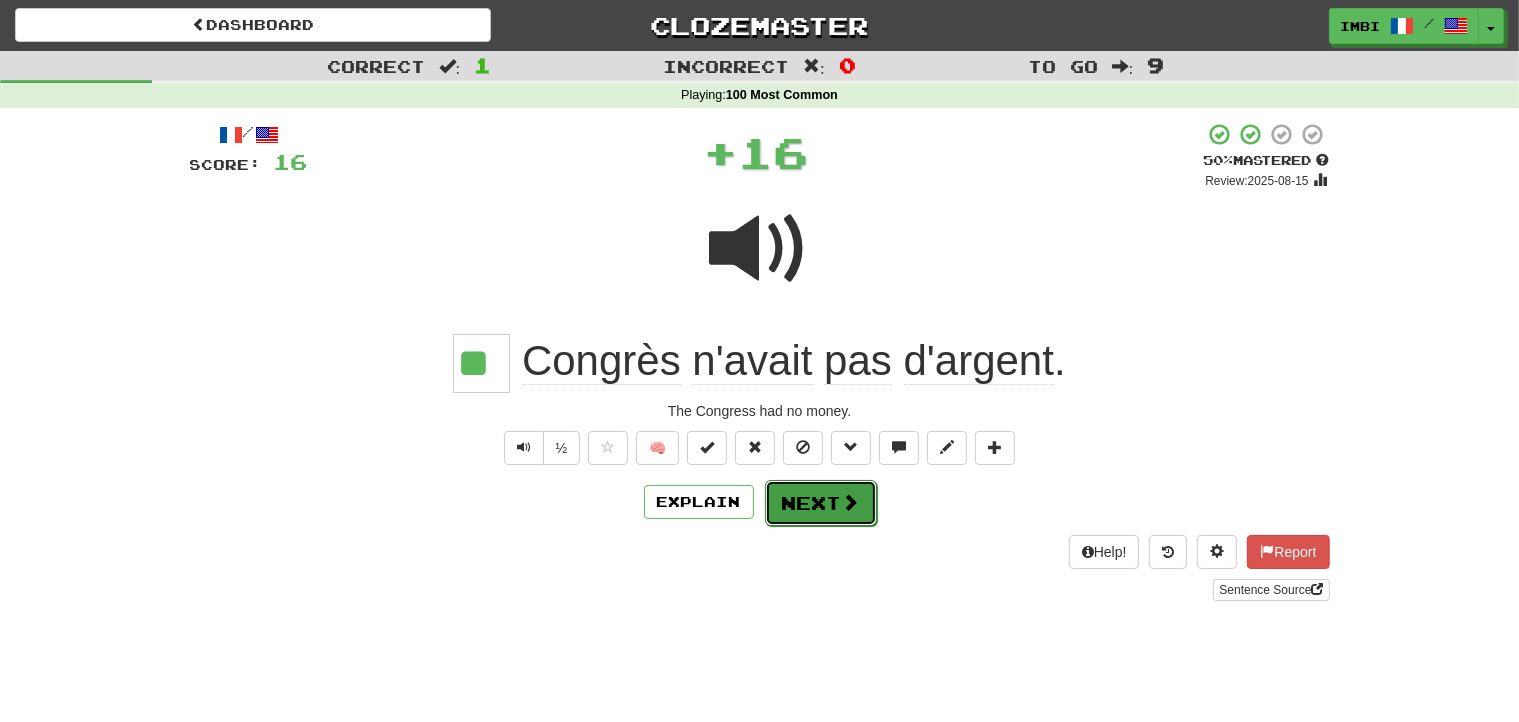 click at bounding box center (851, 502) 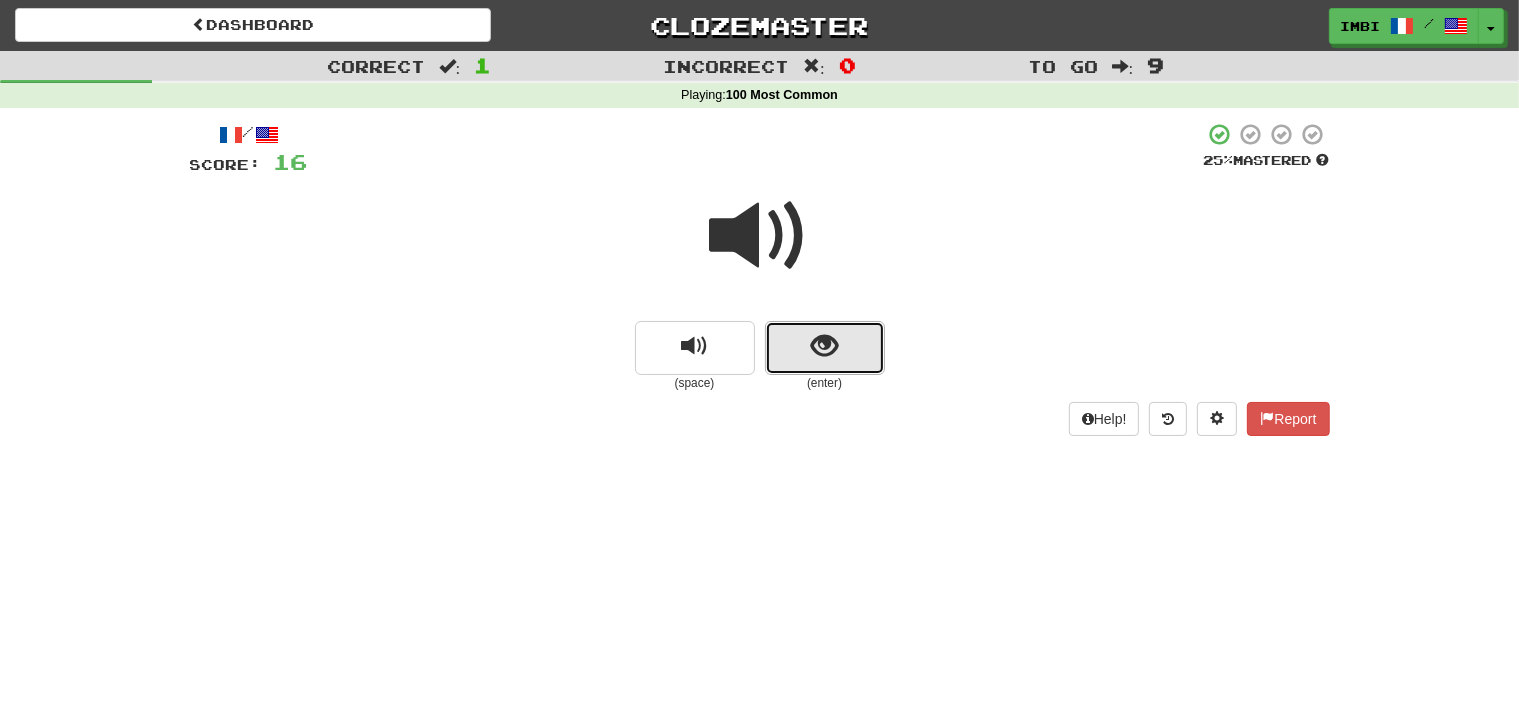 click at bounding box center (824, 346) 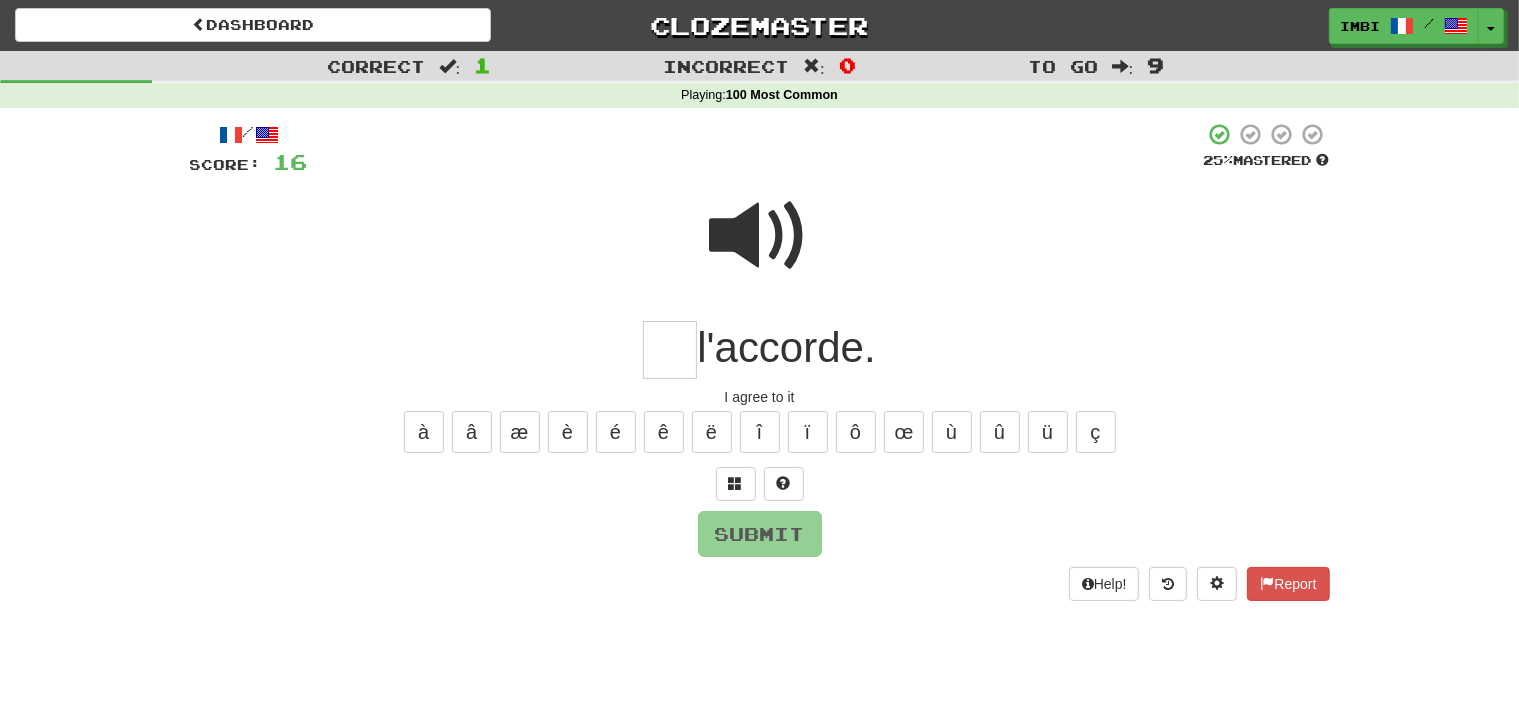 type on "*" 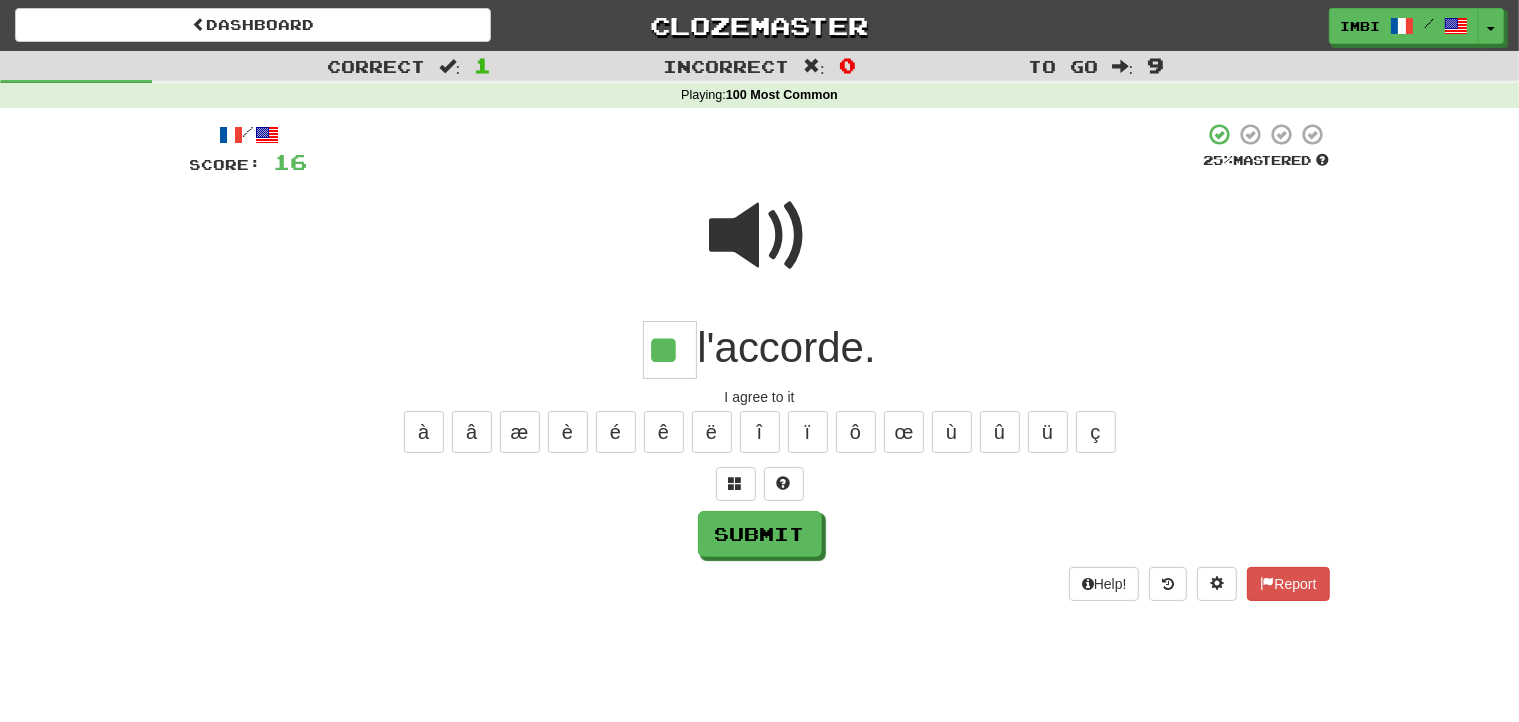 type on "**" 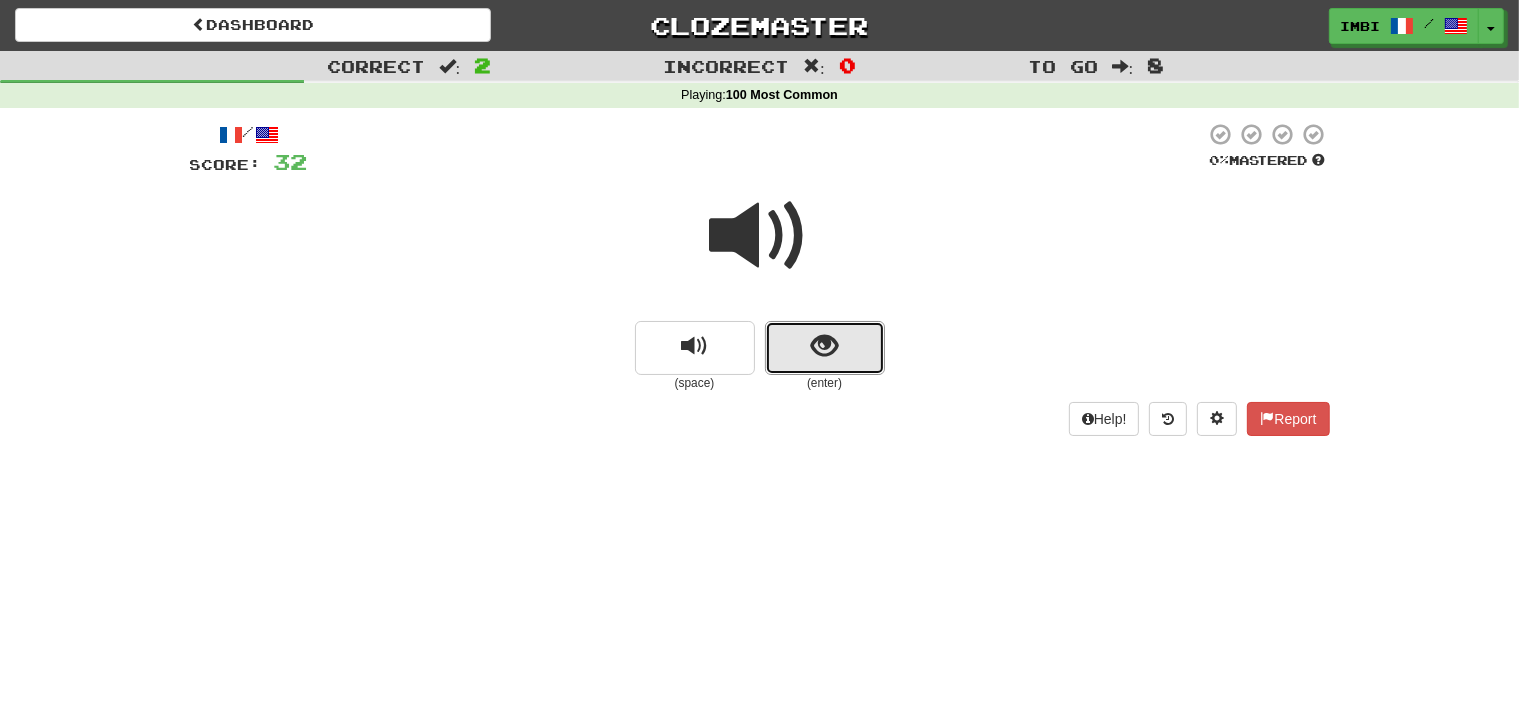 click at bounding box center [825, 348] 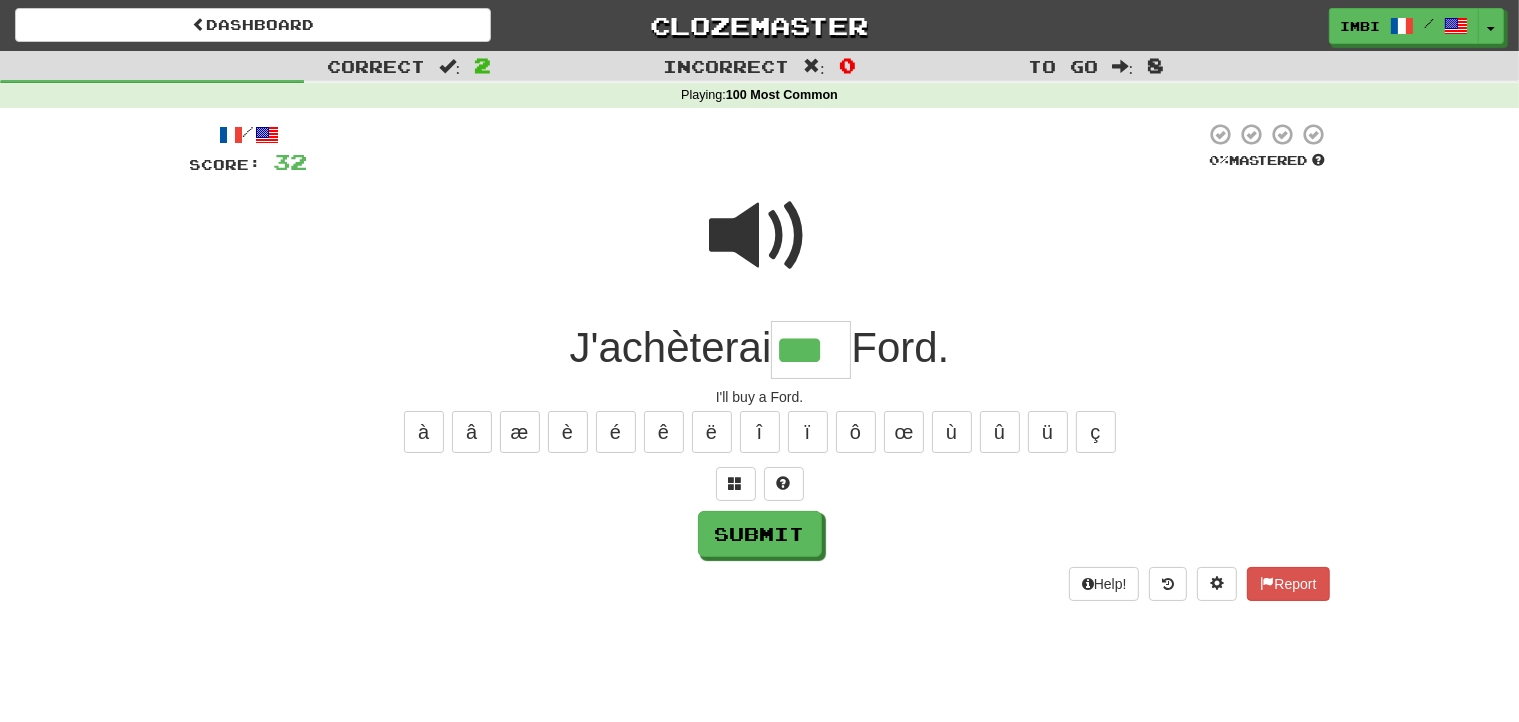 type on "***" 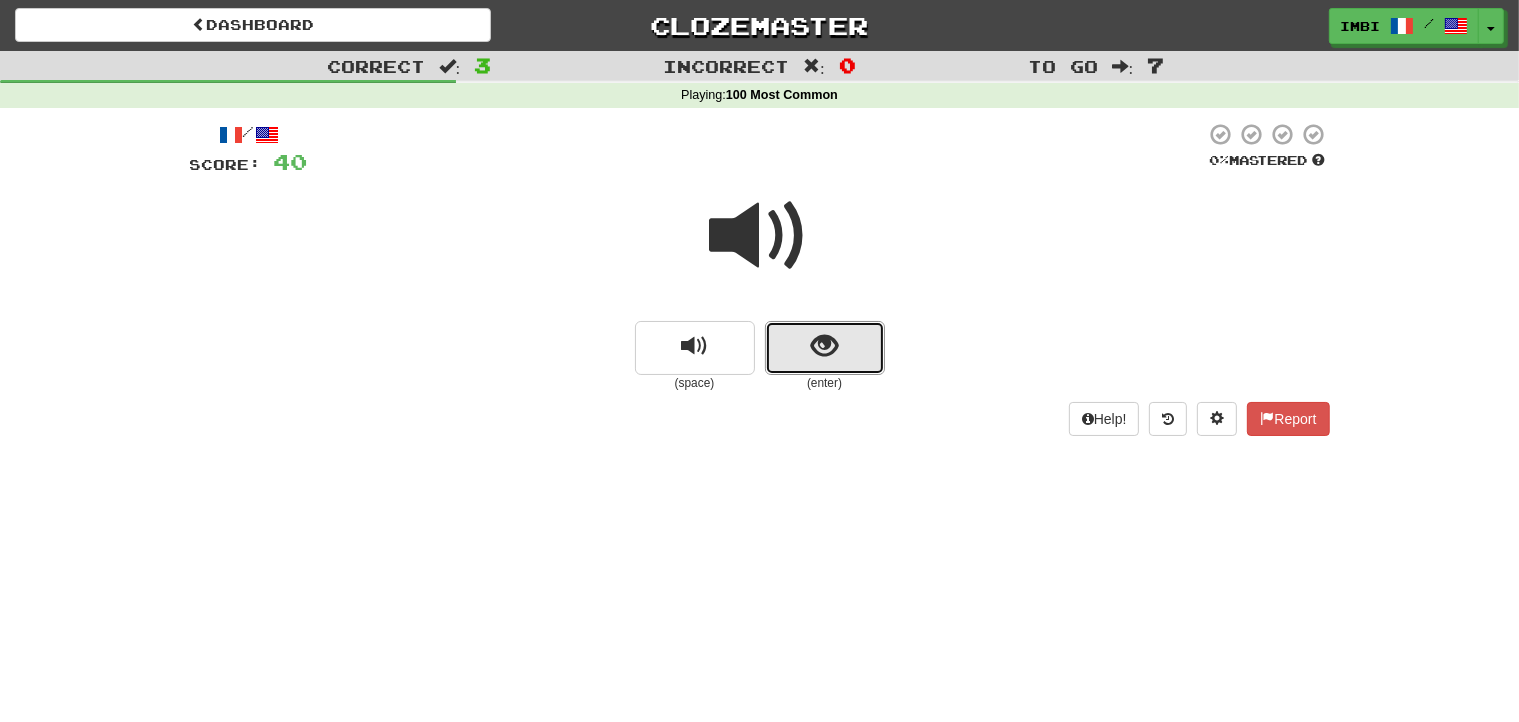 click at bounding box center (825, 348) 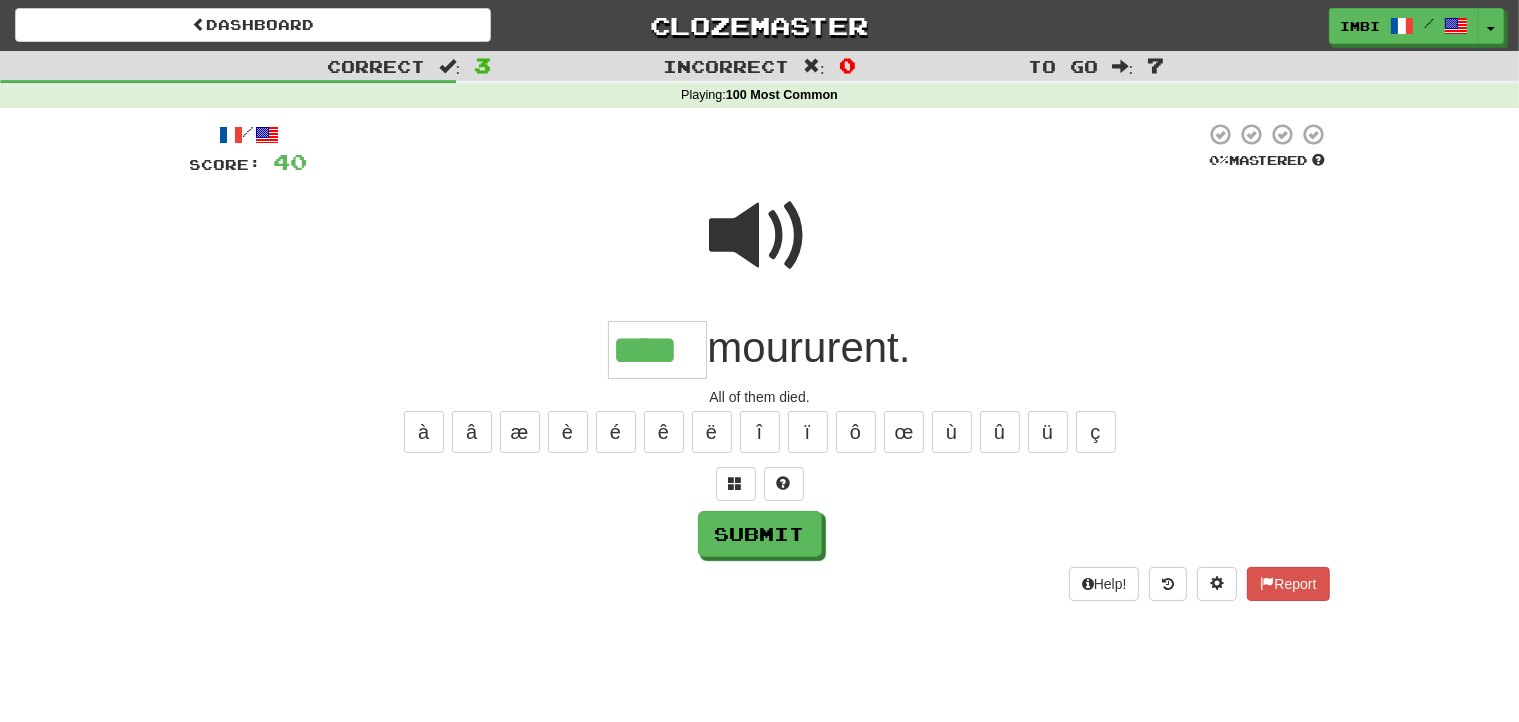 type on "****" 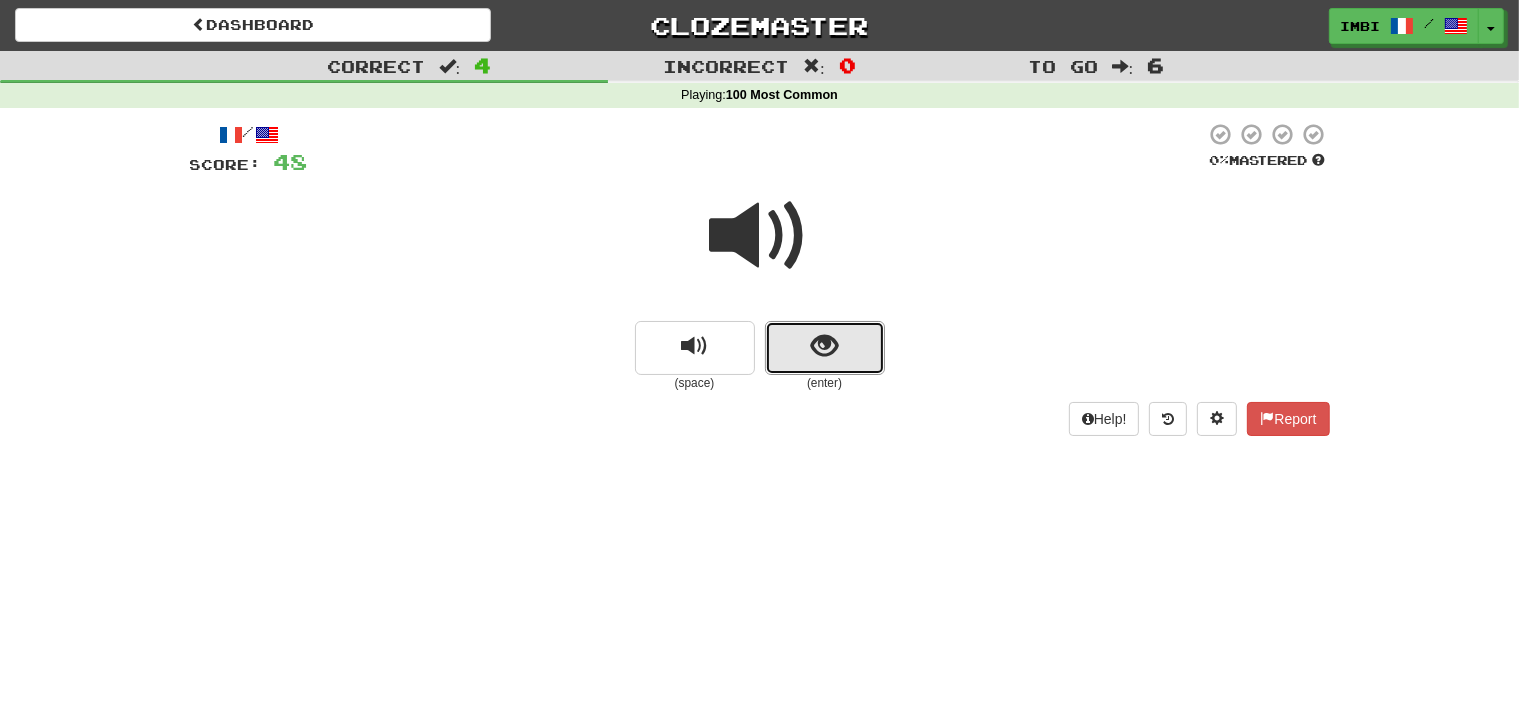 click at bounding box center [825, 348] 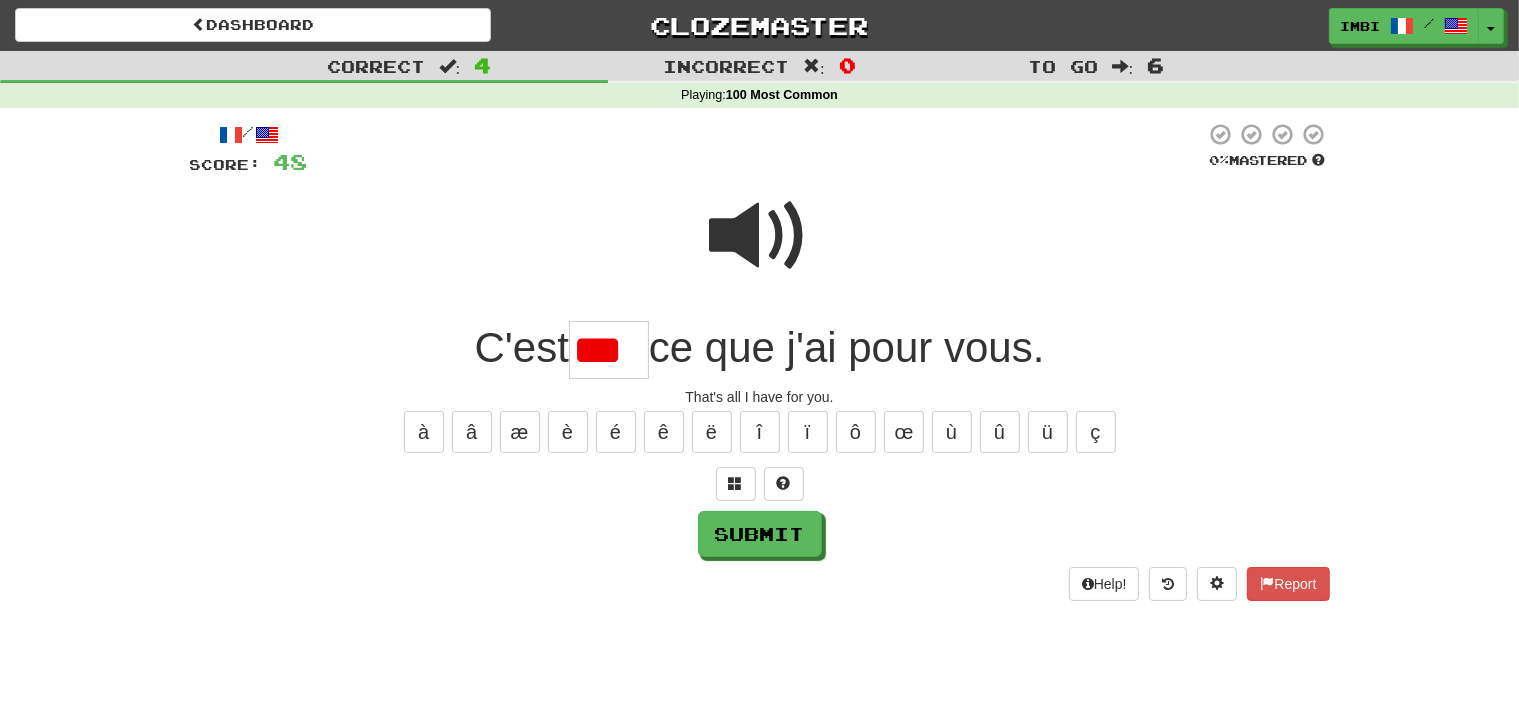 scroll, scrollTop: 0, scrollLeft: 0, axis: both 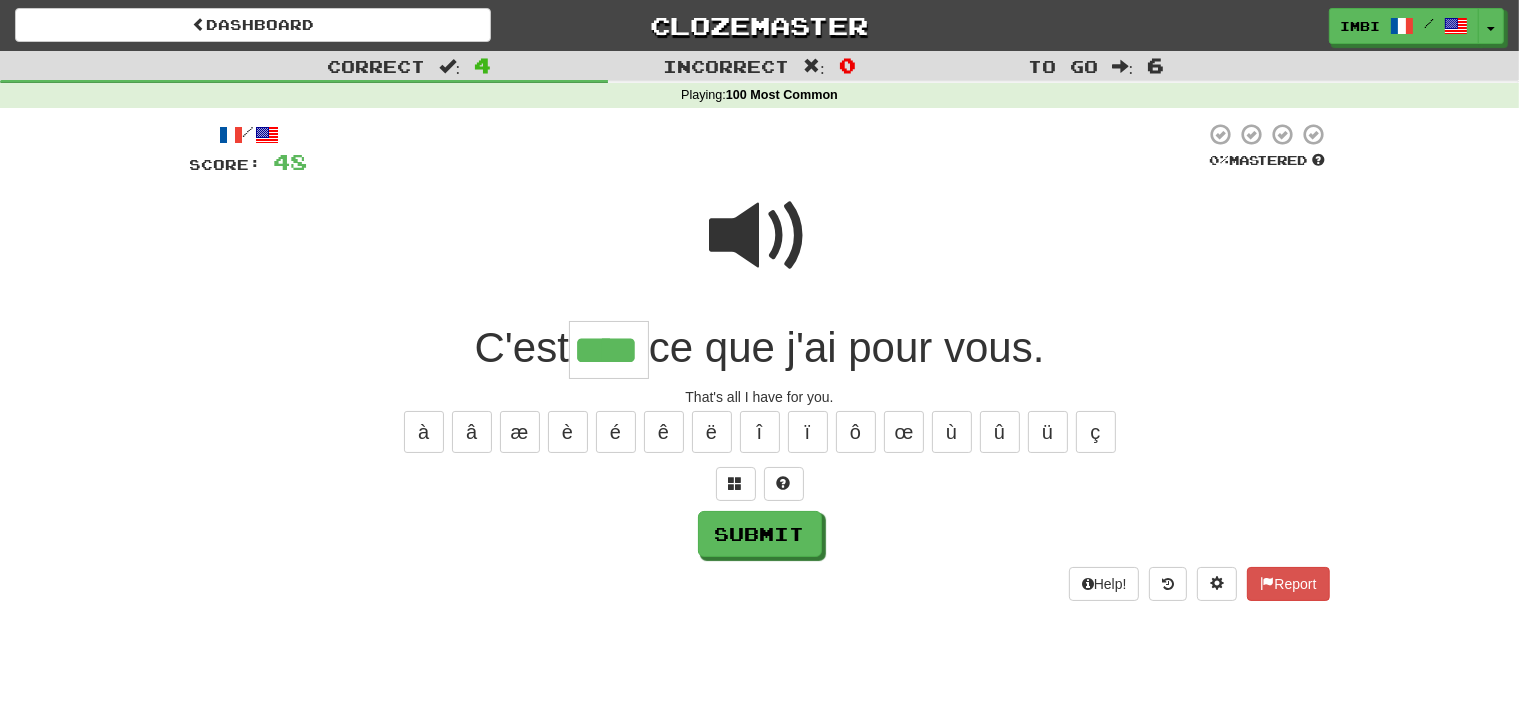 type on "****" 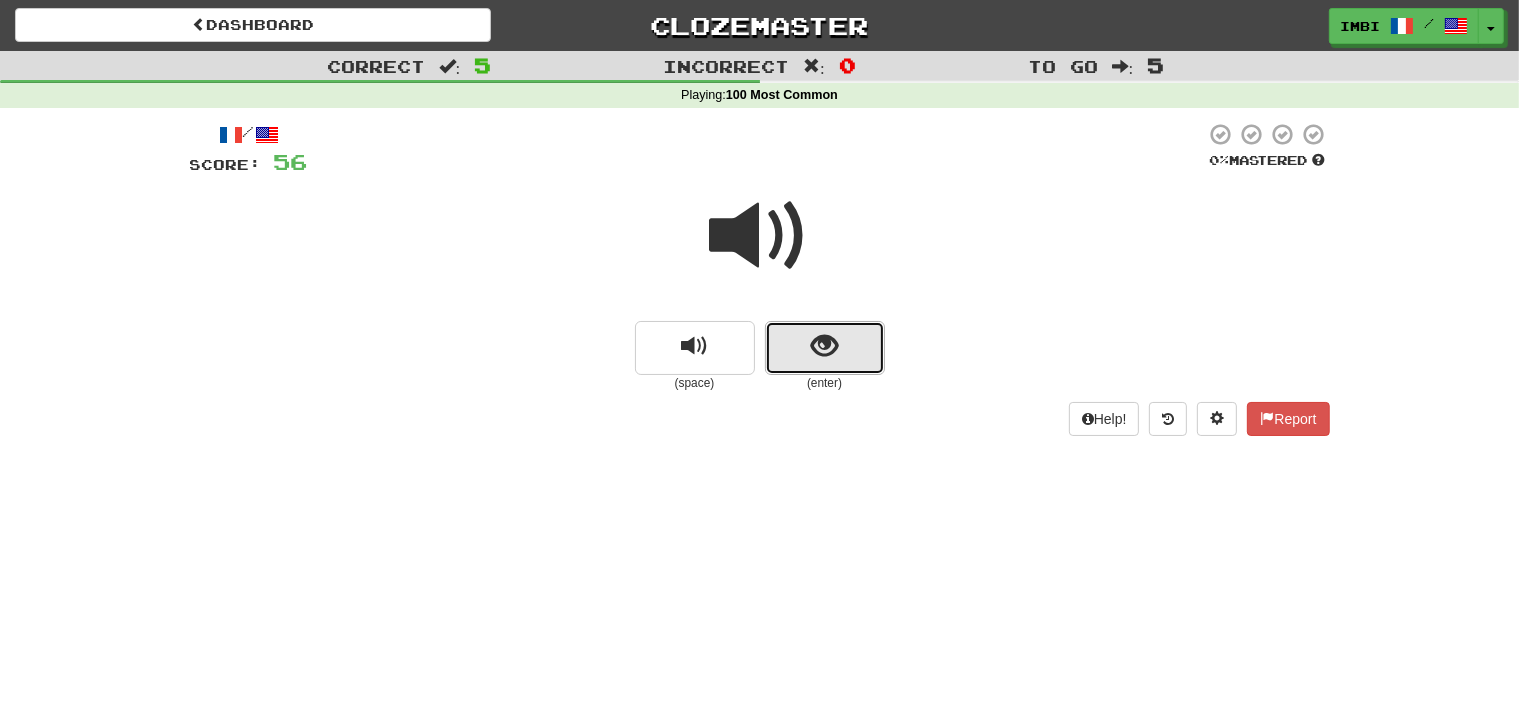 click at bounding box center [825, 348] 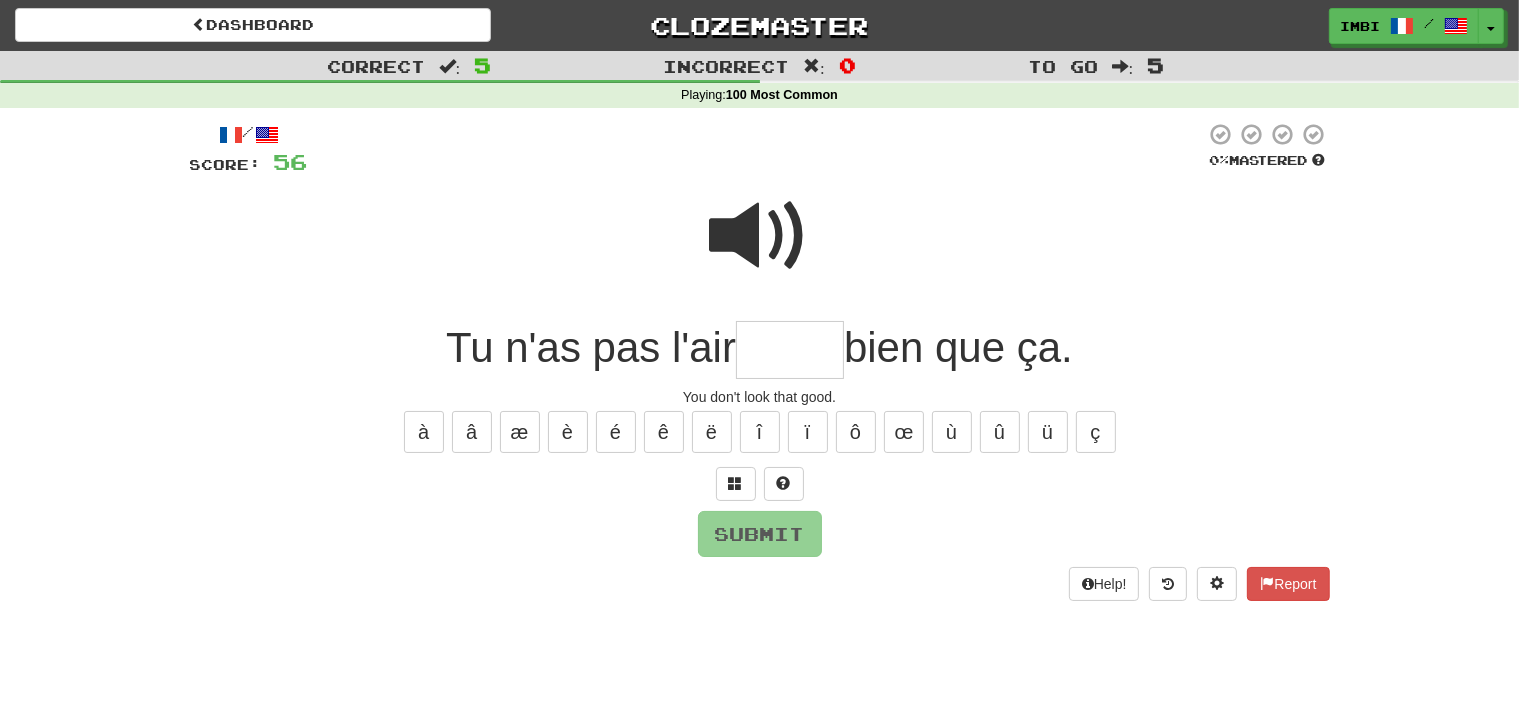 click at bounding box center [790, 350] 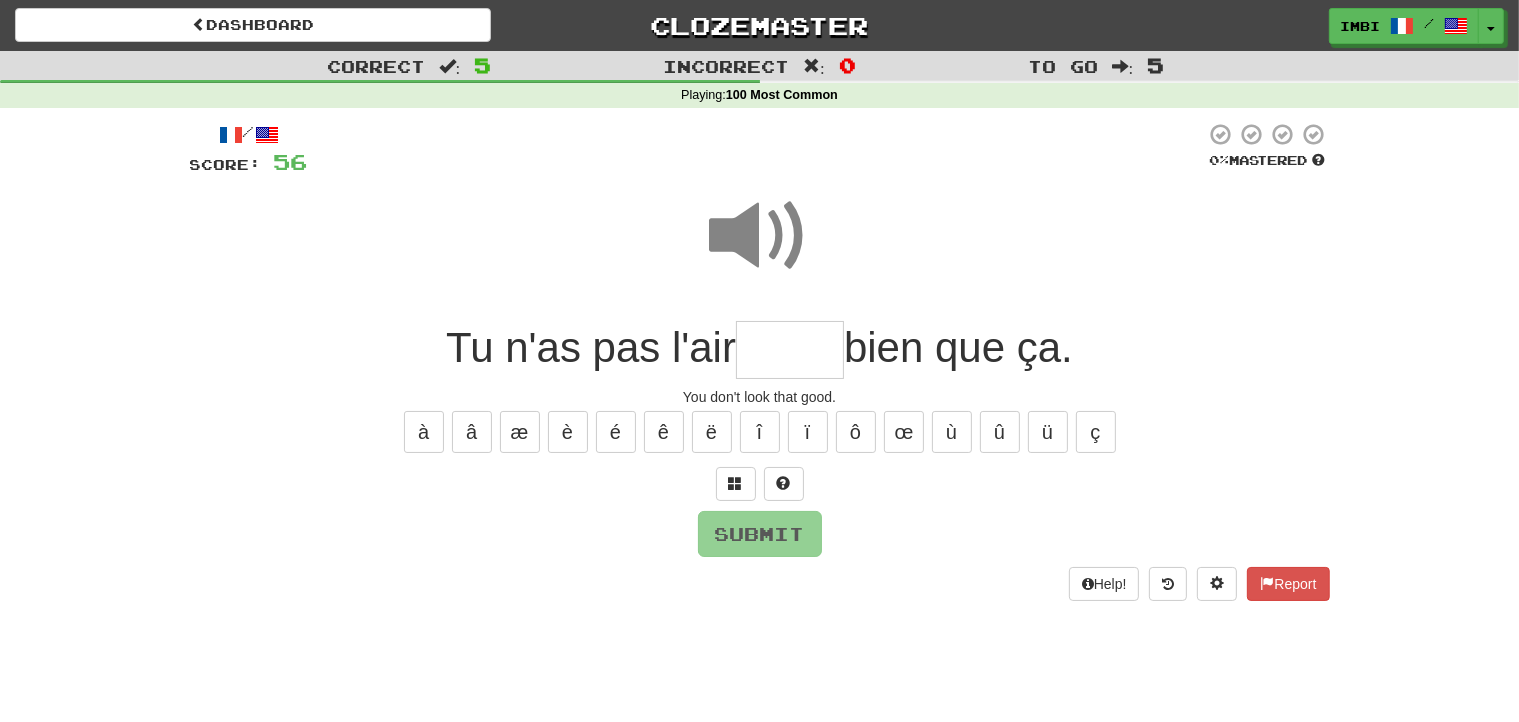 click at bounding box center (790, 350) 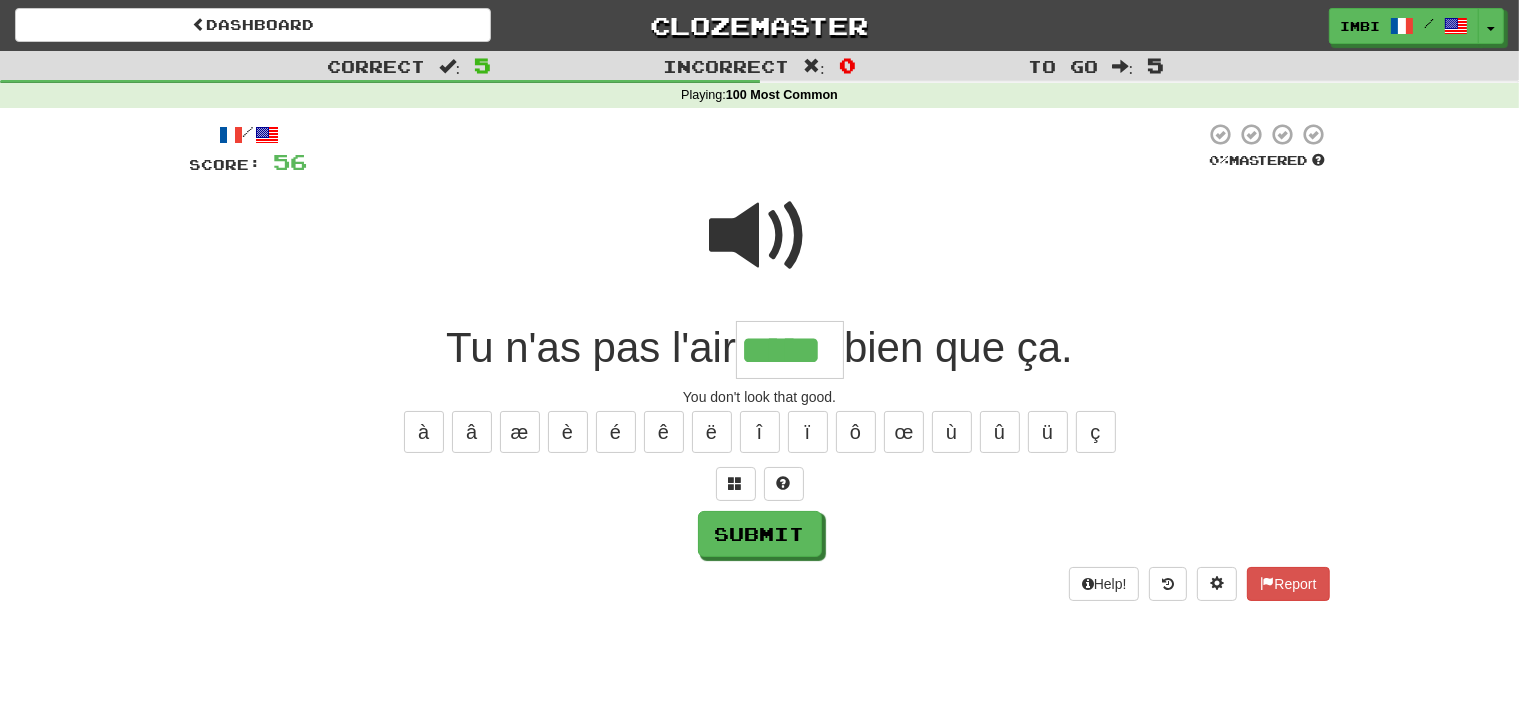 type on "*****" 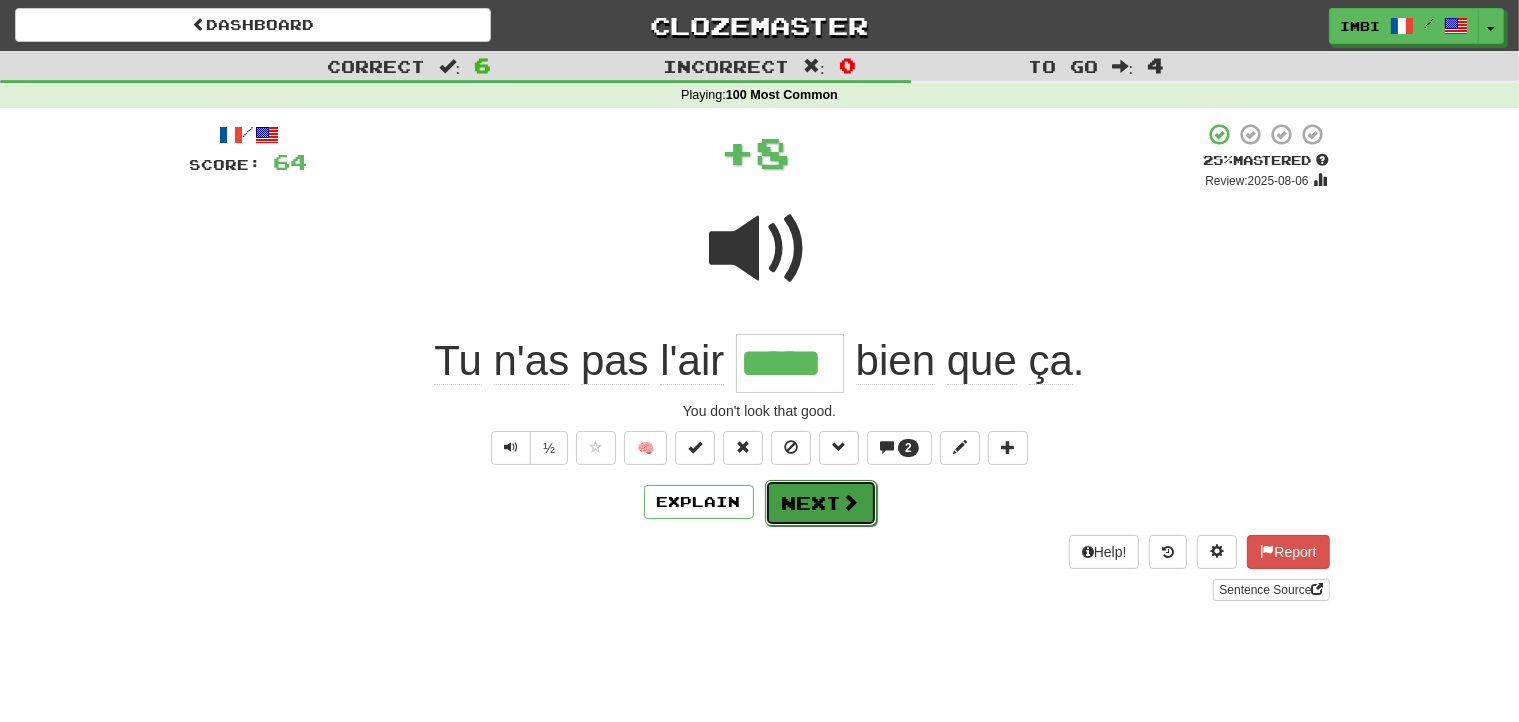 click on "Next" at bounding box center [821, 503] 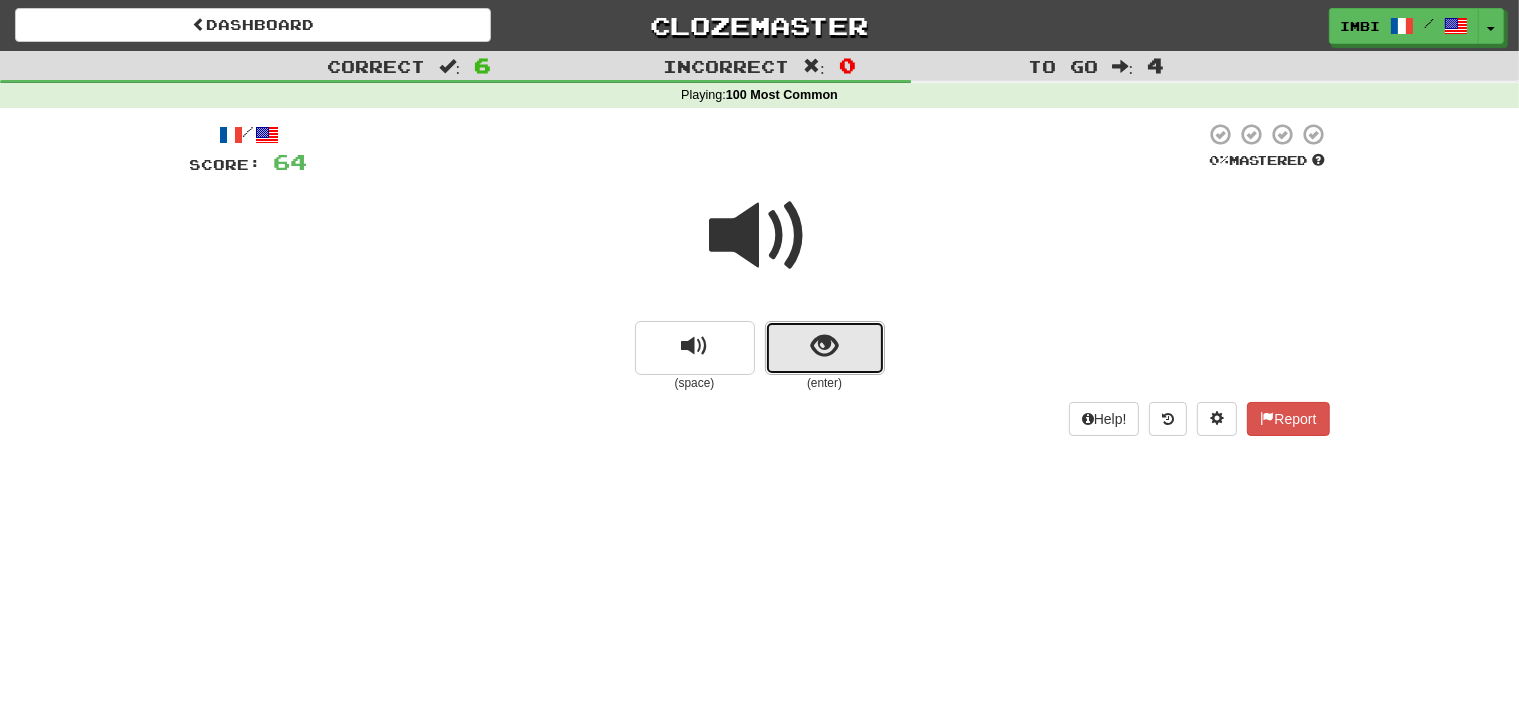 click at bounding box center [825, 348] 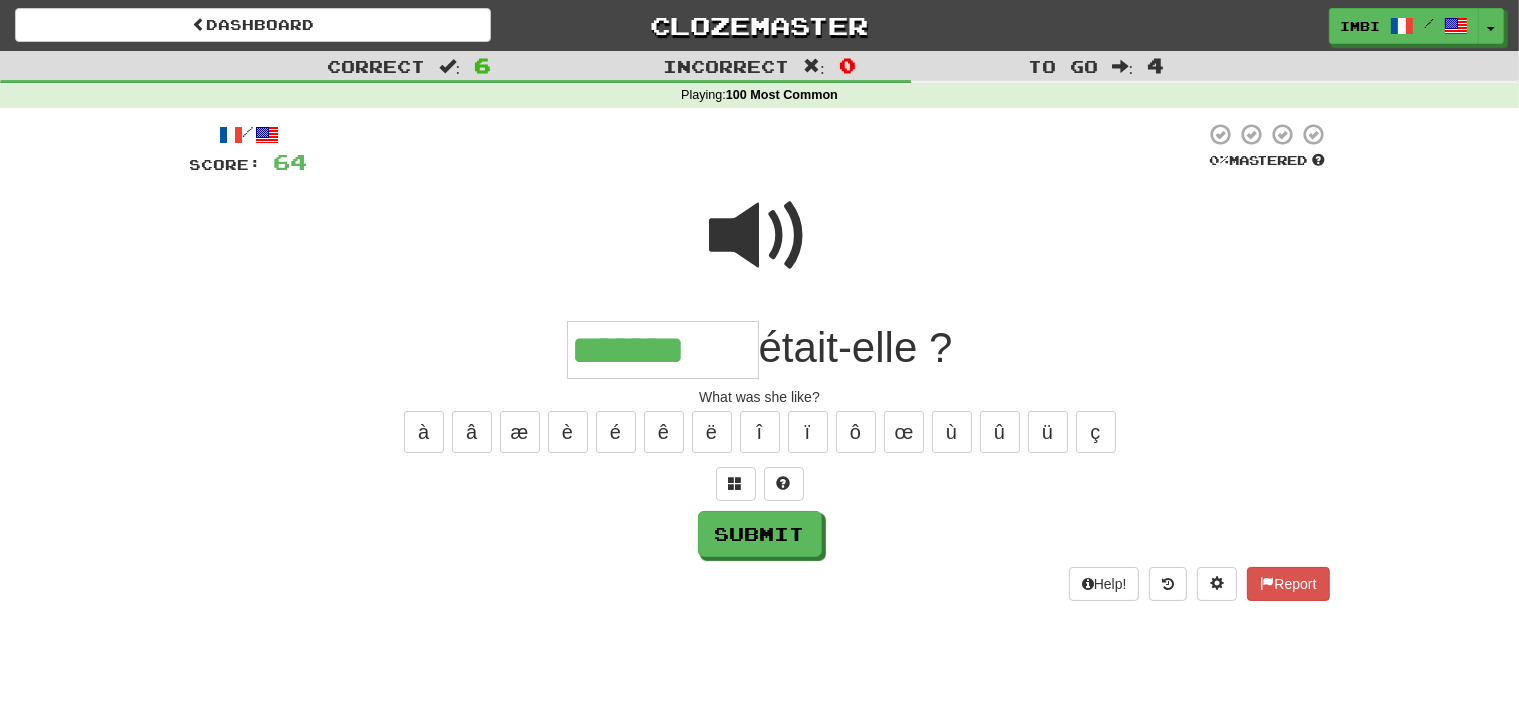 type on "*******" 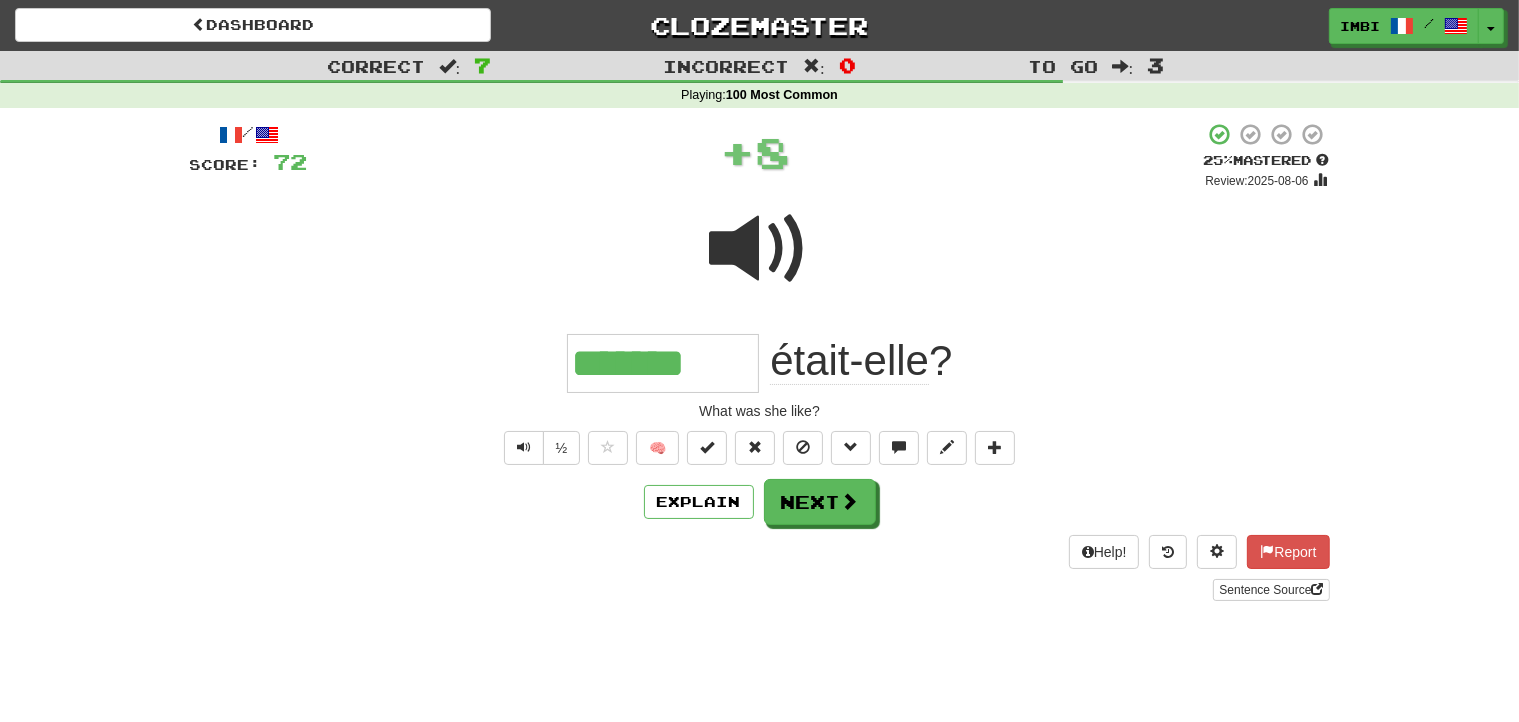 click on "/  Score:   72 + 8 25 %  Mastered Review:  2025-08-06 *******   était-elle  ? What was she like? ½ 🧠 Explain Next  Help!  Report Sentence Source" at bounding box center (760, 361) 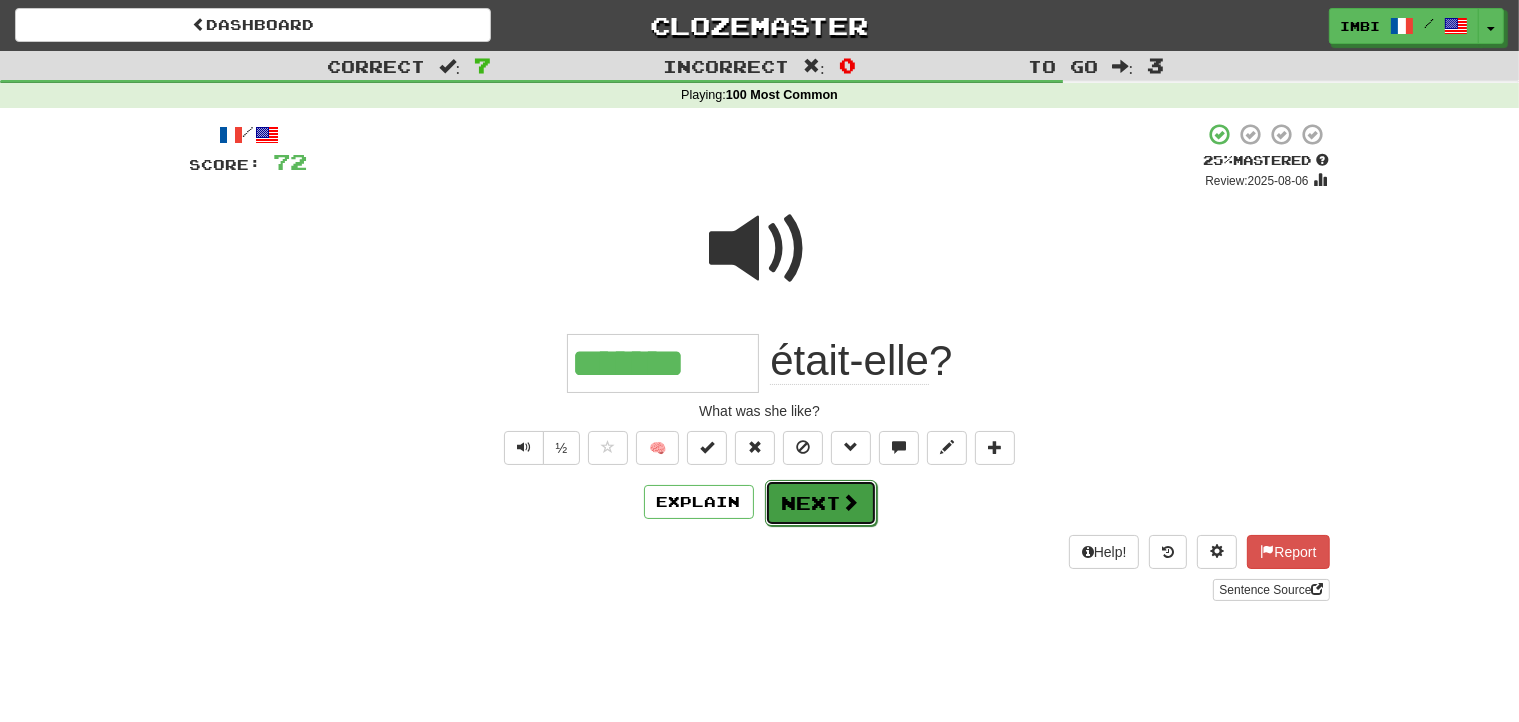 click on "Next" at bounding box center [821, 503] 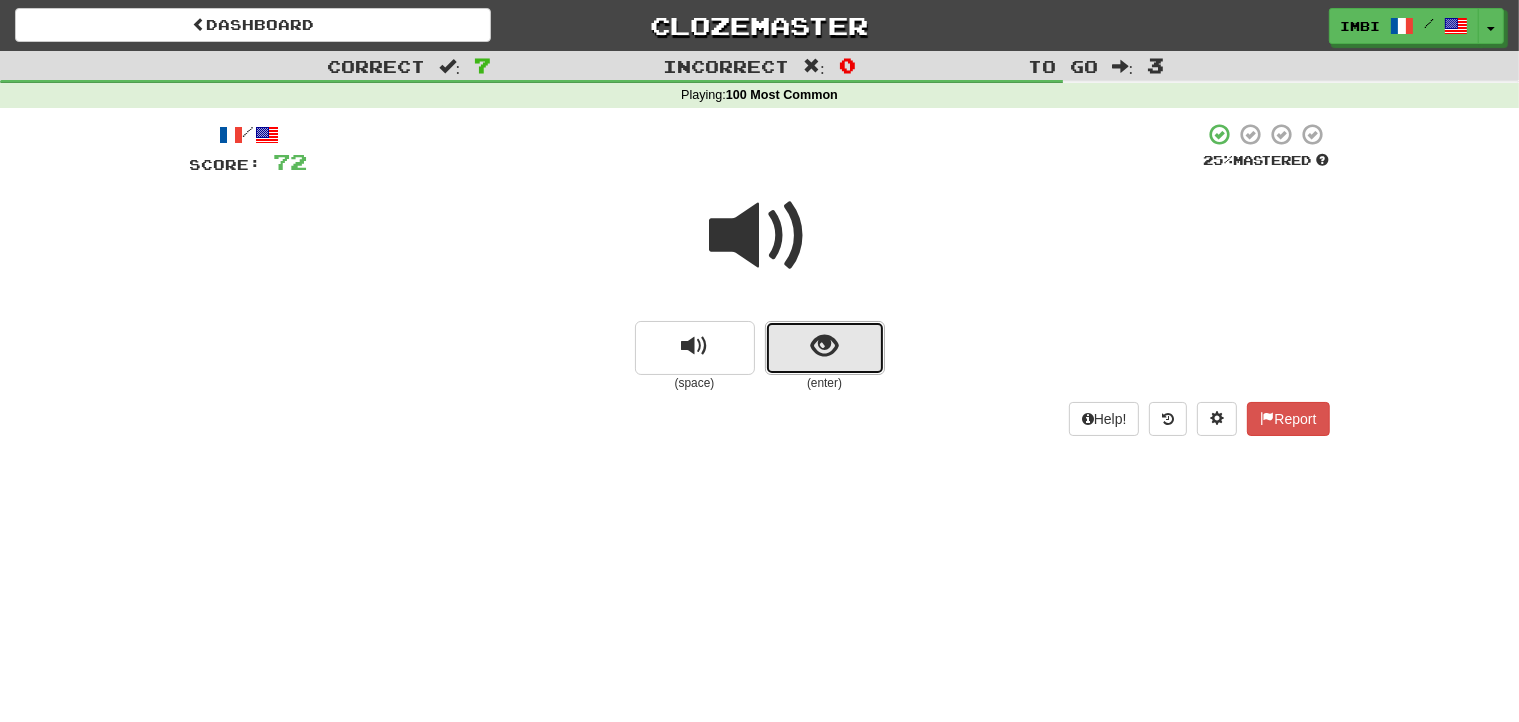 click at bounding box center [825, 348] 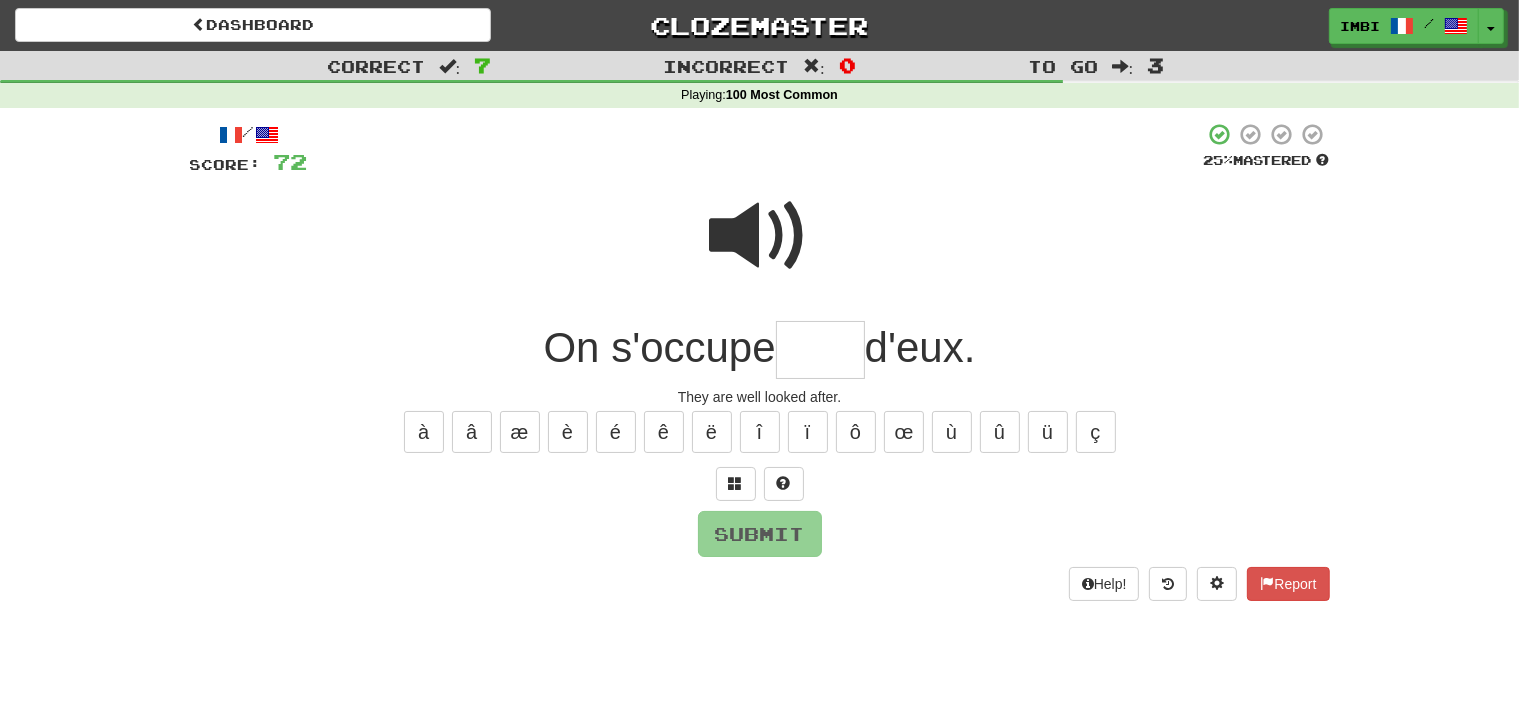 click on "d'eux." at bounding box center [920, 347] 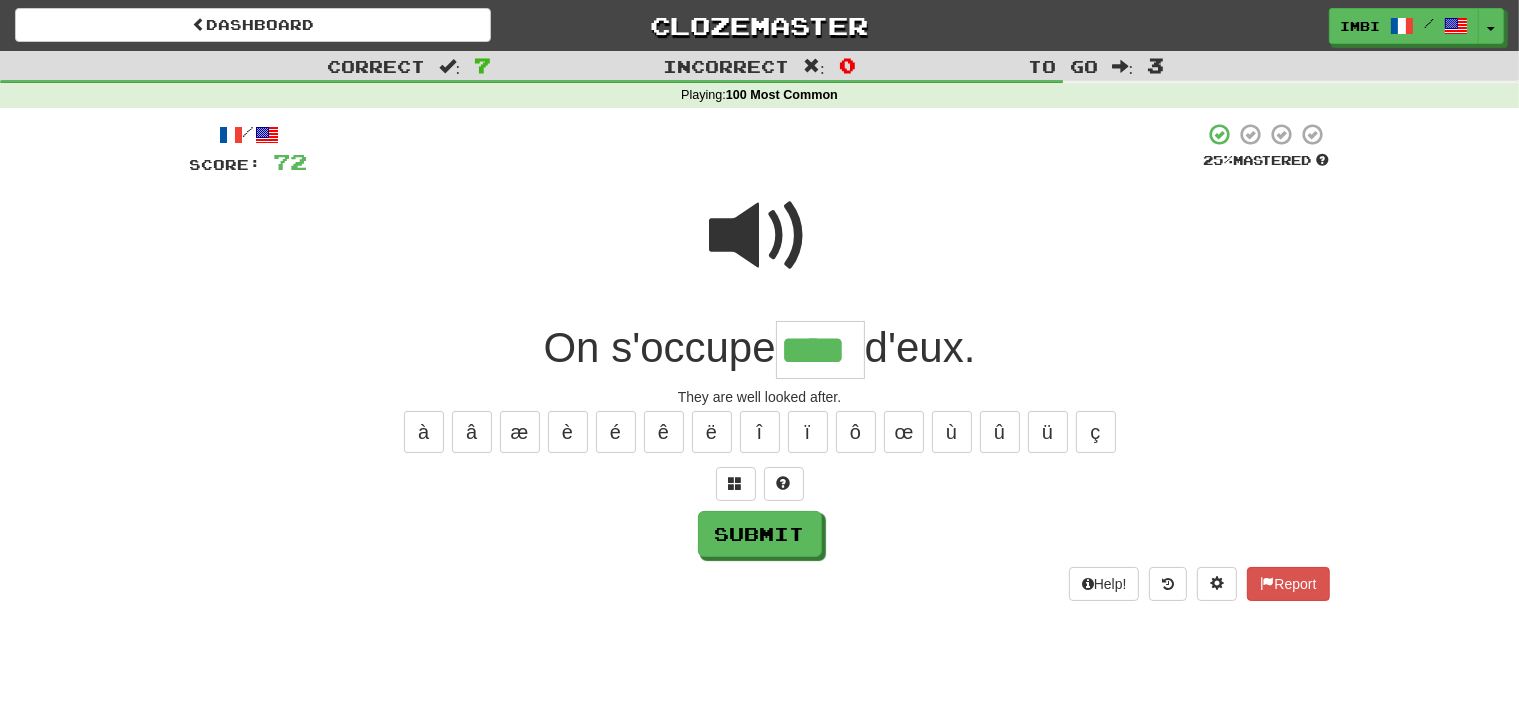 type on "****" 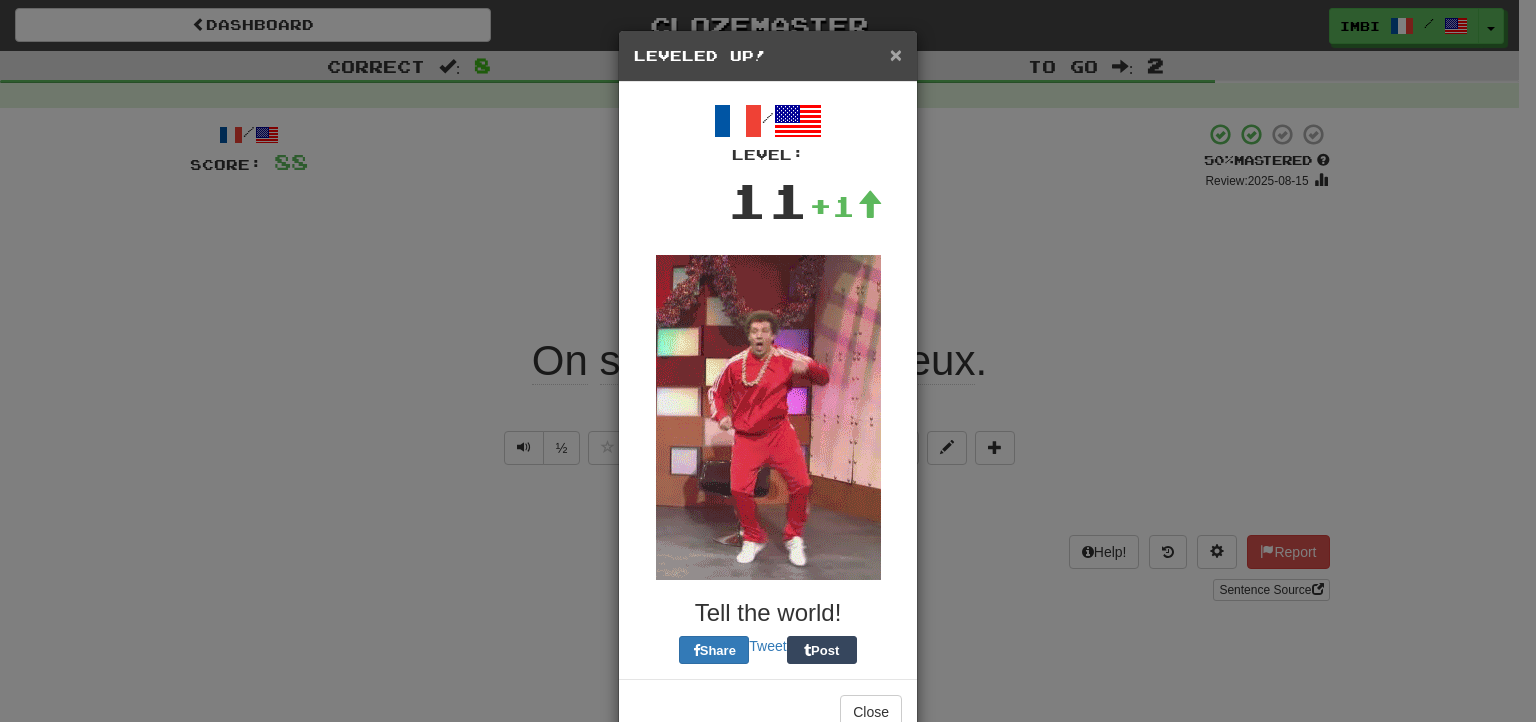 click on "×" at bounding box center (896, 54) 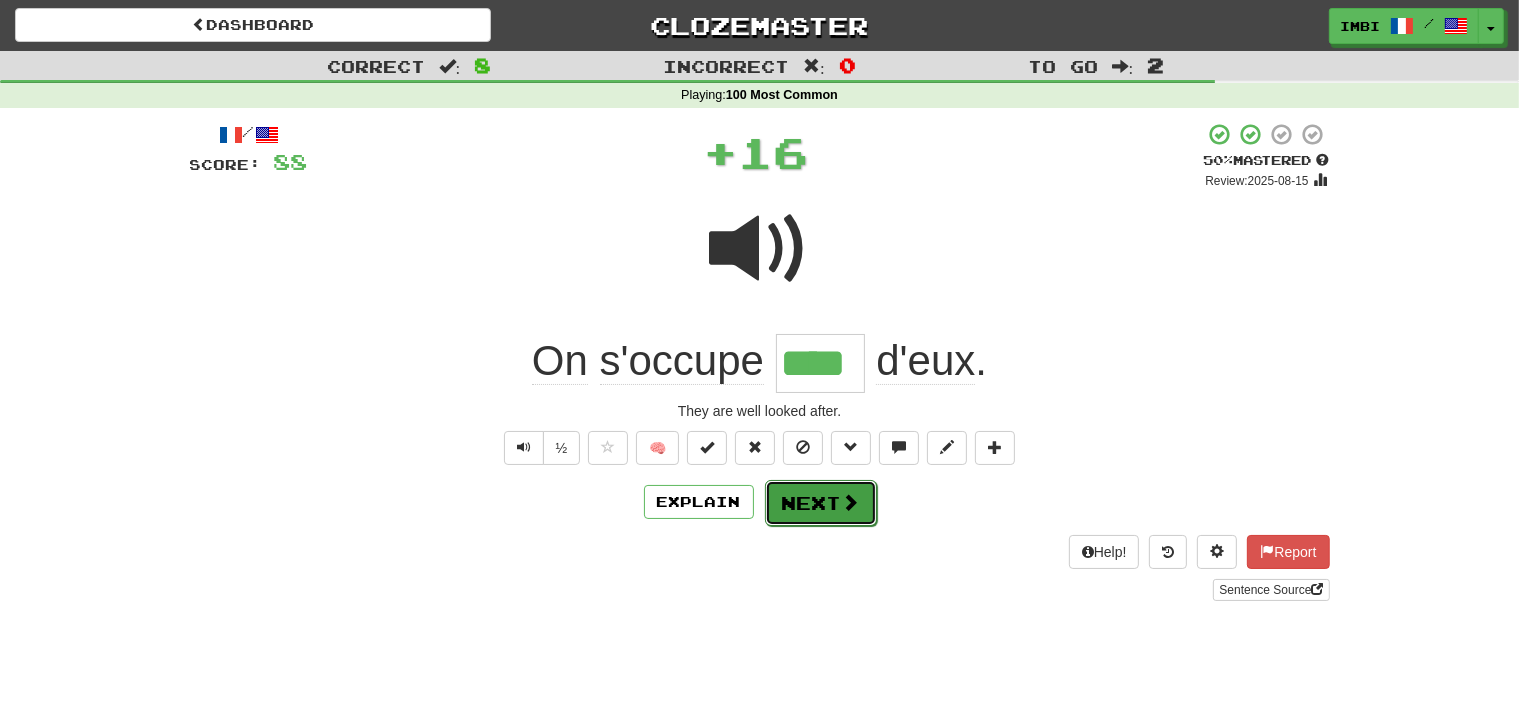 click on "Next" at bounding box center [821, 503] 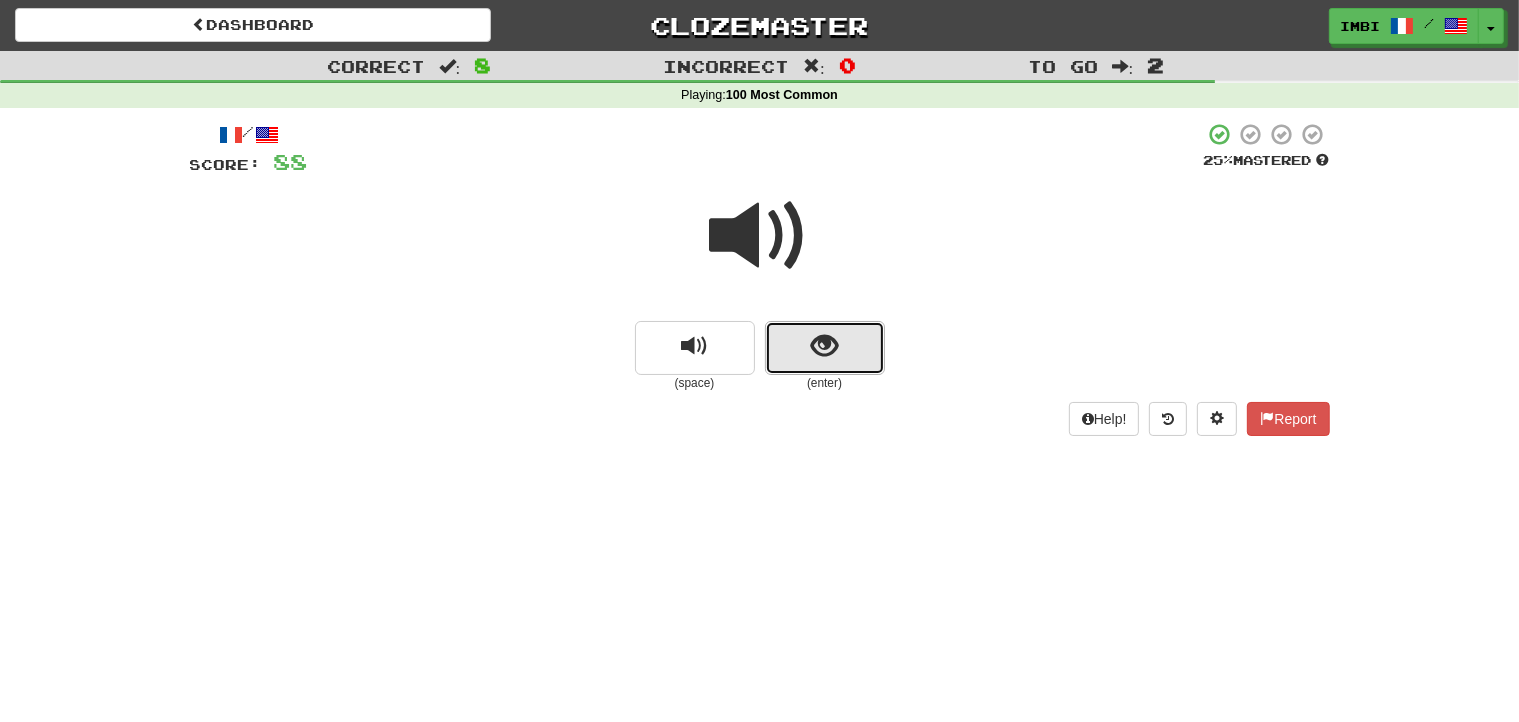 click at bounding box center (825, 348) 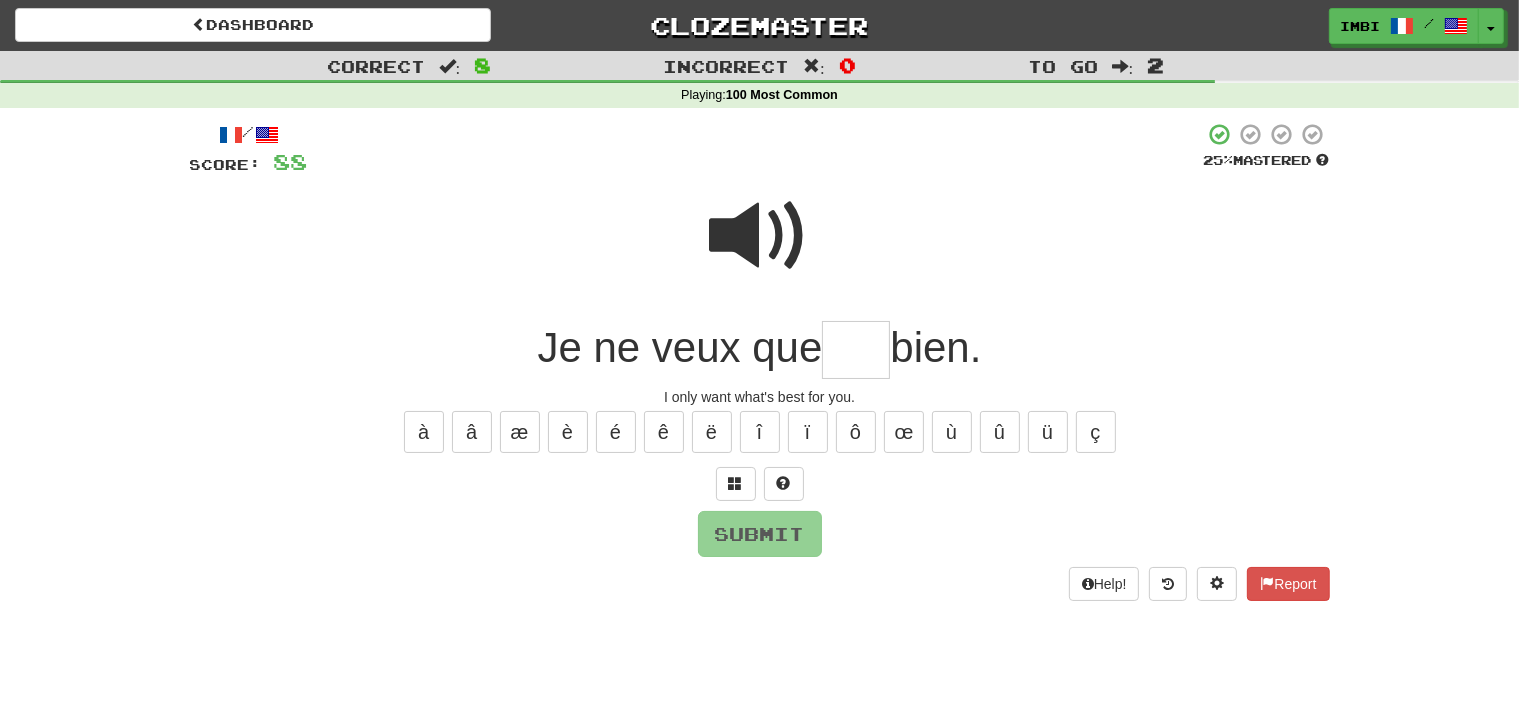 click at bounding box center (856, 350) 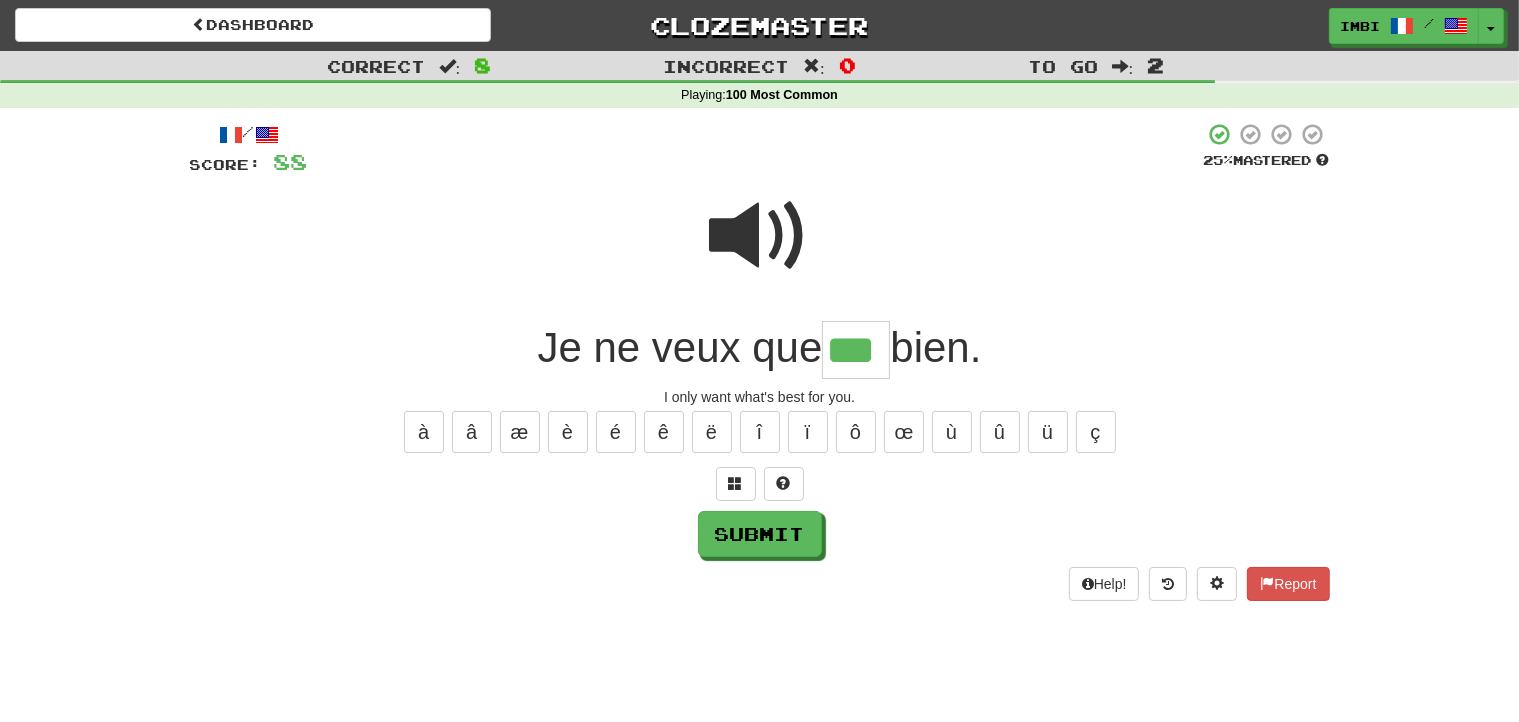 type on "***" 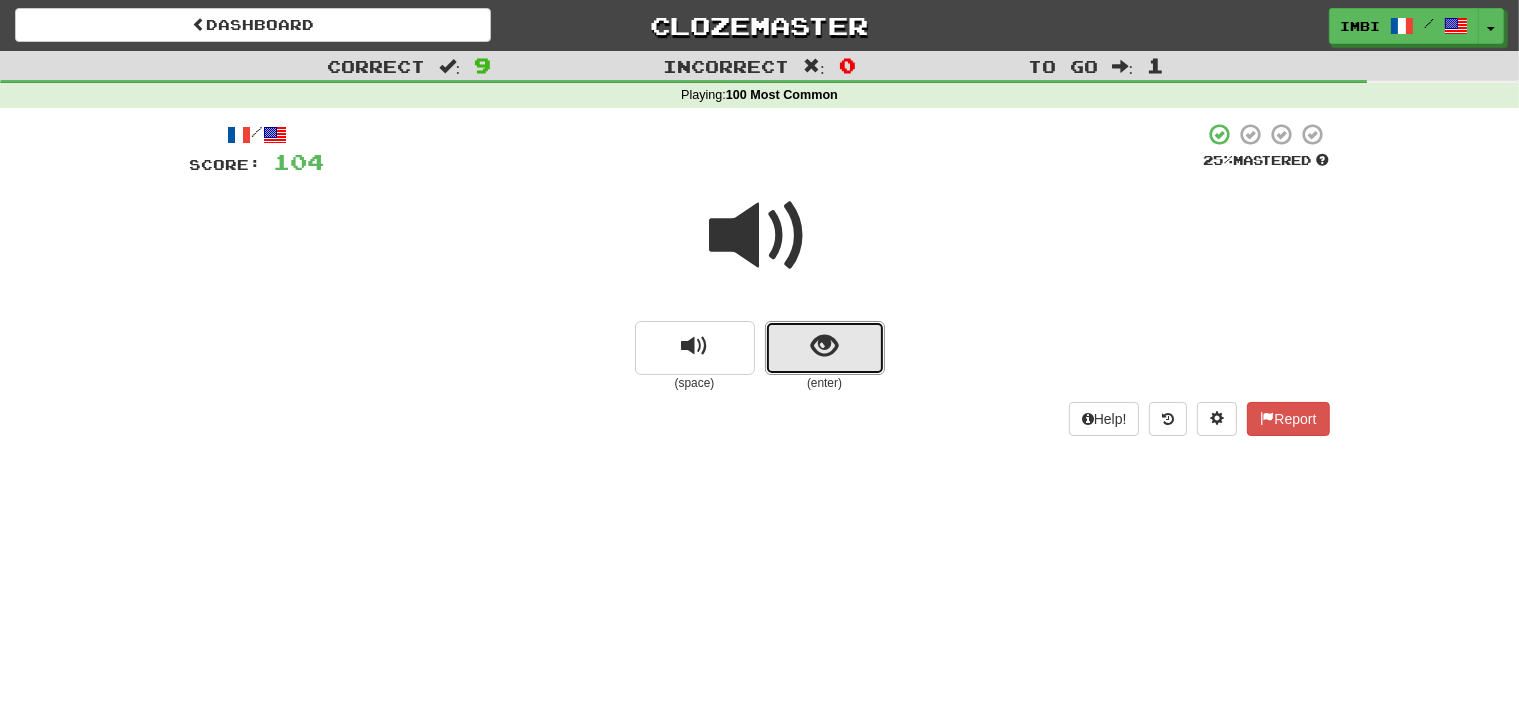 click at bounding box center [825, 348] 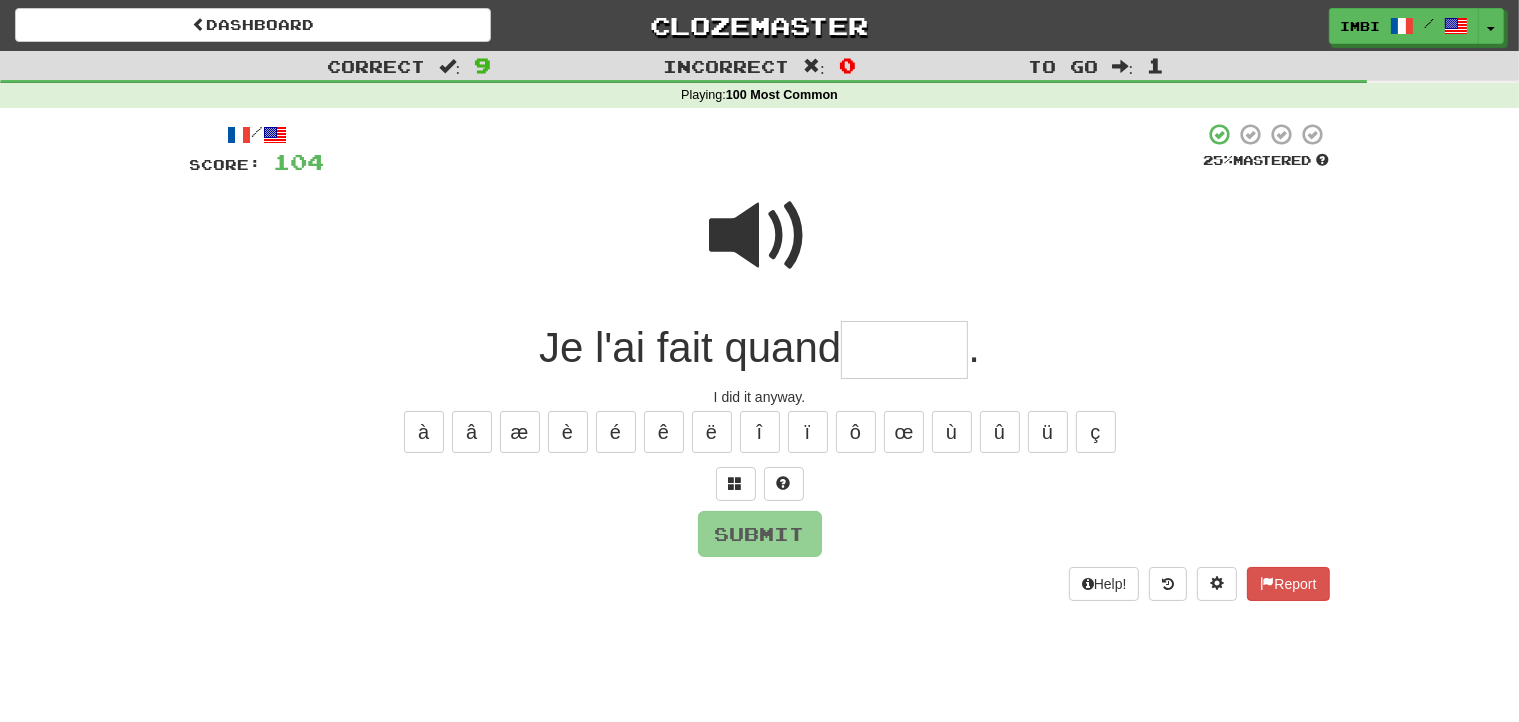 click at bounding box center [904, 350] 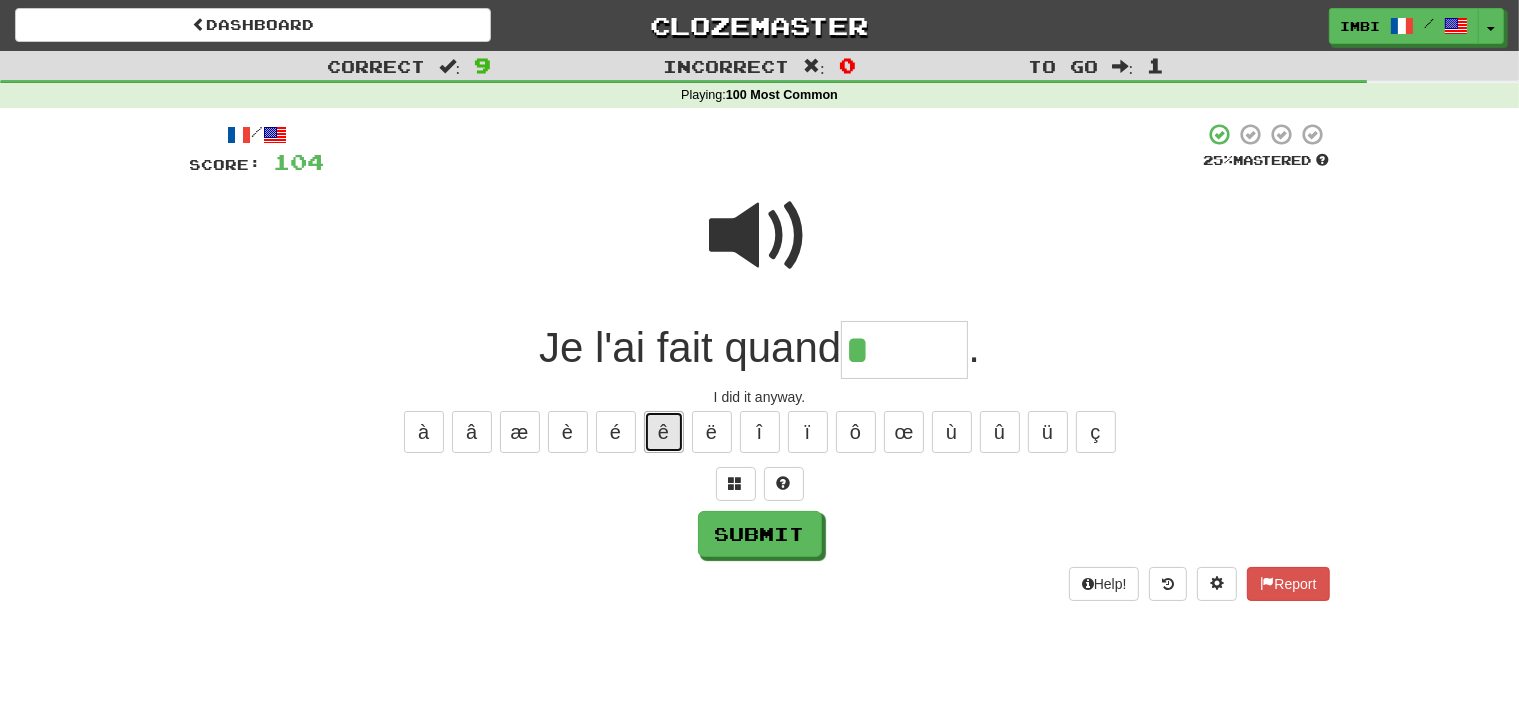 click on "ê" at bounding box center [664, 432] 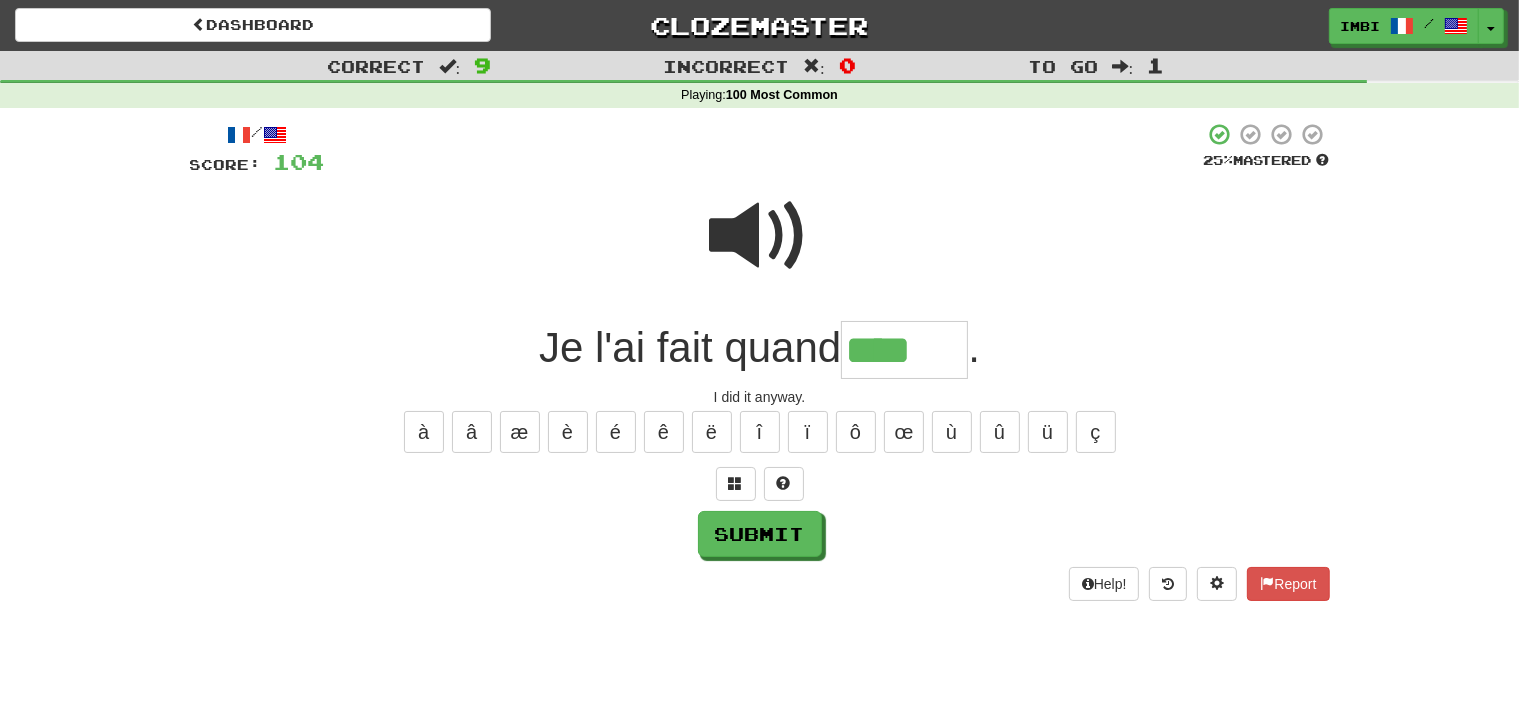 type on "****" 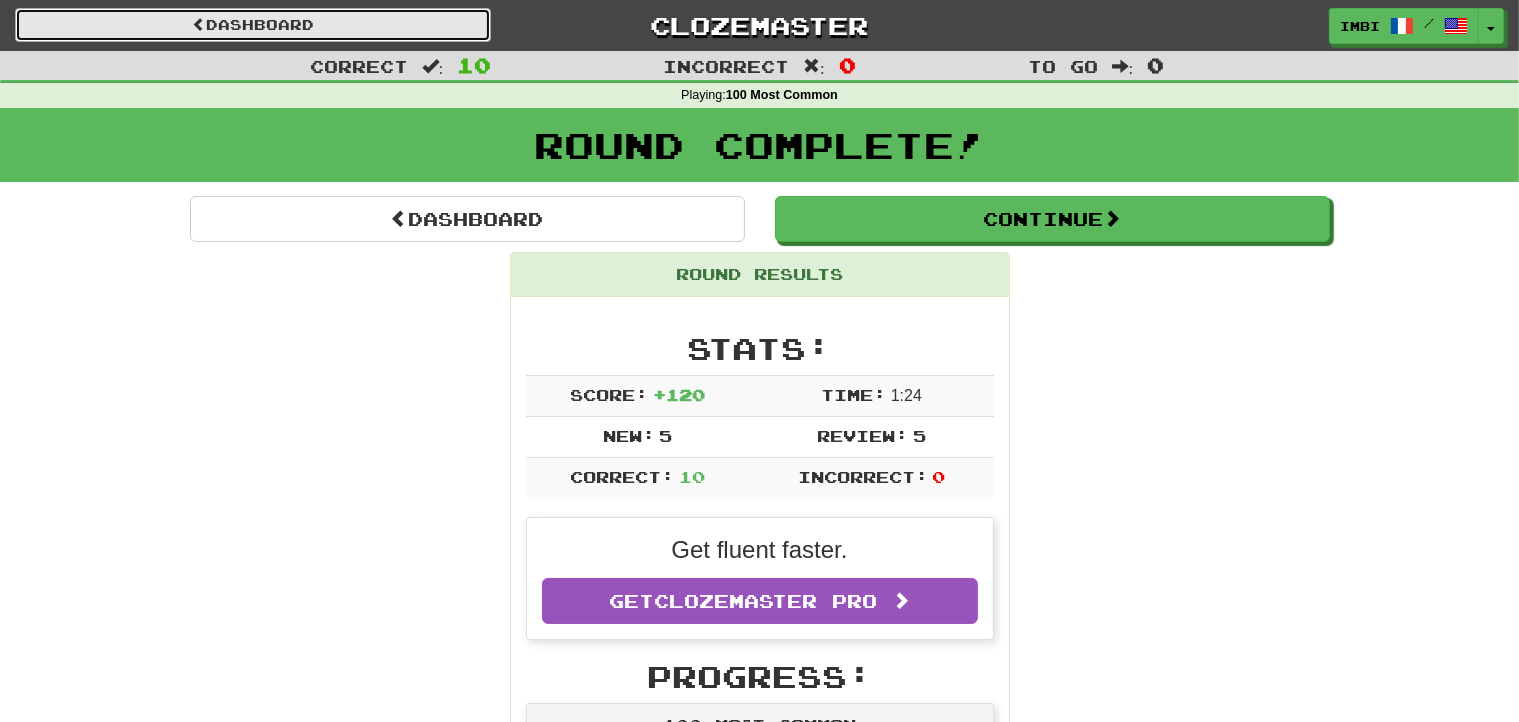 click on "Dashboard" at bounding box center (253, 25) 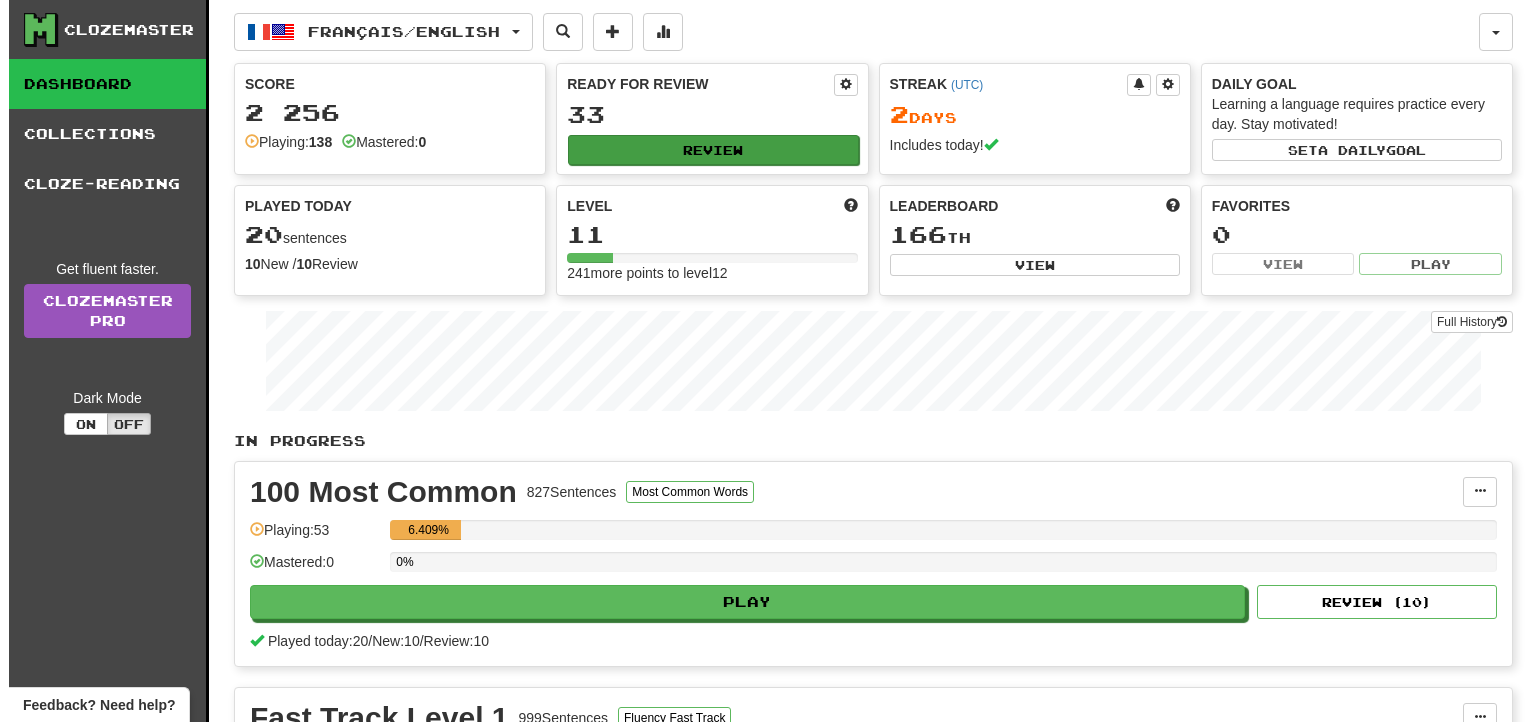 scroll, scrollTop: 0, scrollLeft: 0, axis: both 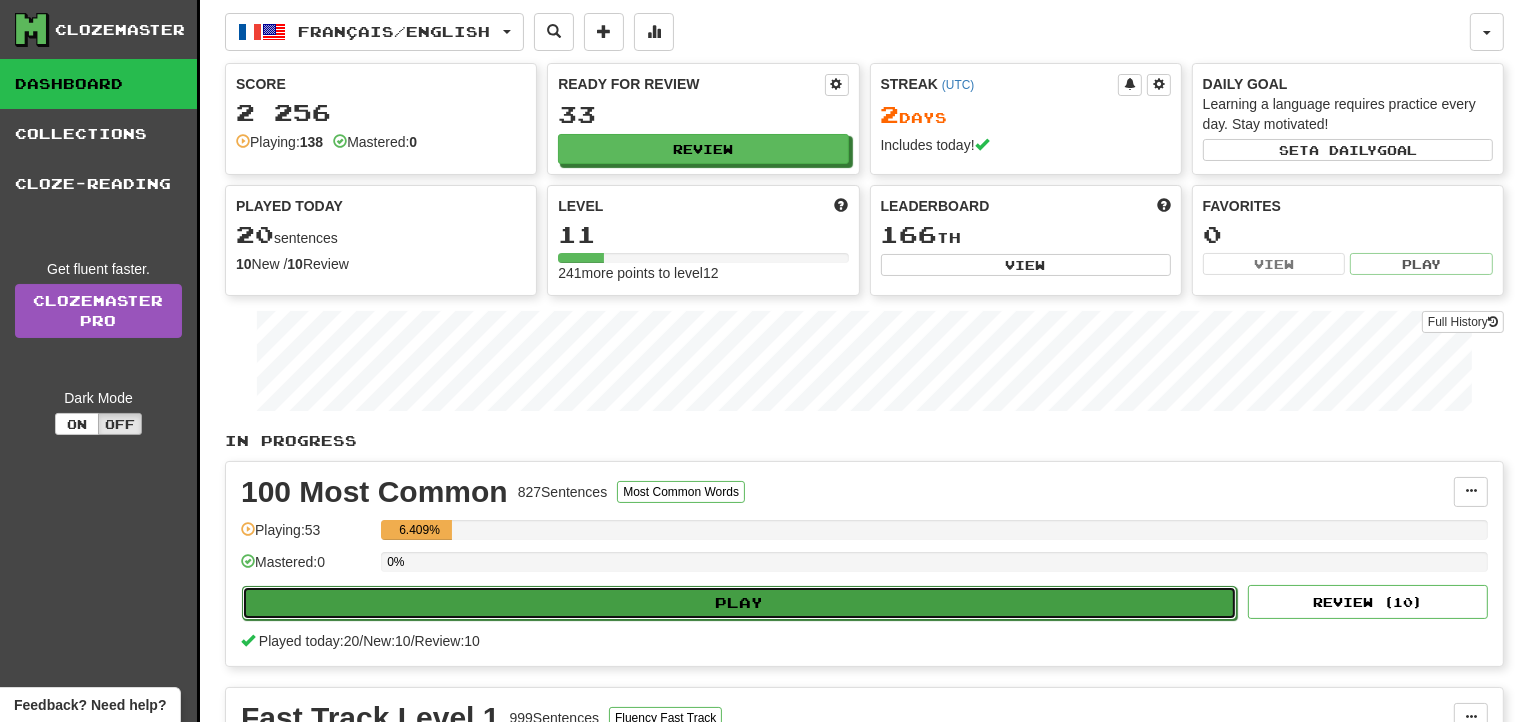 click on "Play" at bounding box center [739, 603] 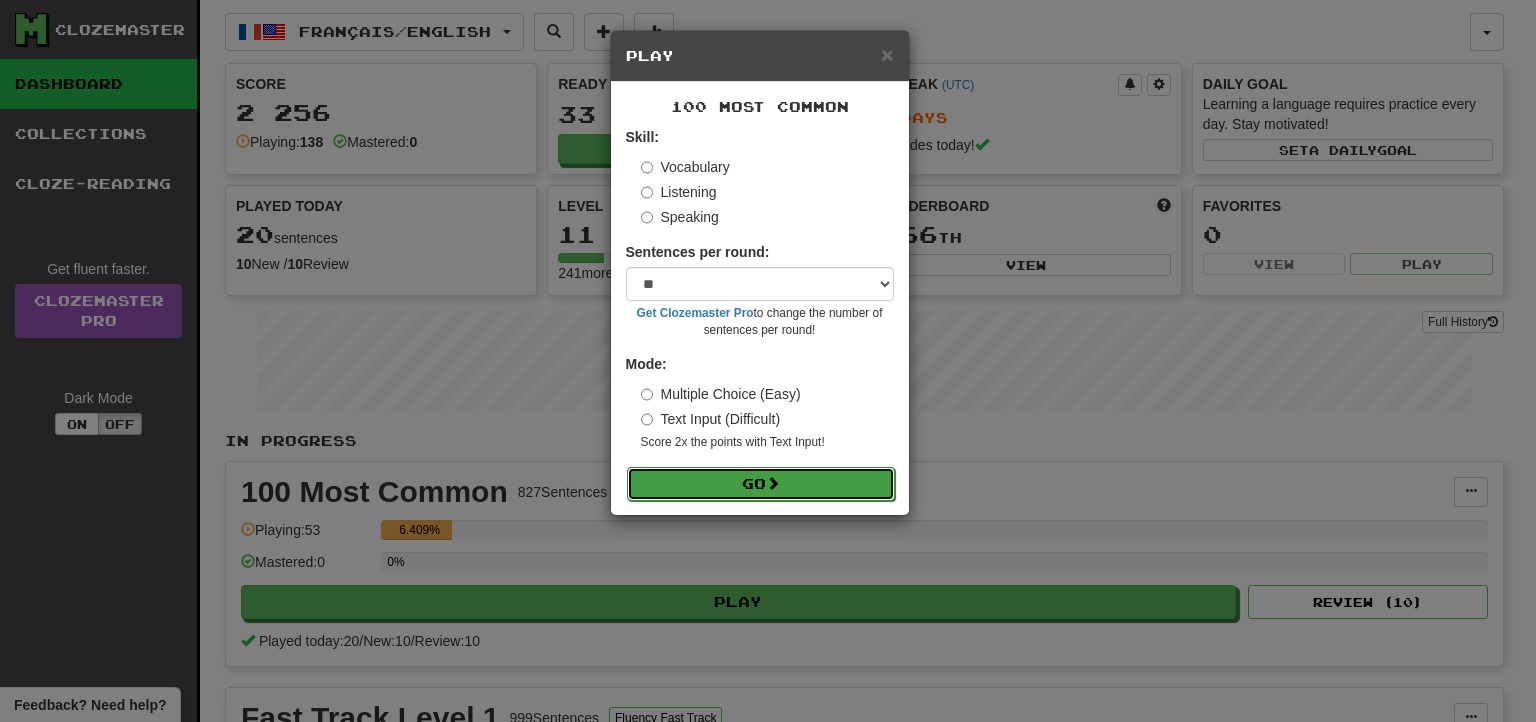 click at bounding box center (773, 483) 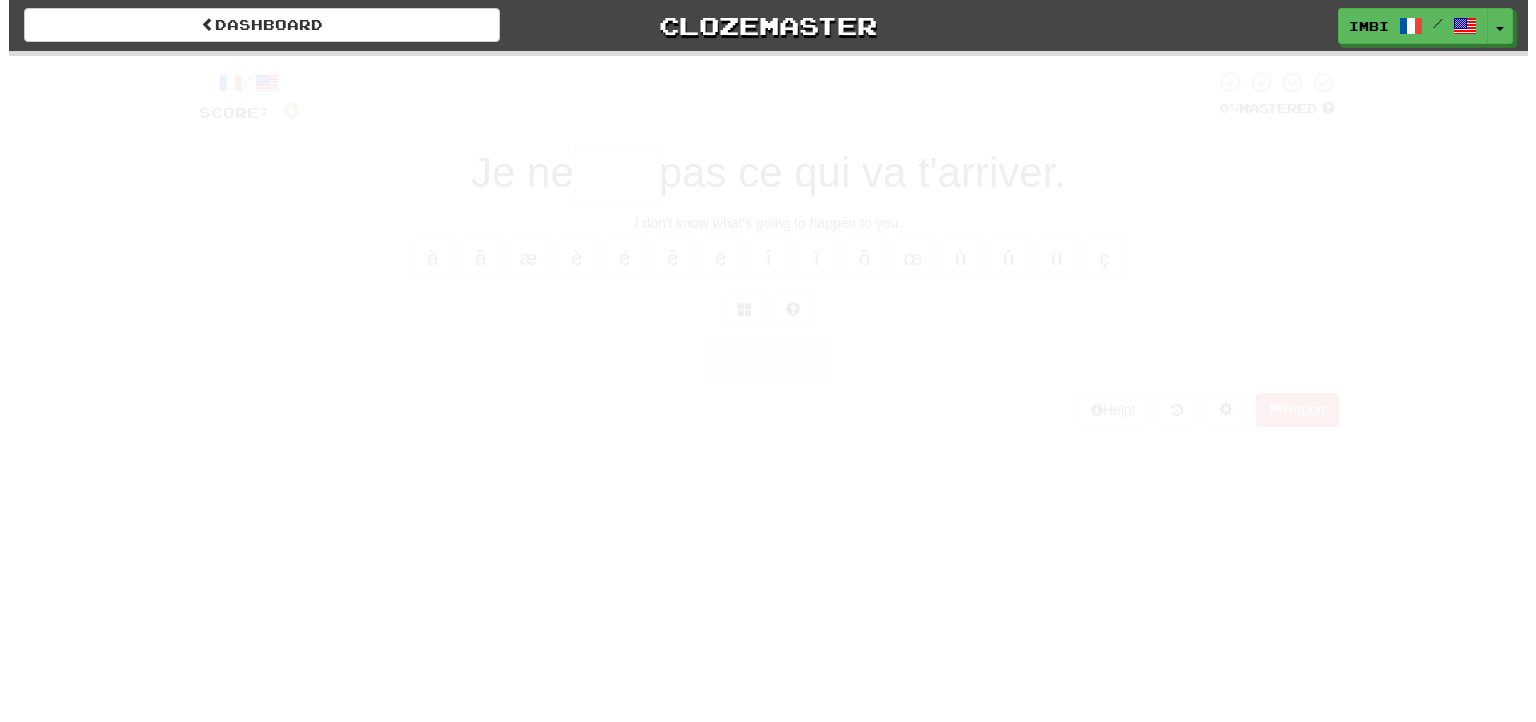scroll, scrollTop: 0, scrollLeft: 0, axis: both 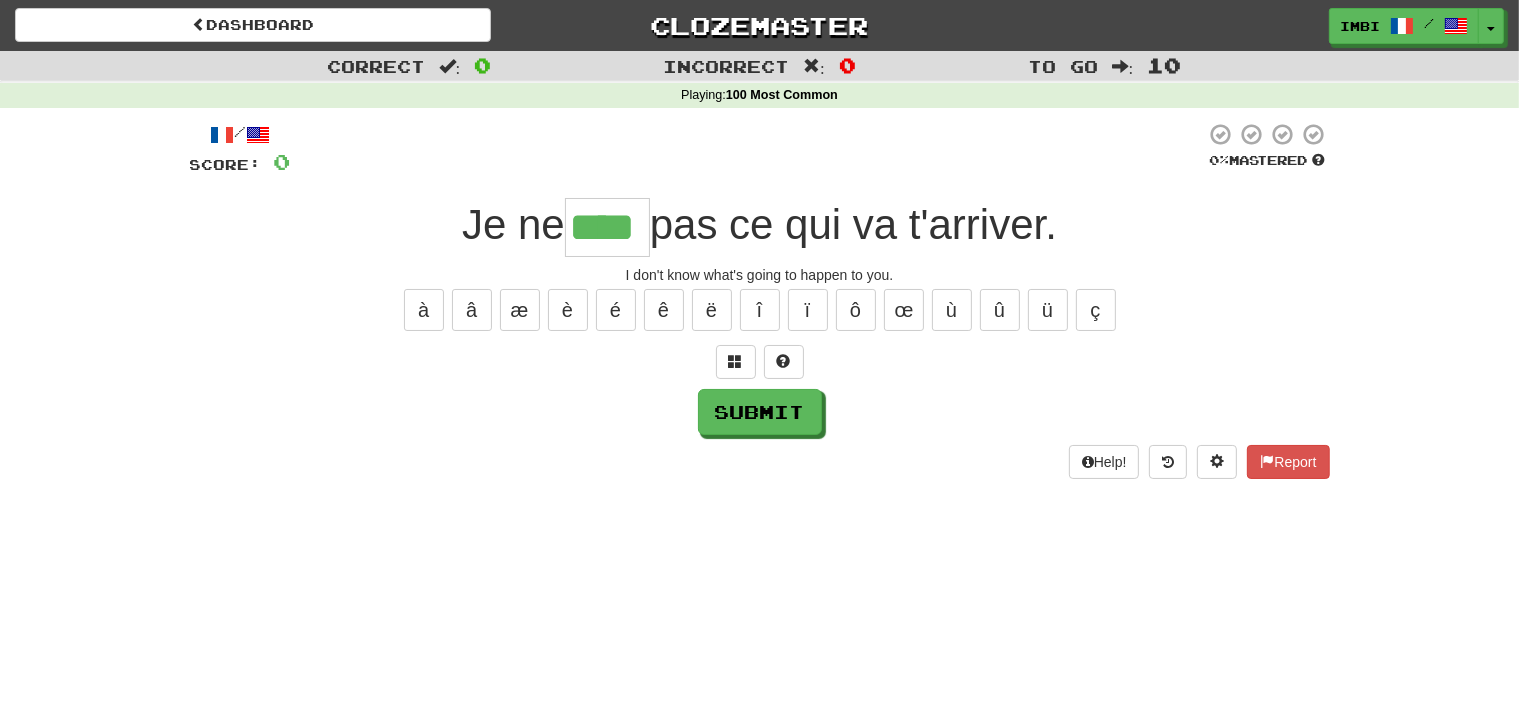 type on "****" 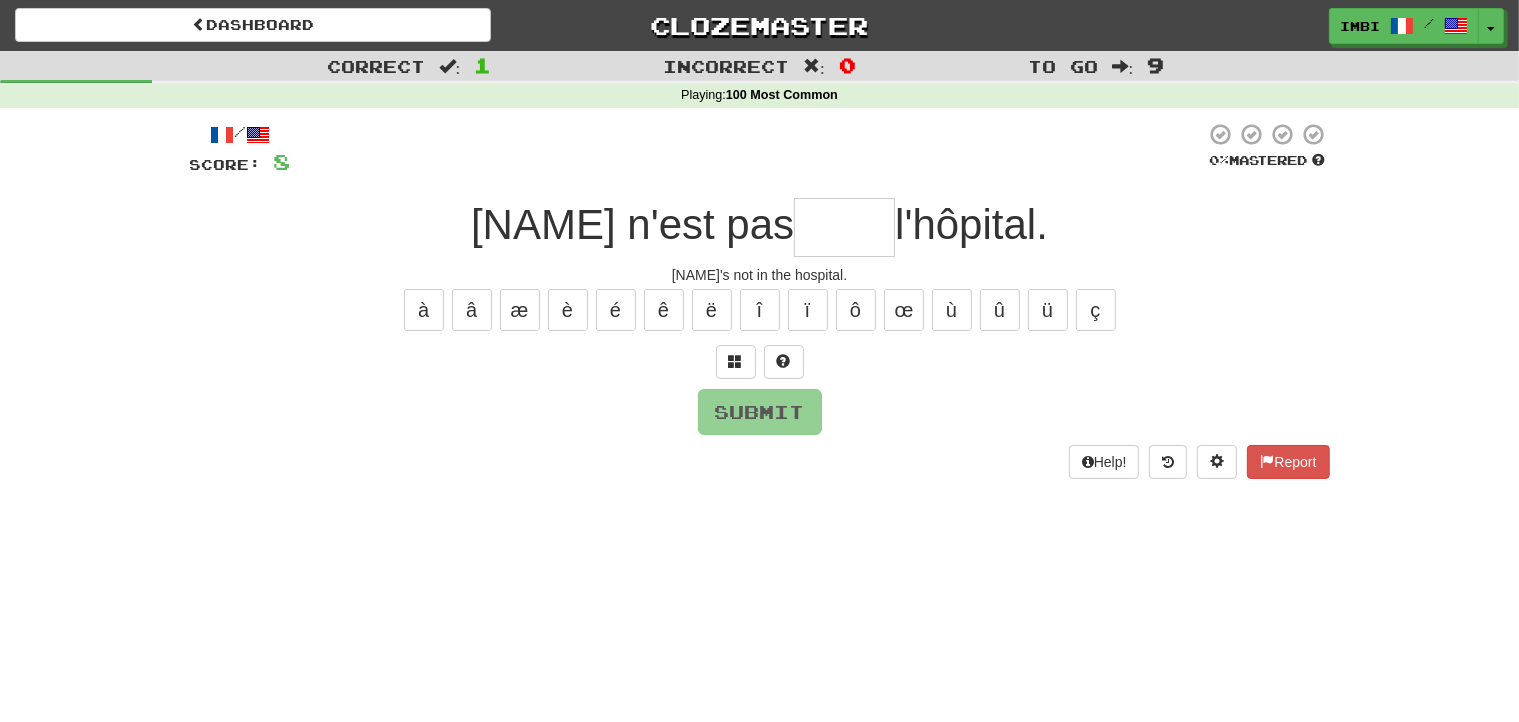 type on "*" 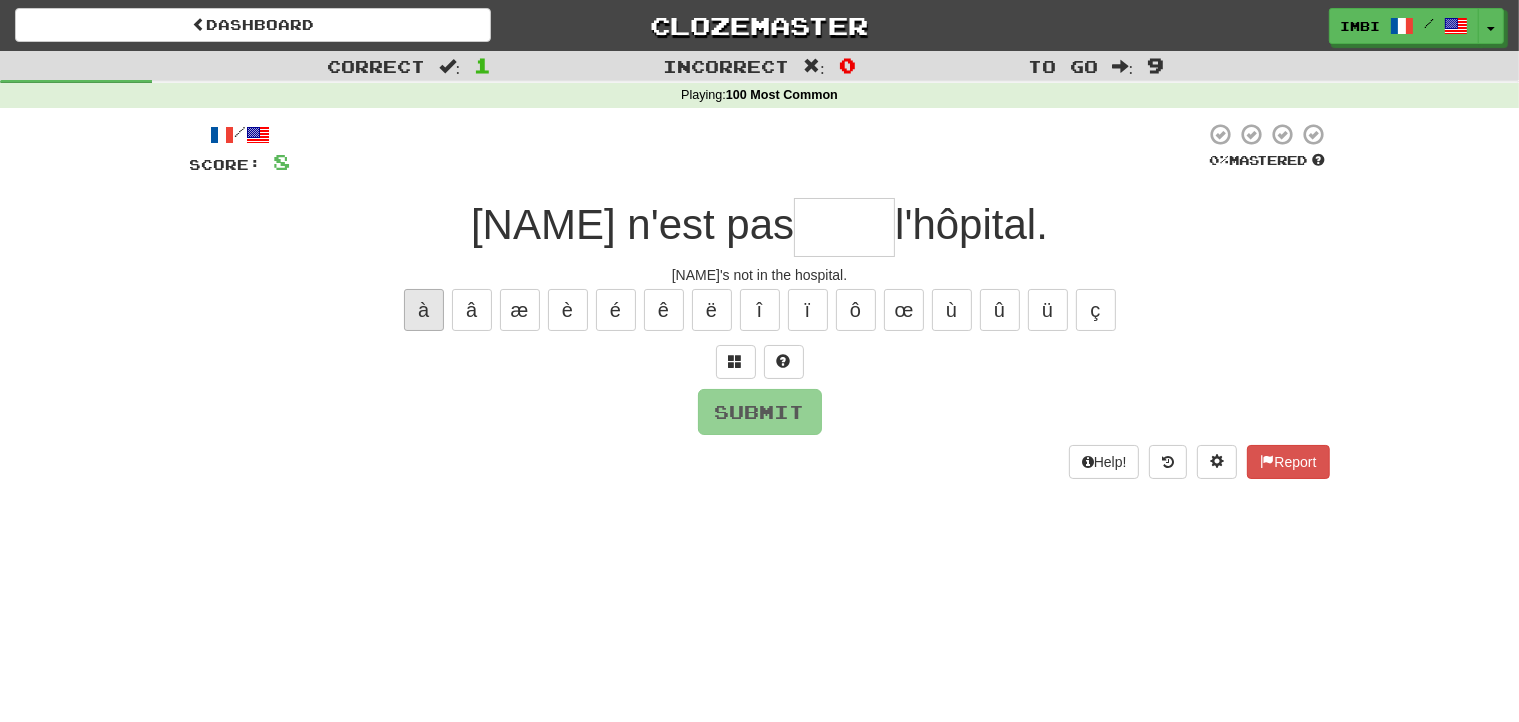drag, startPoint x: 444, startPoint y: 293, endPoint x: 433, endPoint y: 294, distance: 11.045361 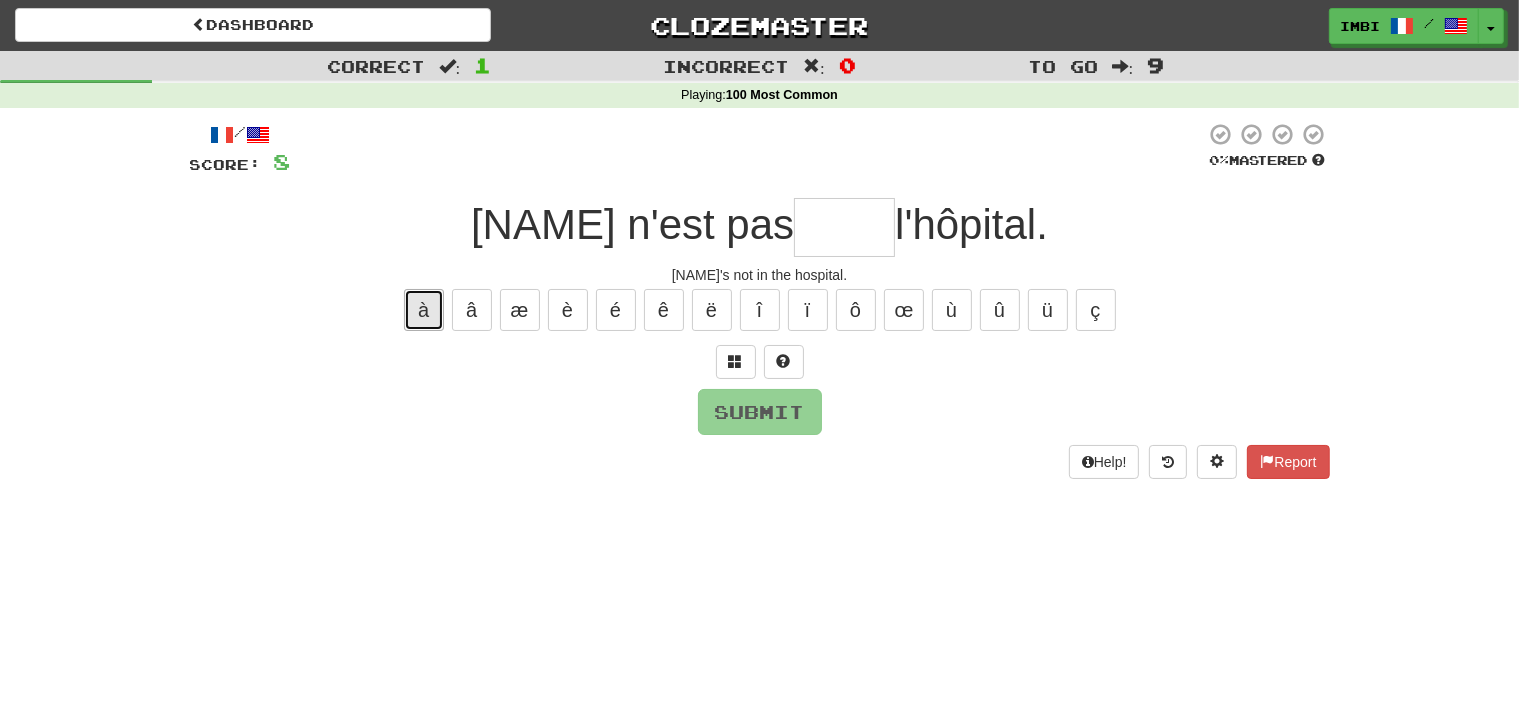 click on "à" at bounding box center [424, 310] 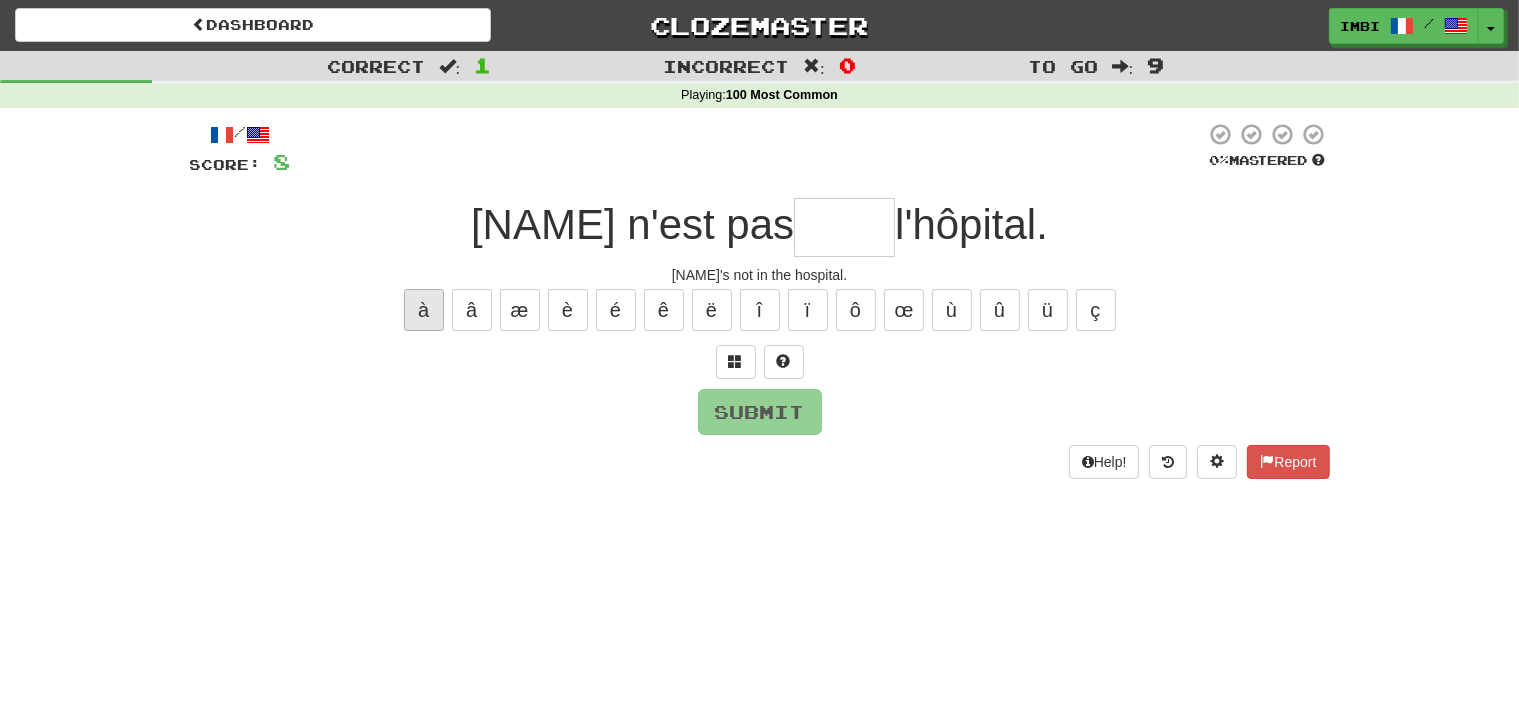 type on "*" 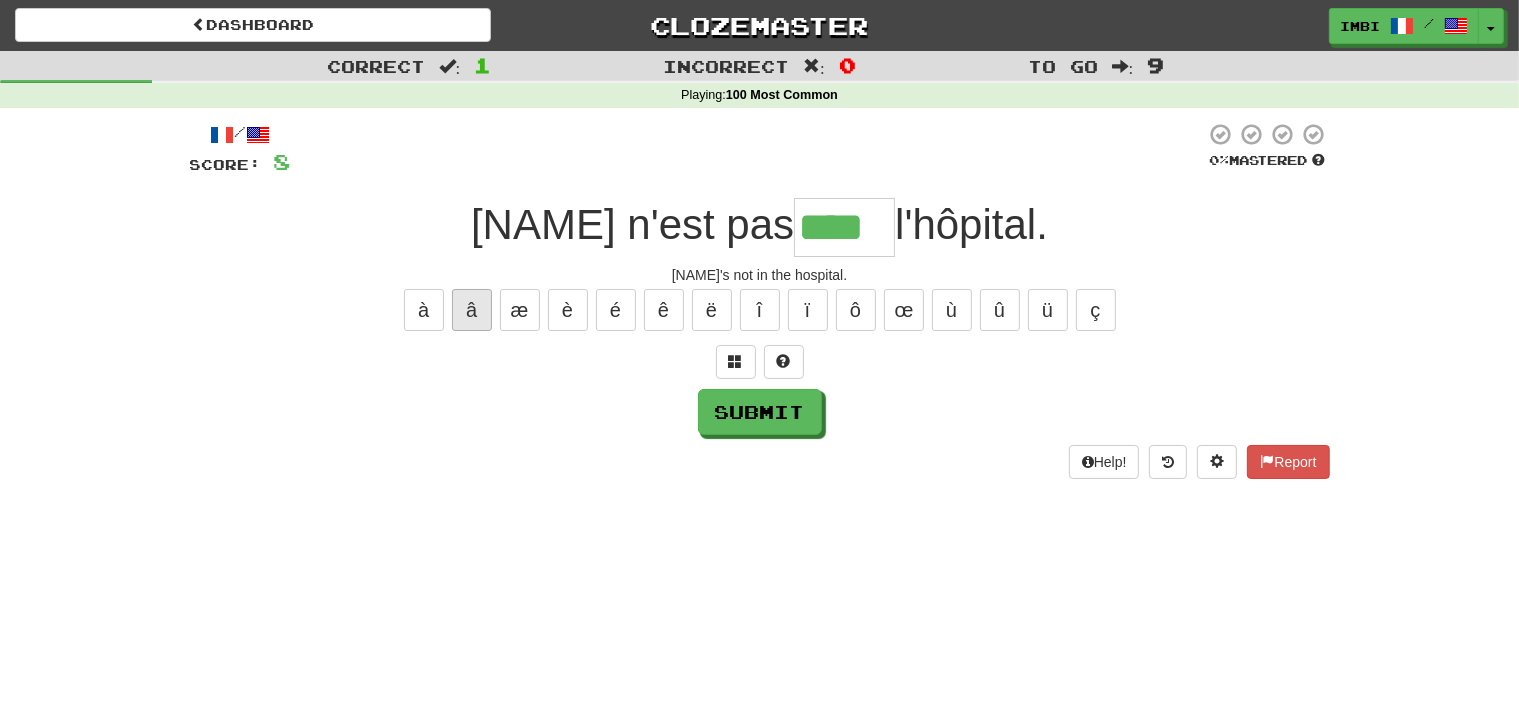 type on "****" 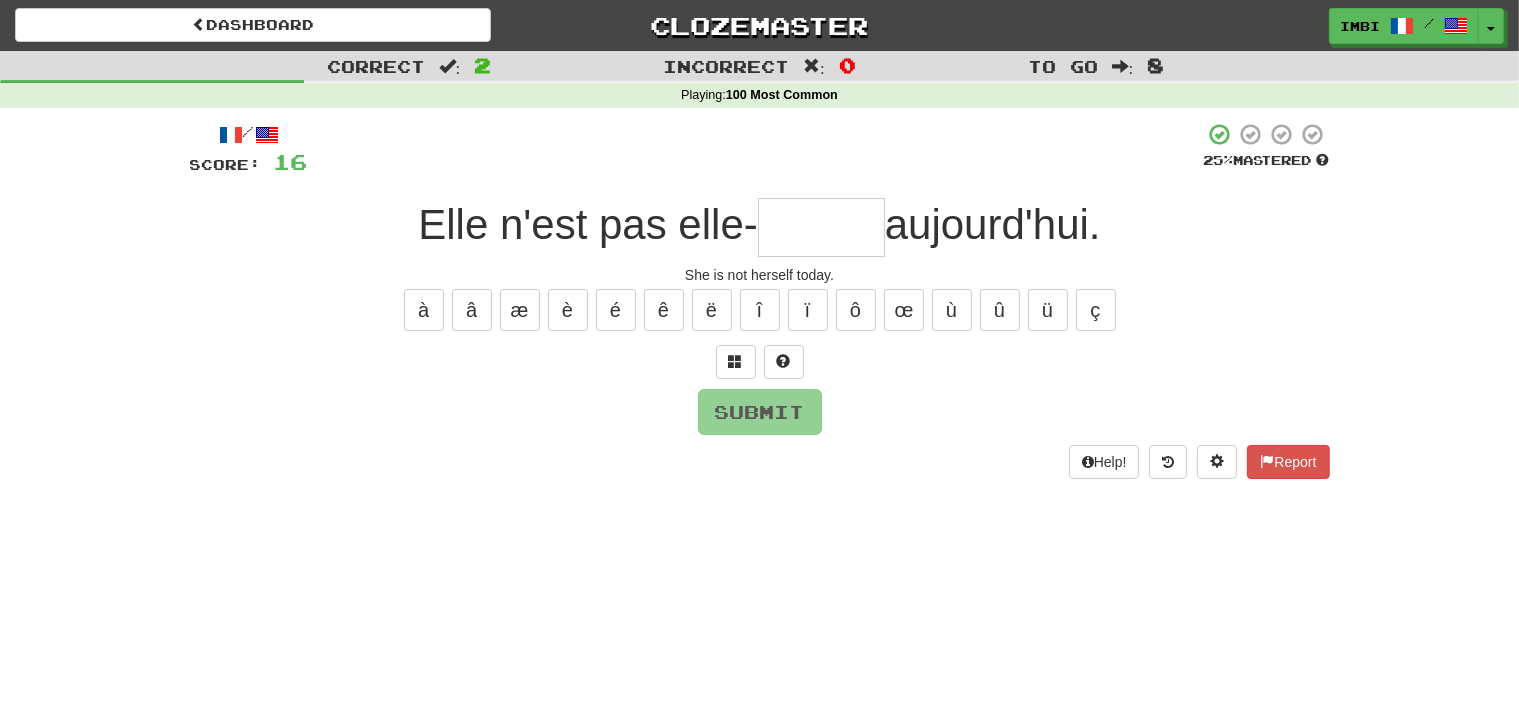 type on "*" 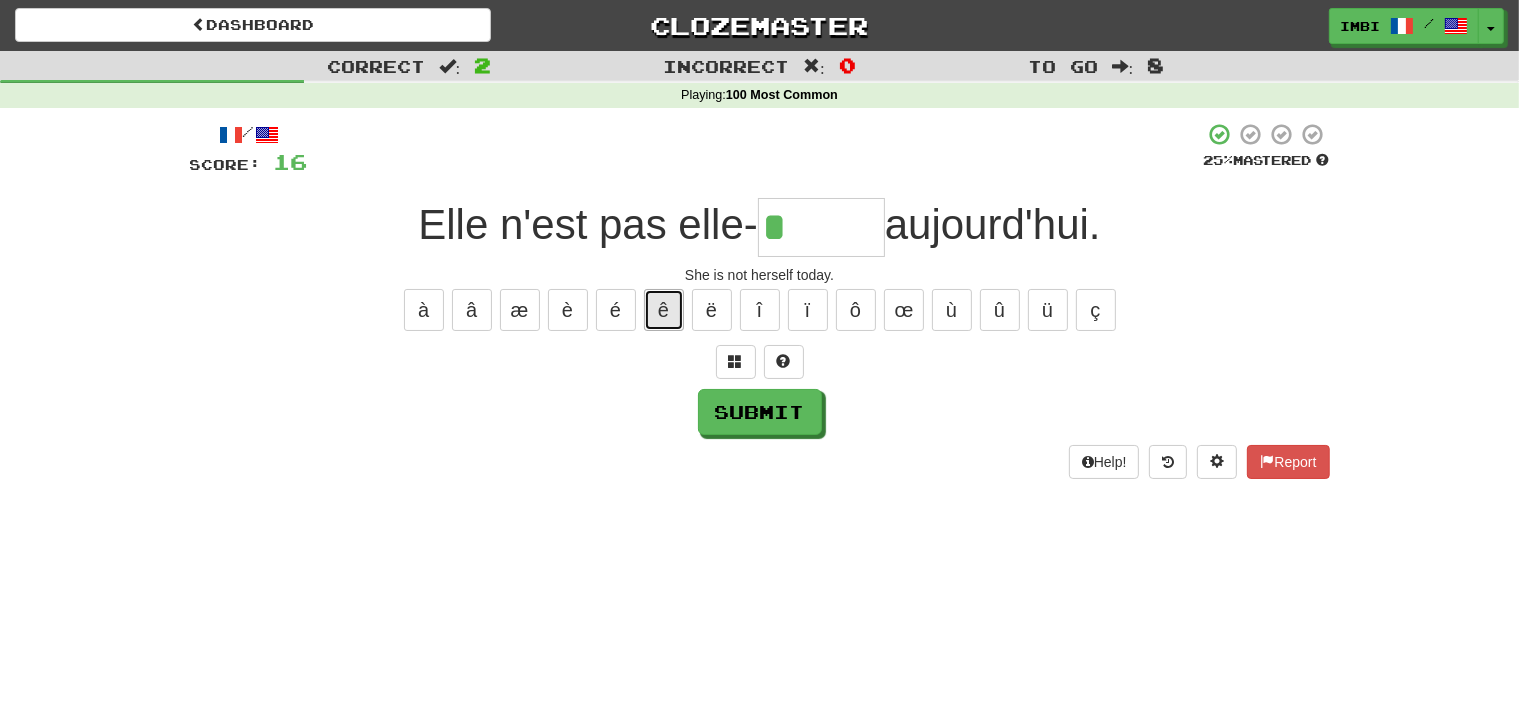 click on "ê" at bounding box center (664, 310) 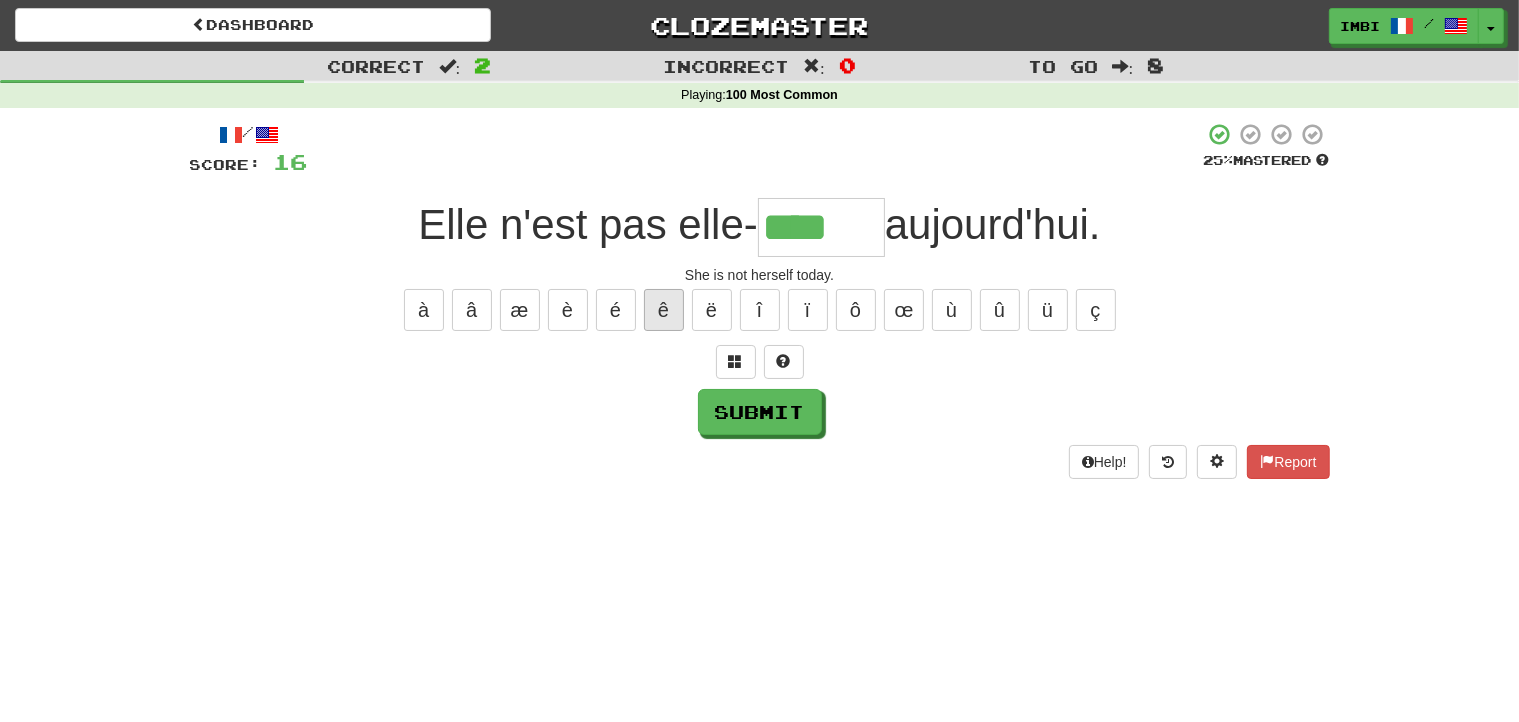 type on "****" 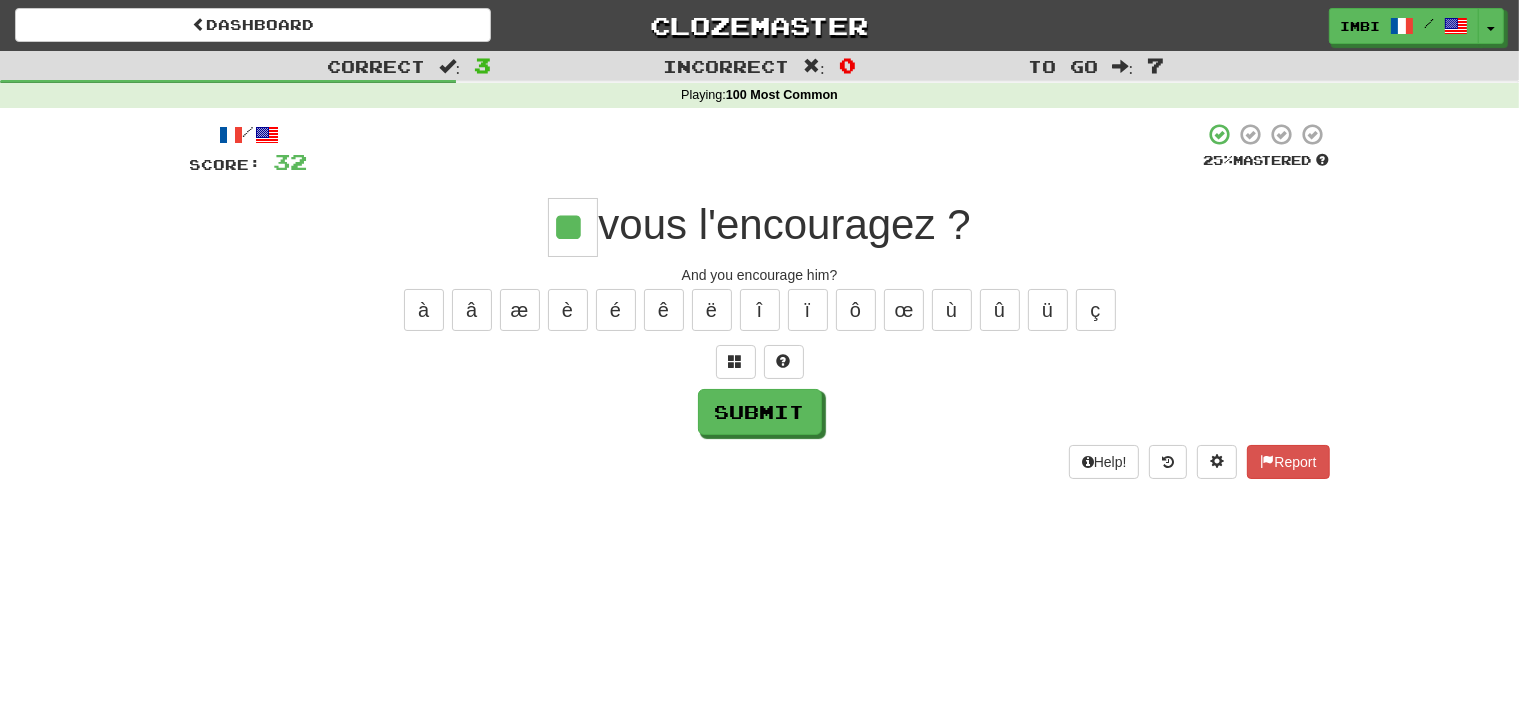 type on "**" 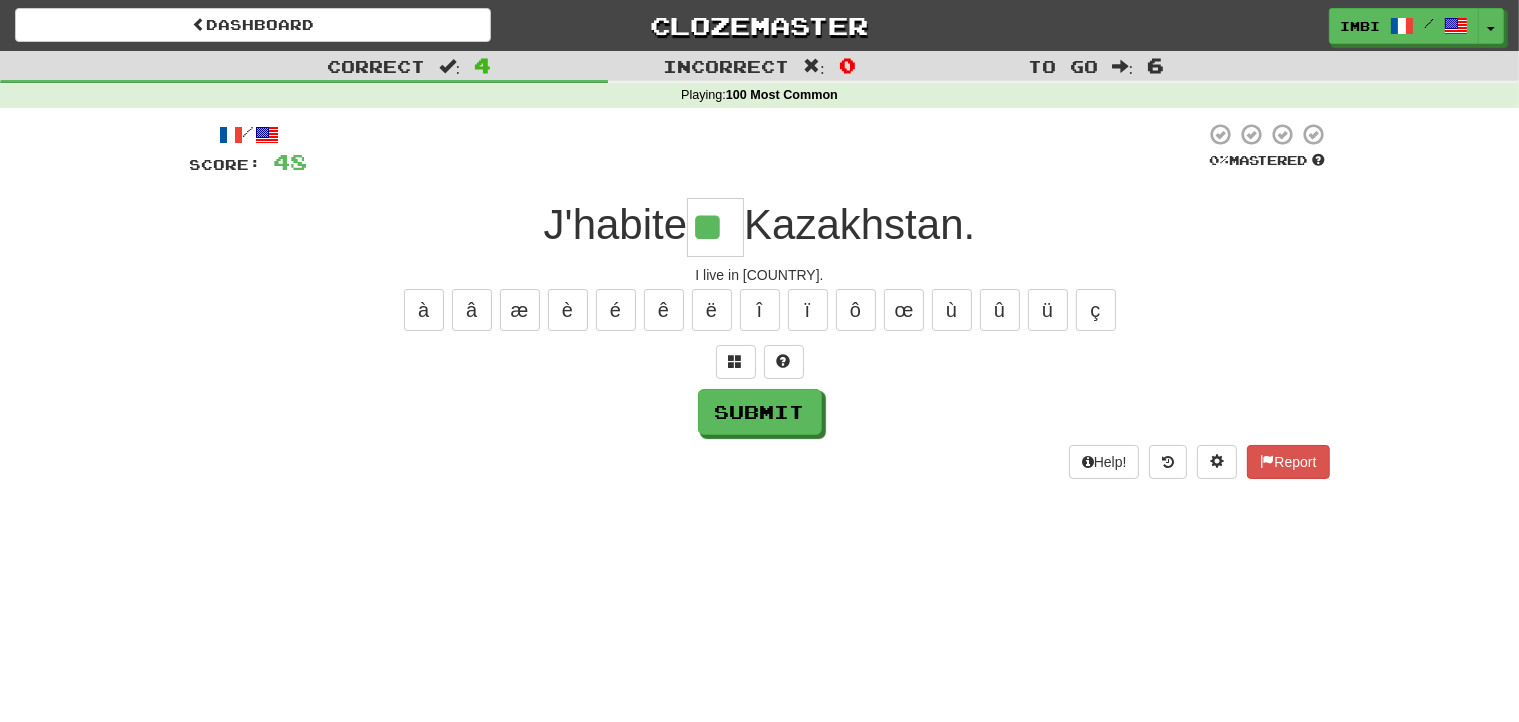 type on "**" 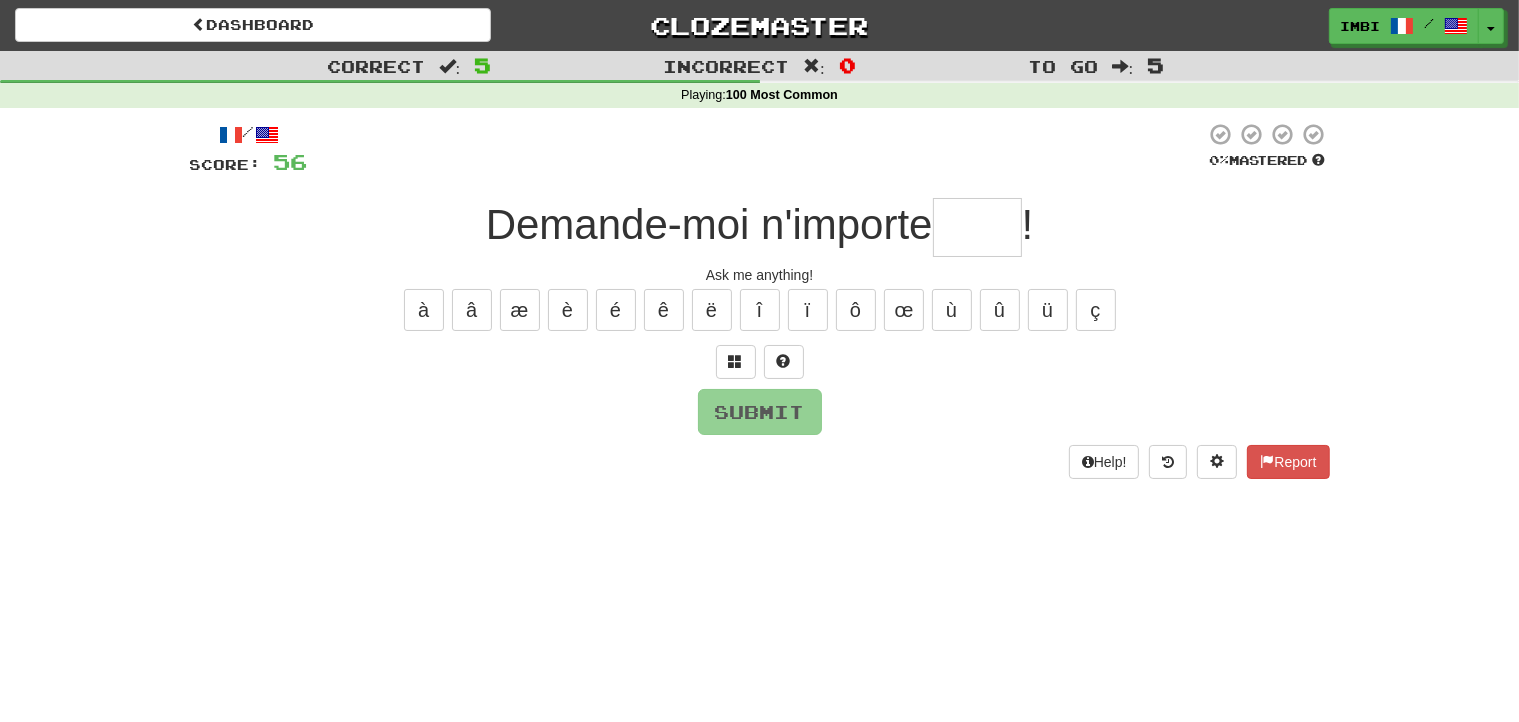 type on "*" 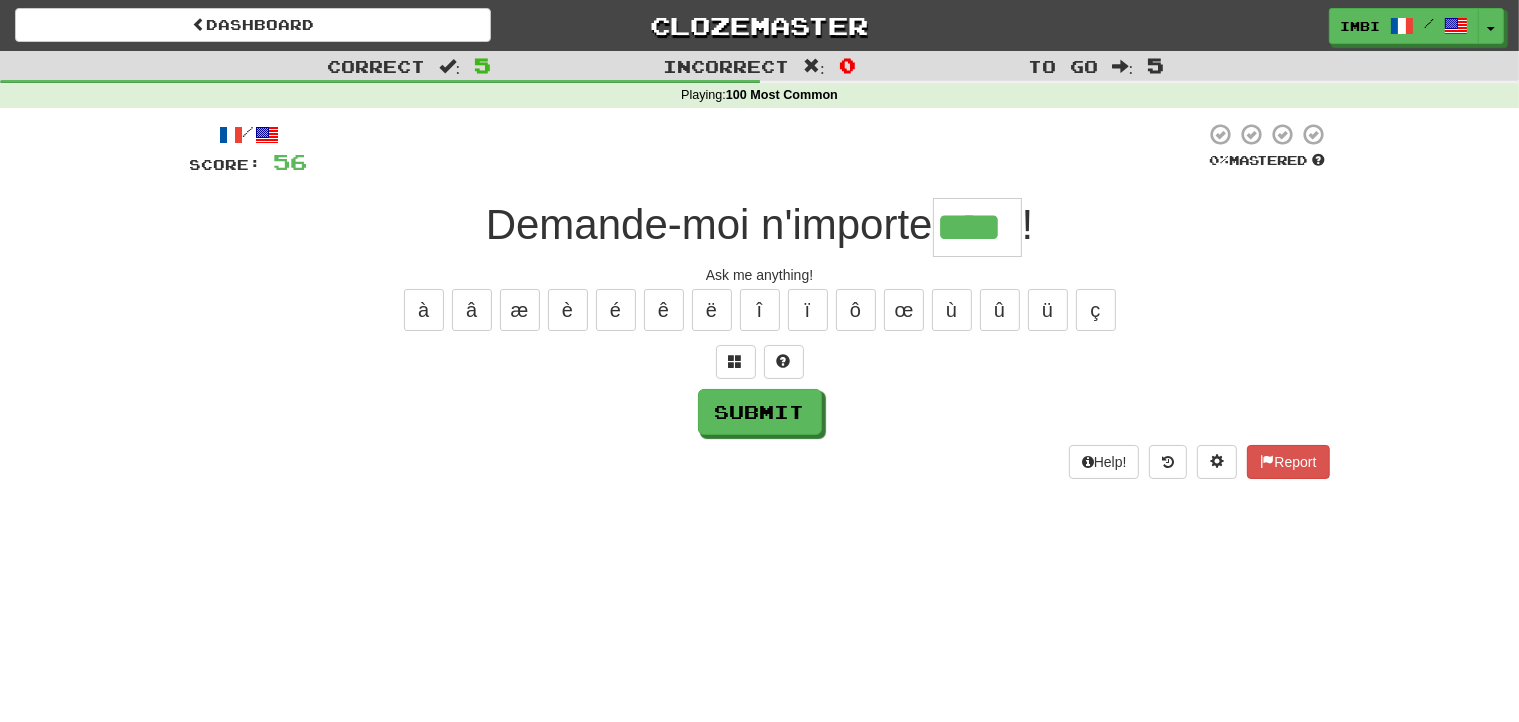 type on "****" 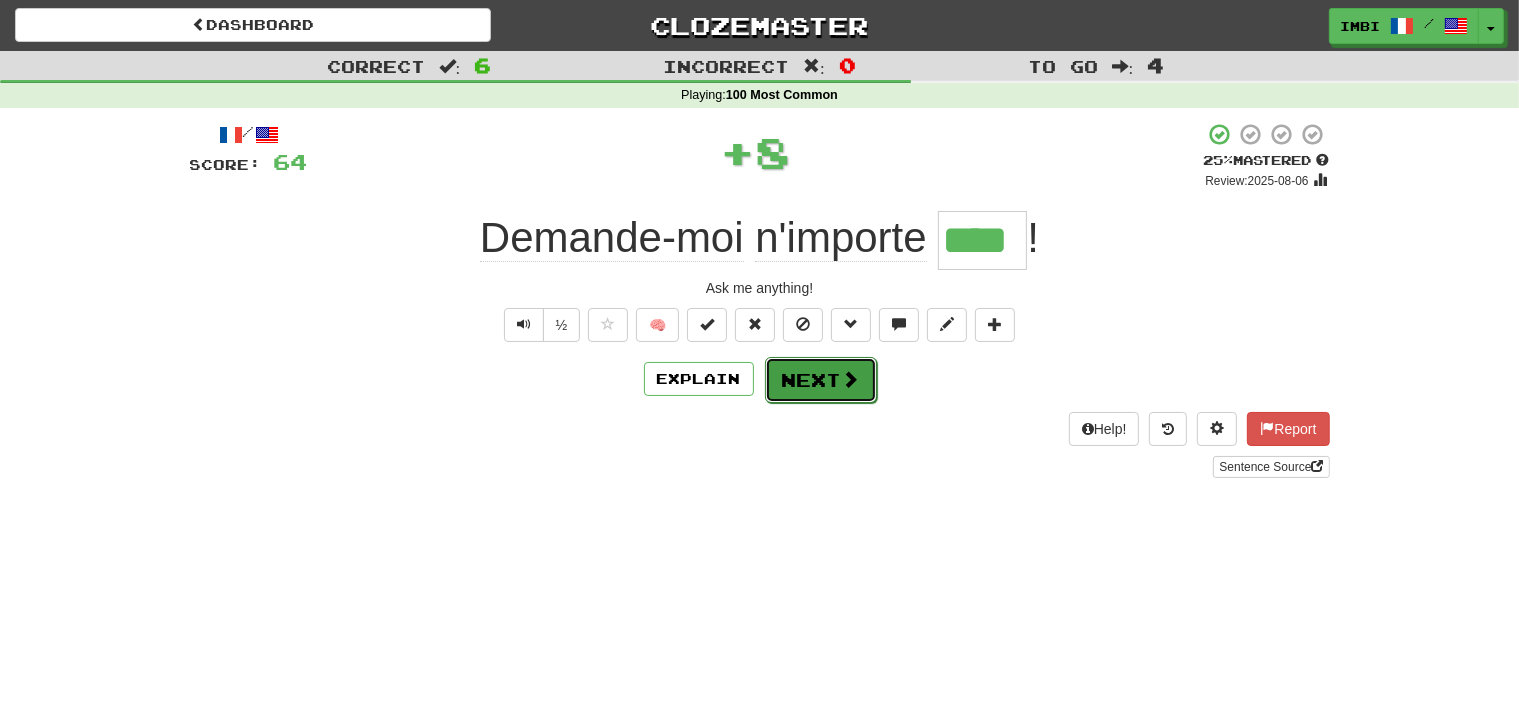 click on "Next" at bounding box center (821, 380) 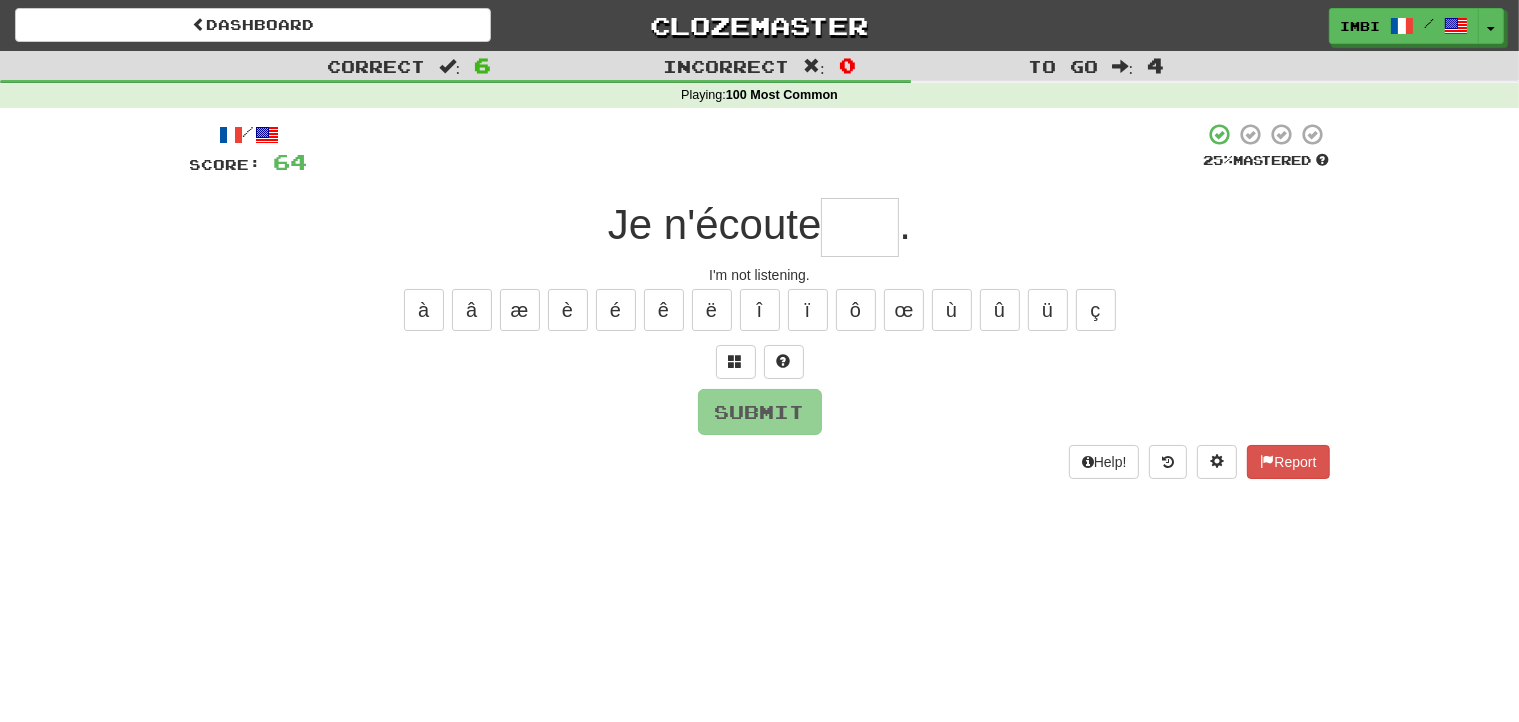 click at bounding box center (860, 227) 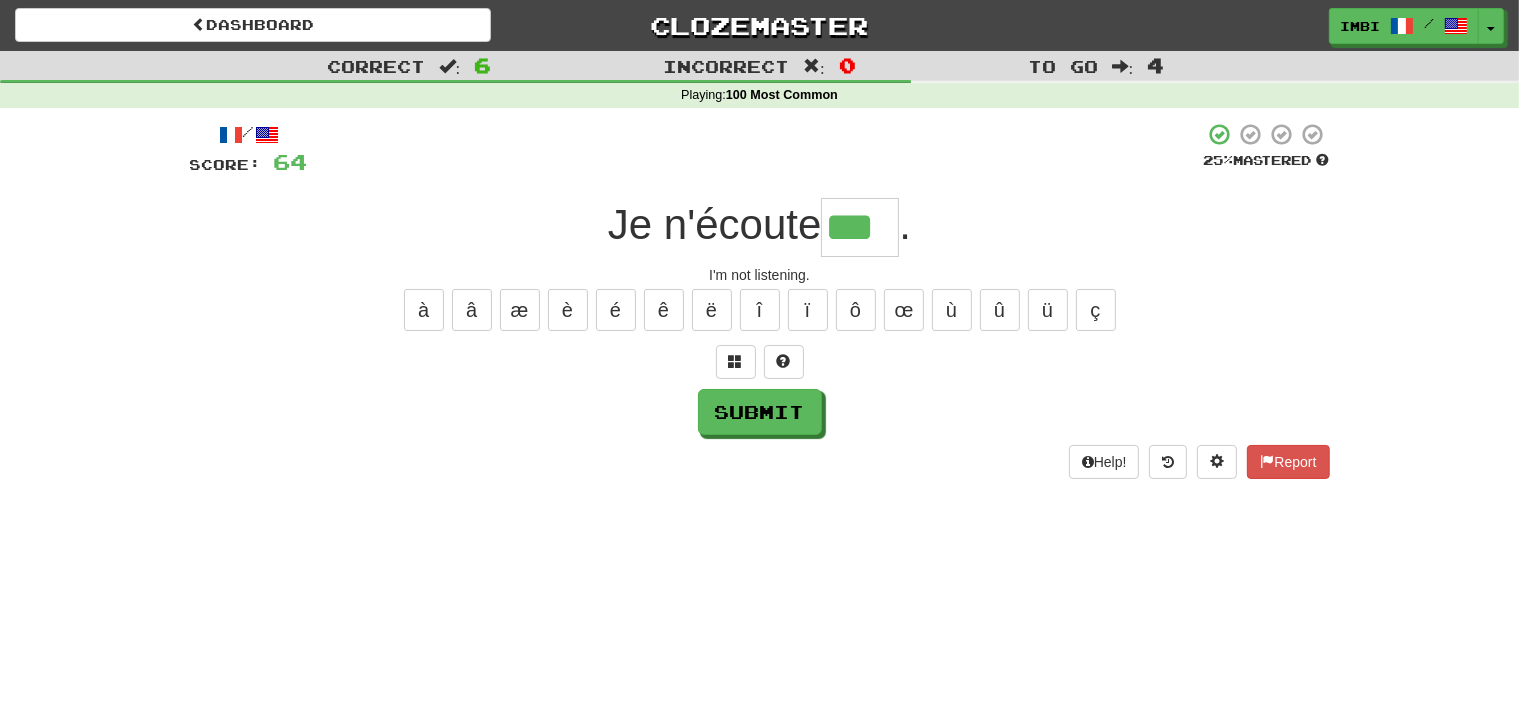 type on "***" 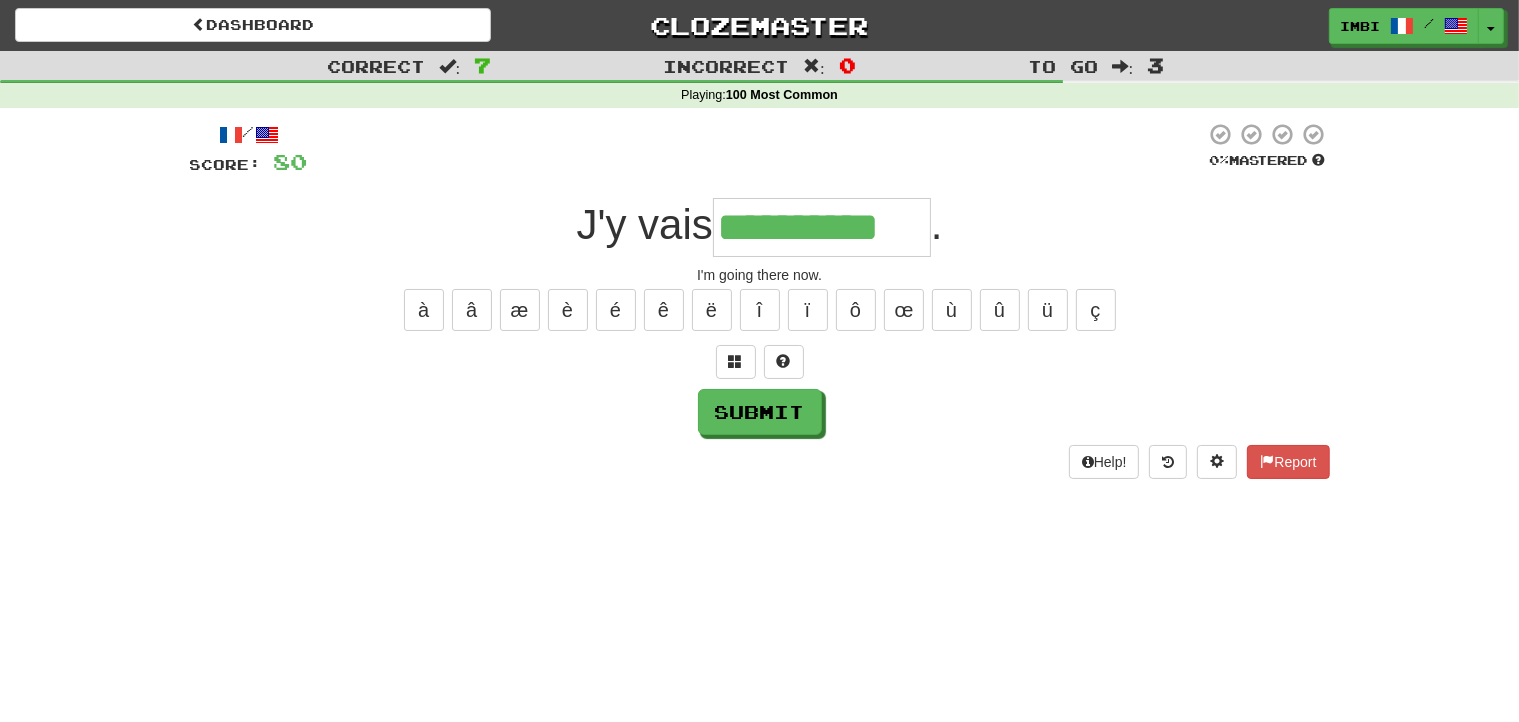 type on "**********" 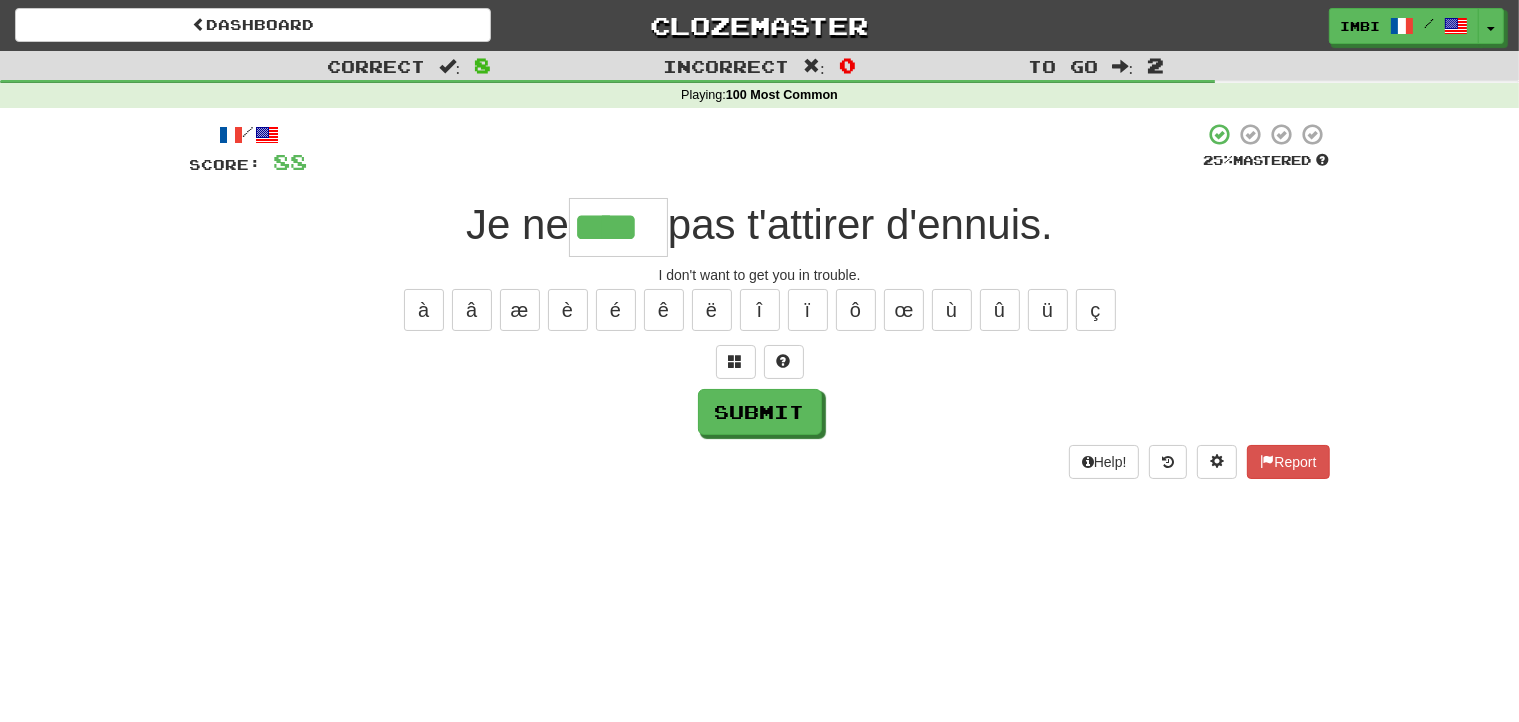 type on "****" 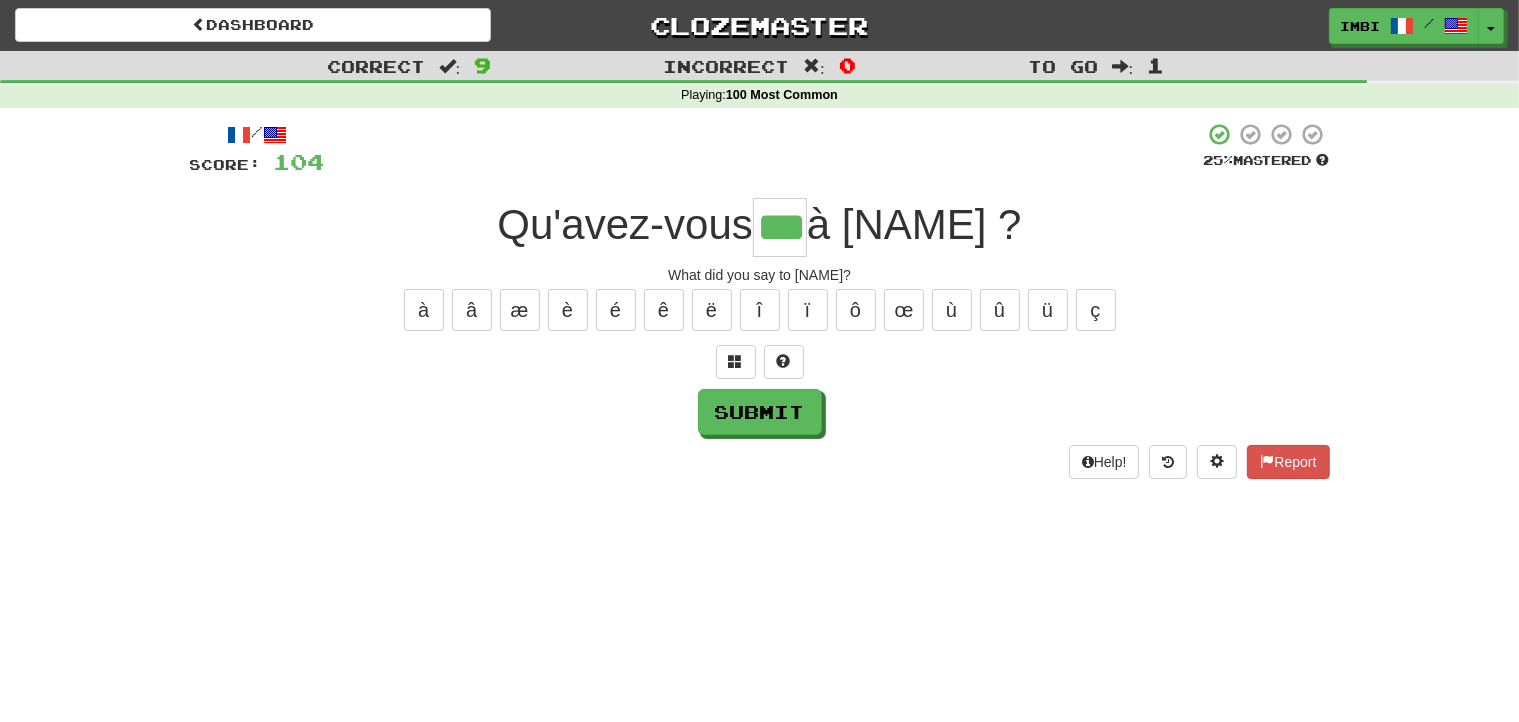 type on "***" 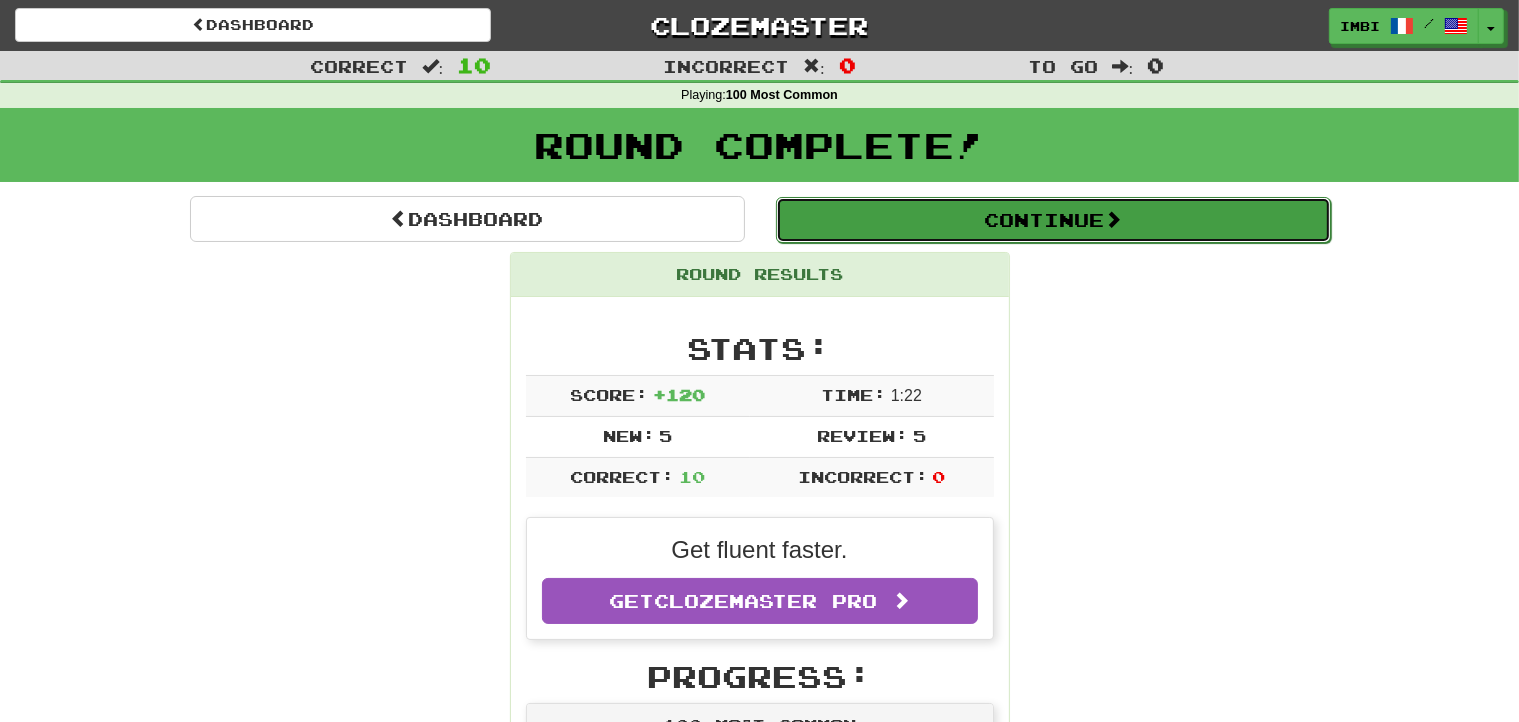 click on "Continue" at bounding box center (1053, 220) 